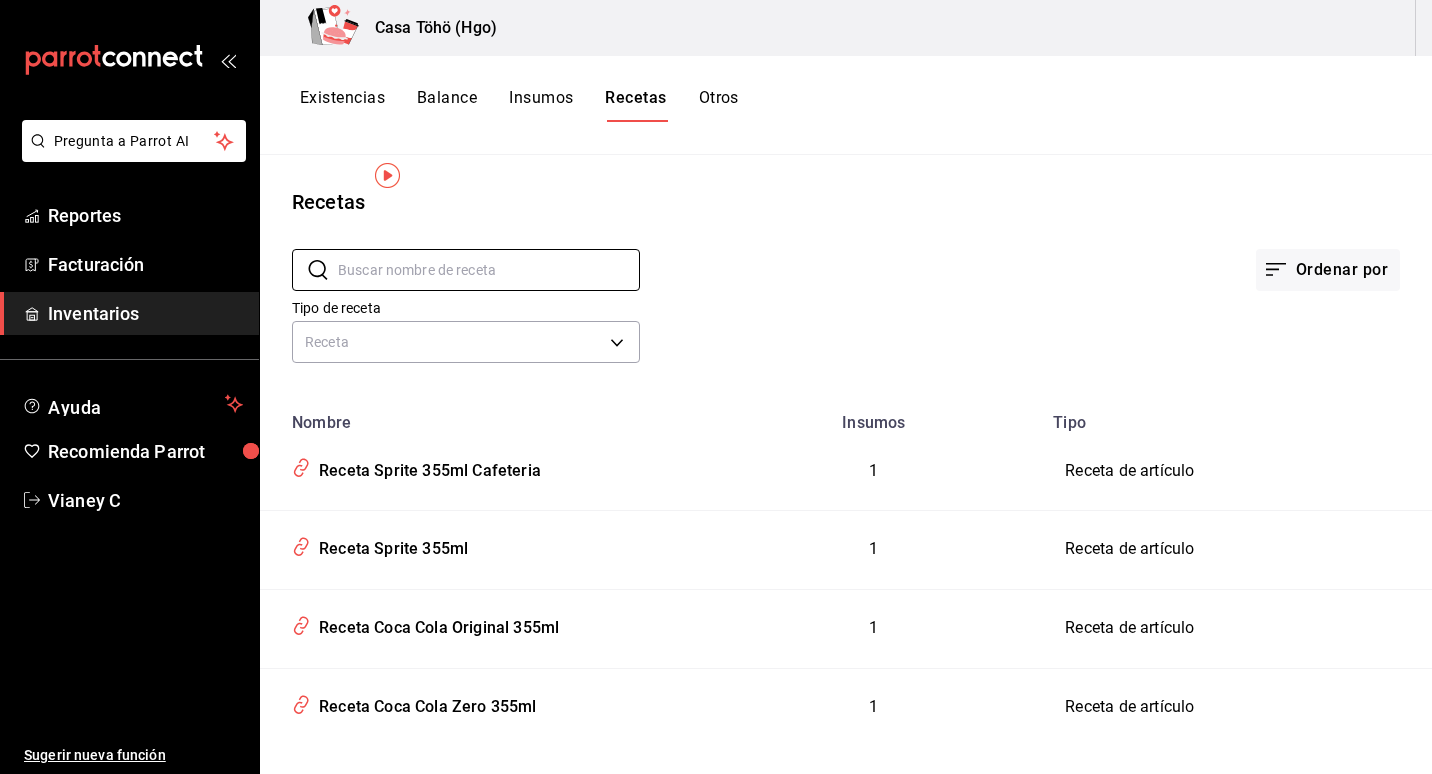 scroll, scrollTop: 0, scrollLeft: 0, axis: both 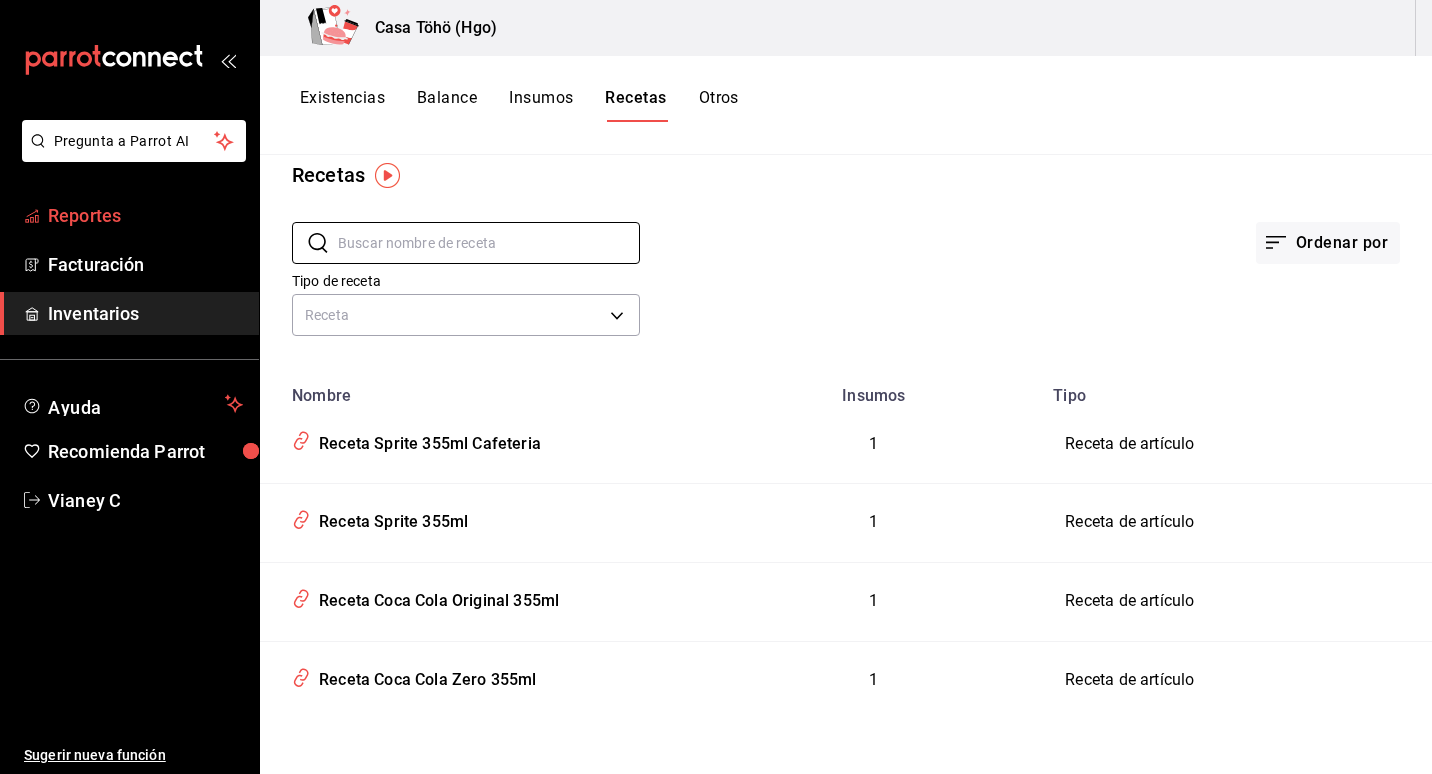 click on "Reportes" at bounding box center [145, 215] 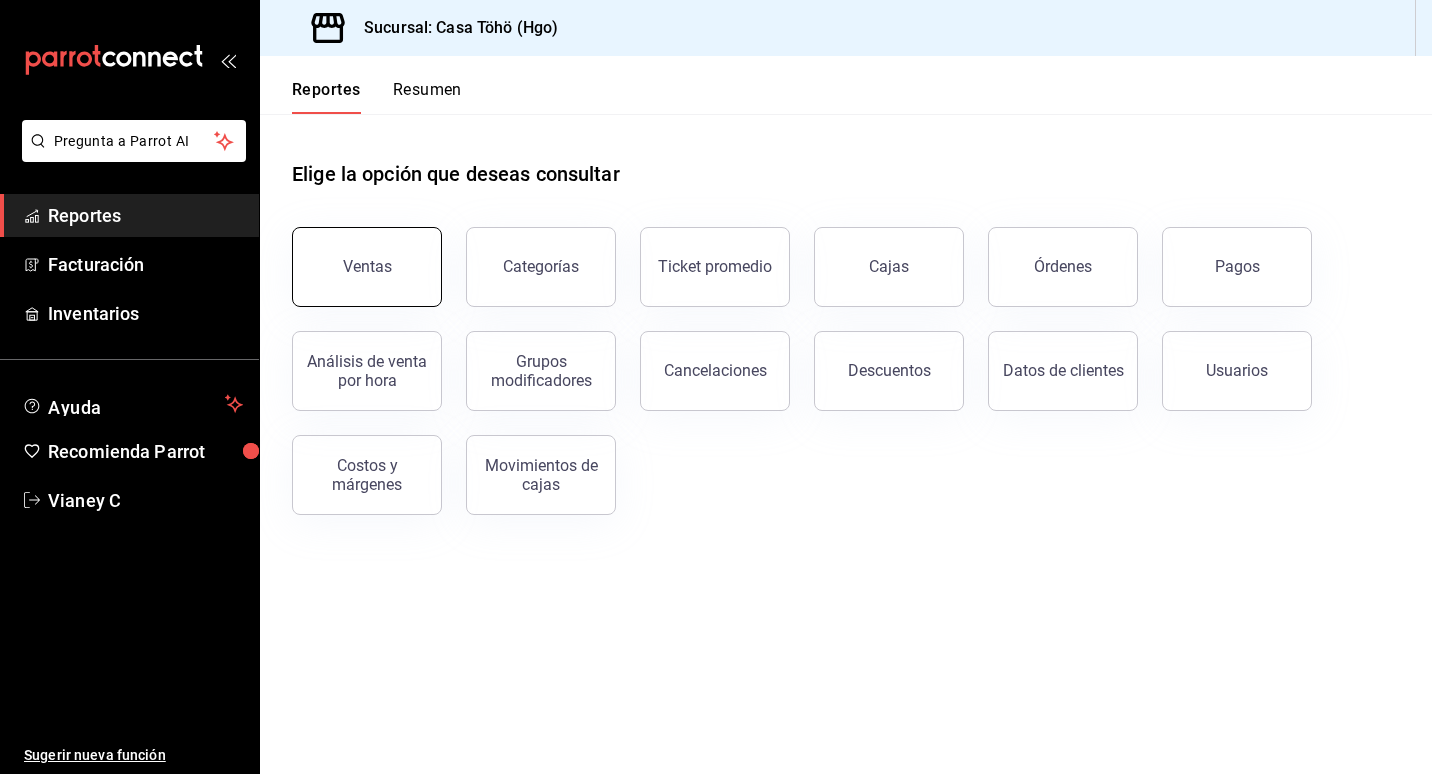 click on "Ventas" at bounding box center (367, 267) 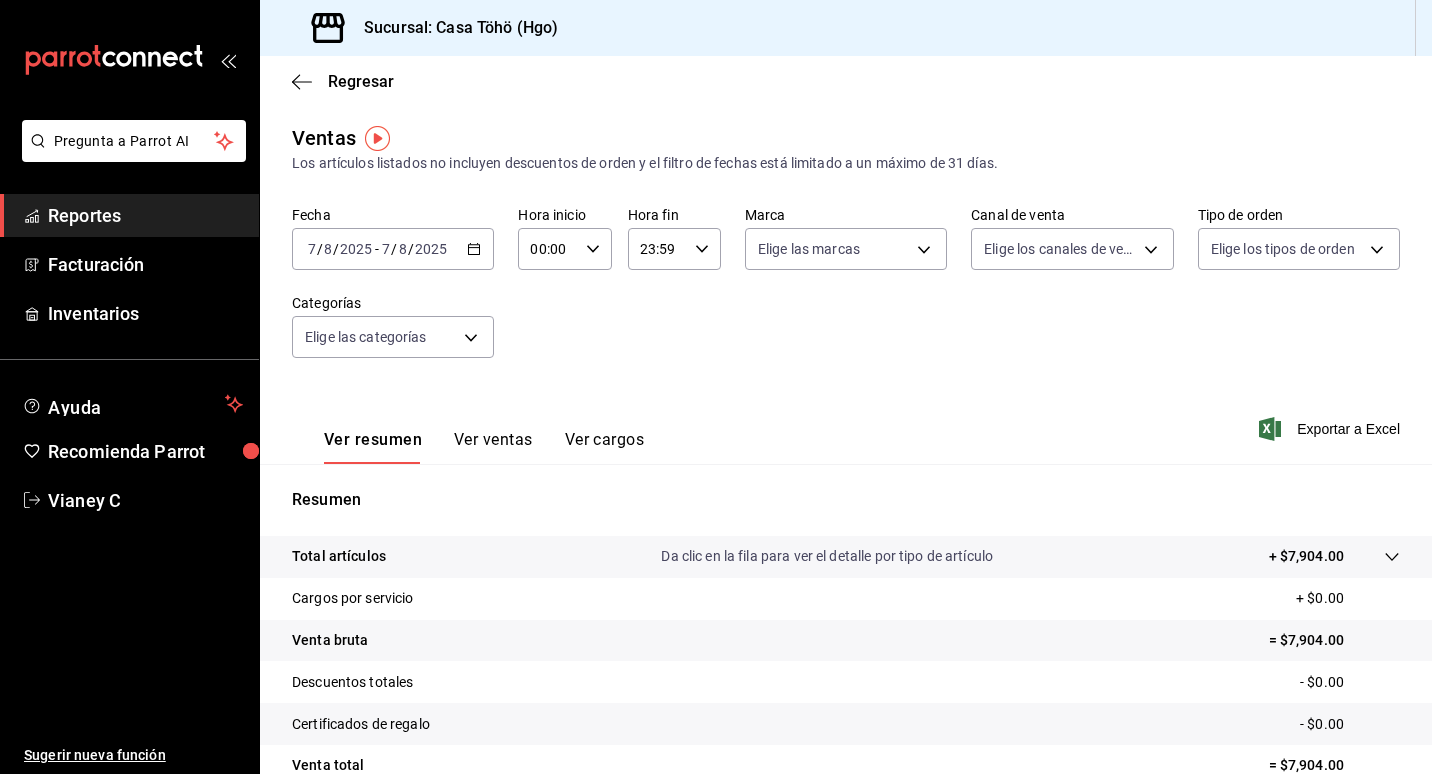 click on "2025-08-07 7 / 8 / 2025 - 2025-08-07 7 / 8 / 2025" at bounding box center [393, 249] 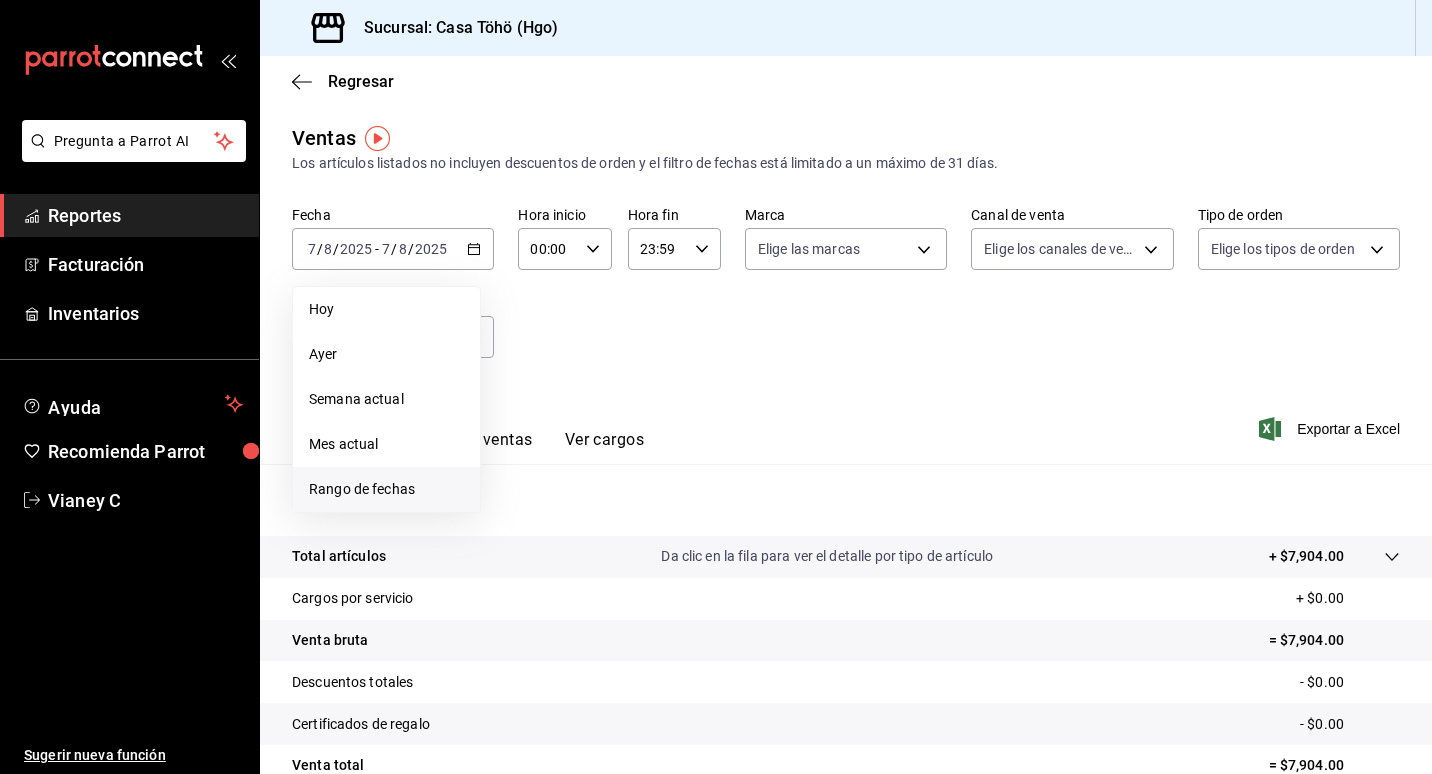 click on "Rango de fechas" at bounding box center [386, 489] 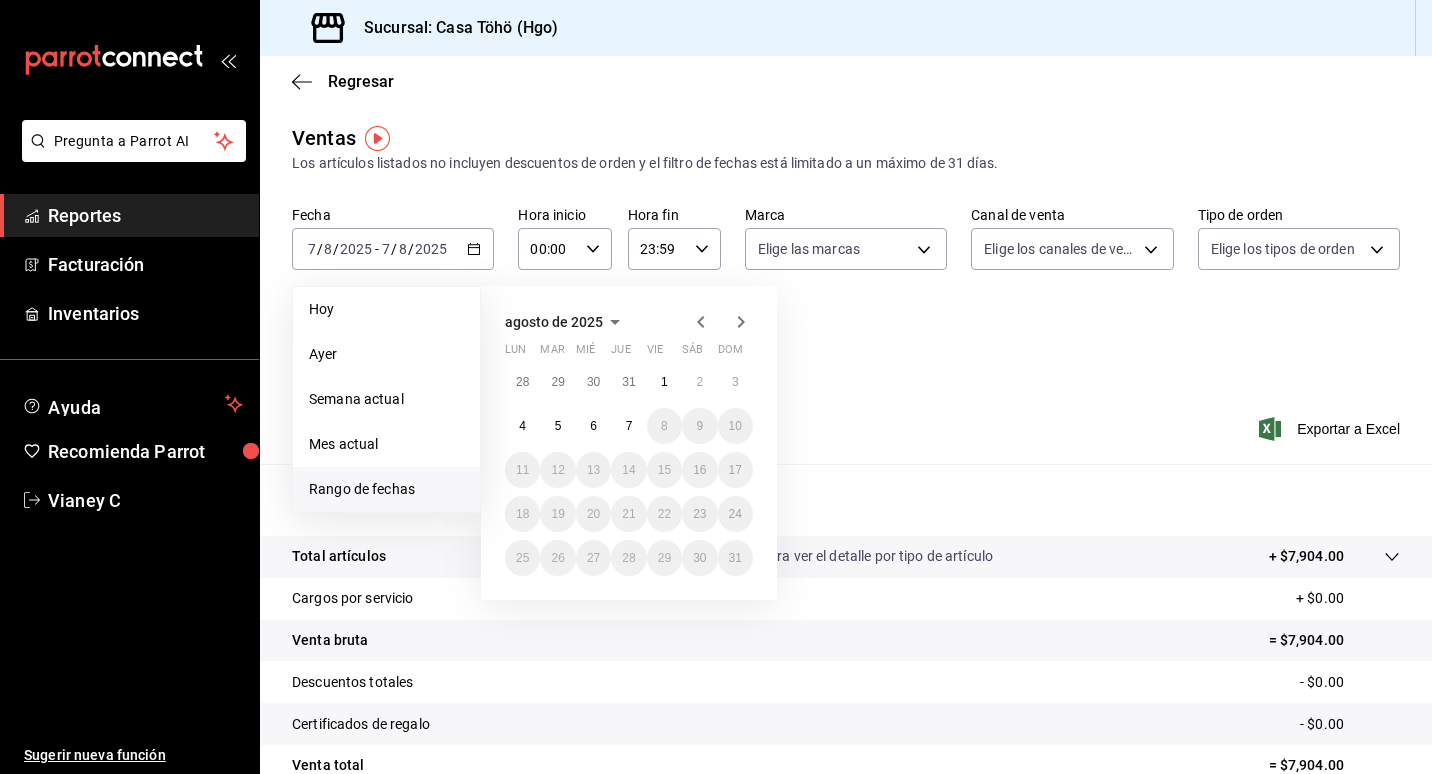 click 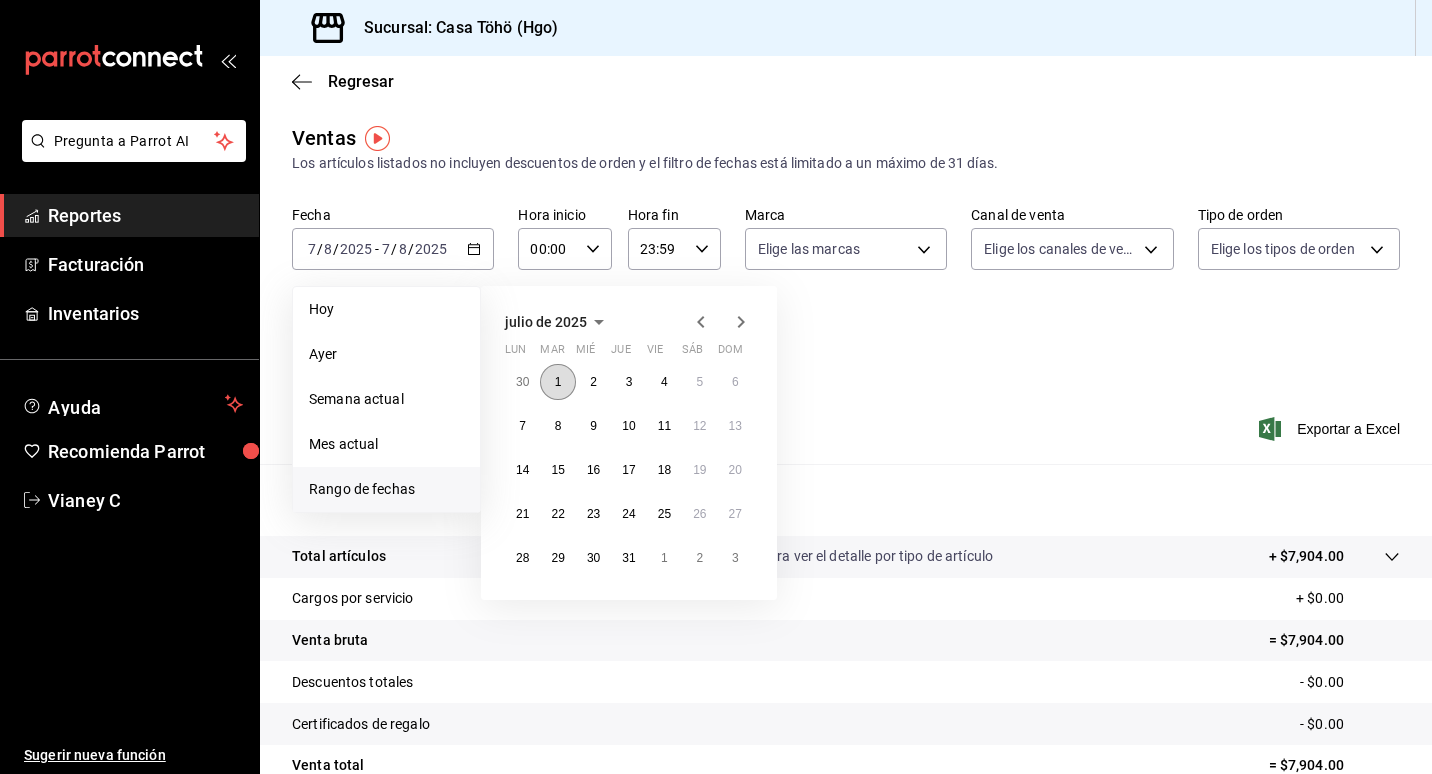click on "1" at bounding box center [558, 382] 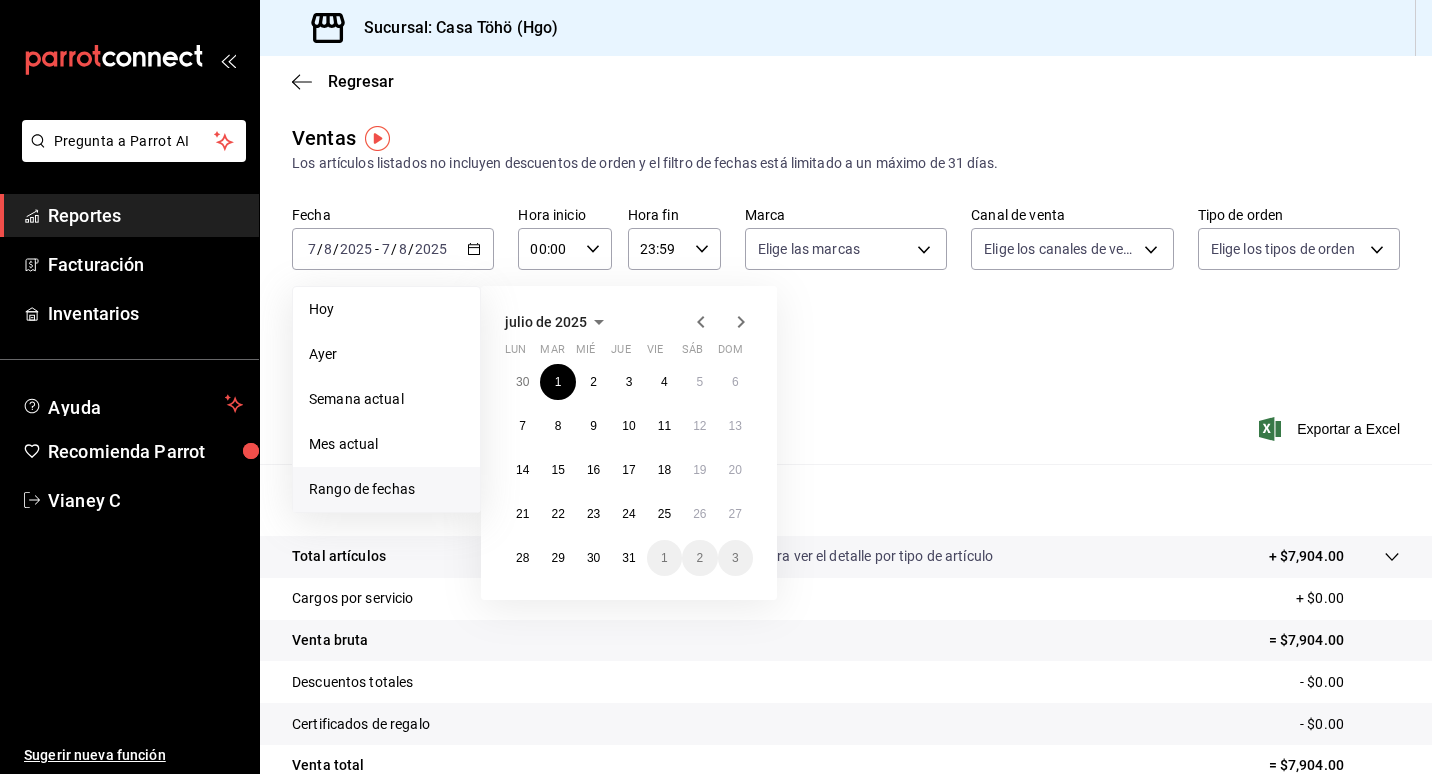 click 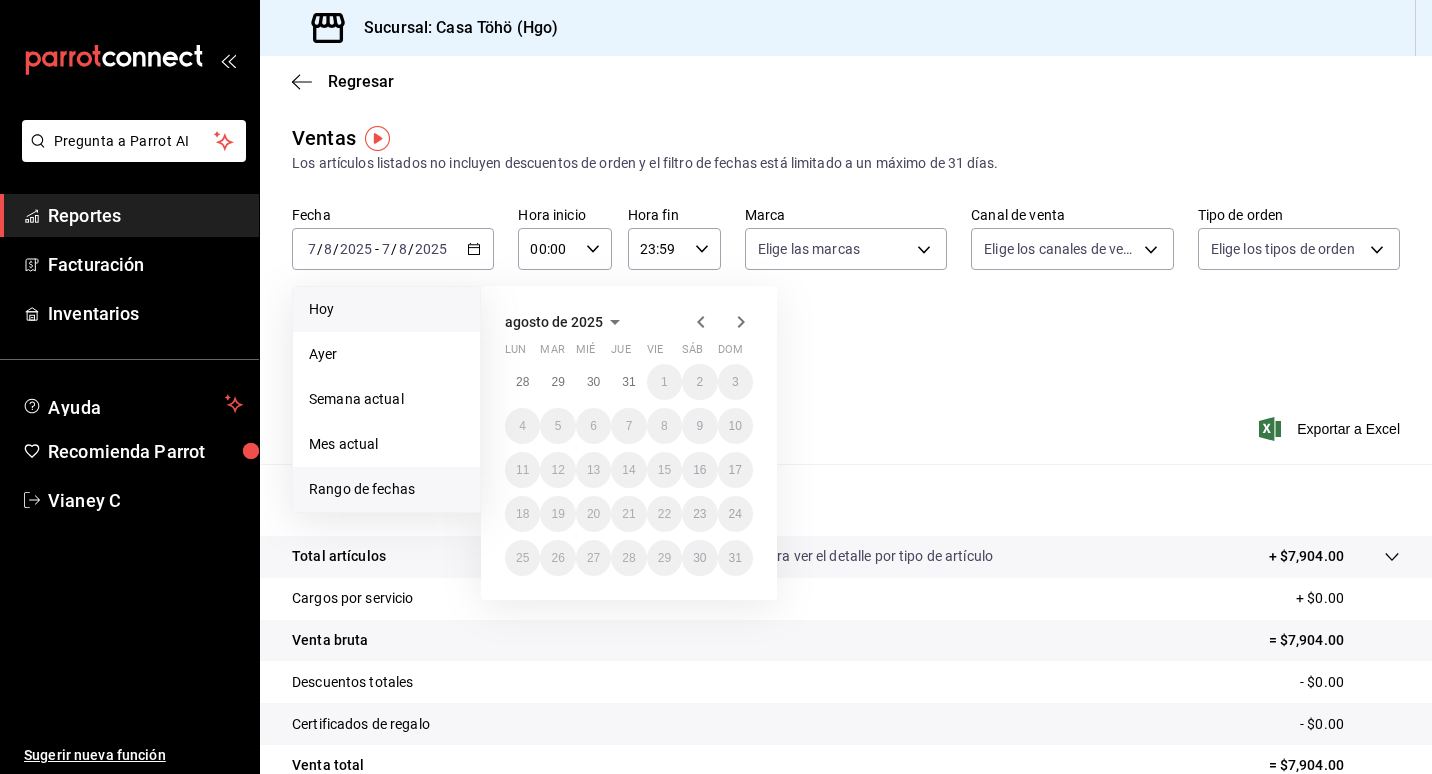 click on "Hoy" at bounding box center [386, 309] 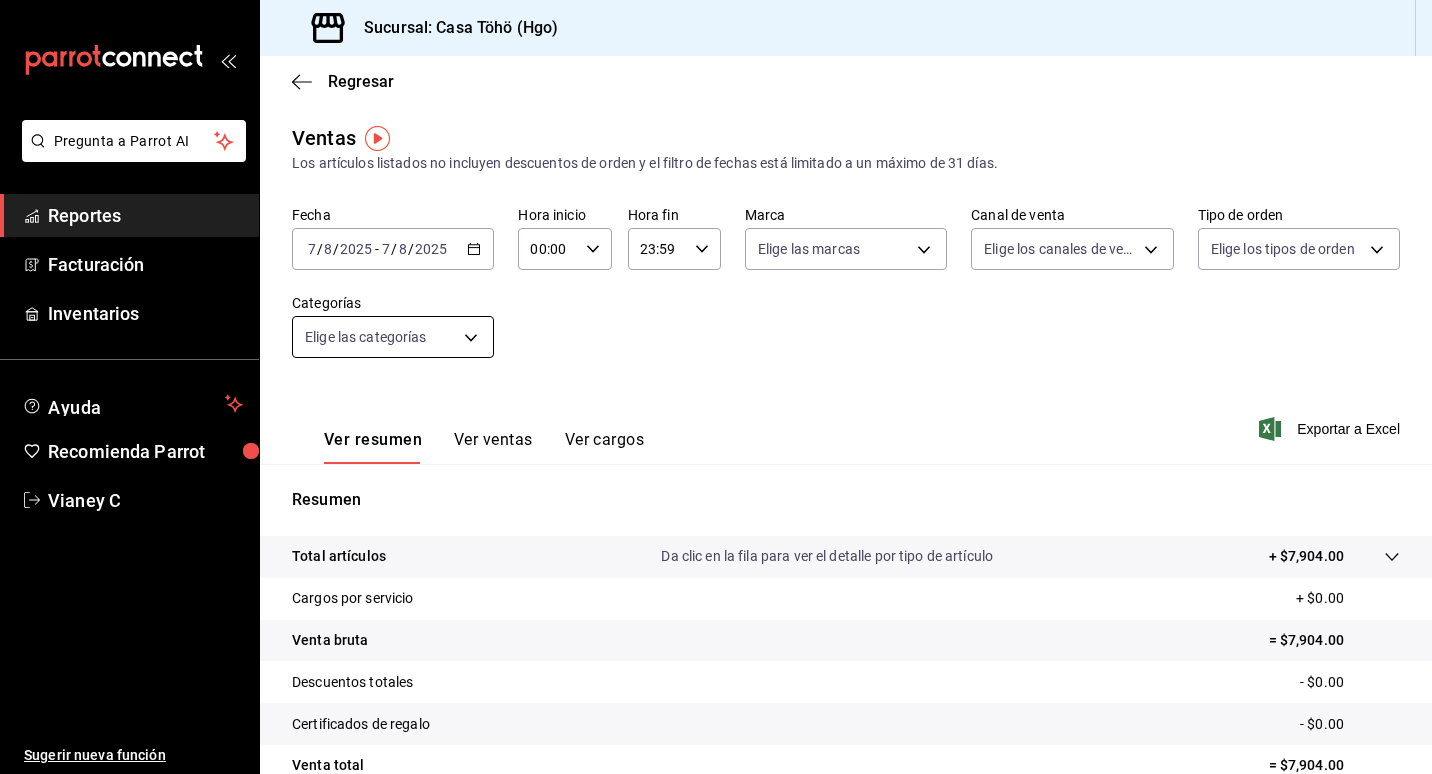 click on "Sucursal: Casa Töhö (Hgo) Regresar Ventas Los artículos listados no incluyen descuentos de orden y el filtro de fechas está limitado a un máximo de 31 días. Fecha [DATE] 7 / 8 / [DATE] - [DATE] 7 / 8 / [DATE] Hora inicio 00:00 Hora inicio Hora fin 23:59 Hora fin Marca Elige las marcas Canal de venta Elige los canales de venta Tipo de orden Elige los tipos de orden Categorías Elige las categorías Ver resumen Ver ventas Ver cargos Exportar a Excel Resumen Total artículos Da clic en la fila para ver el detalle por tipo de artículo + $7,904.00 Cargos por servicio + $0.00 Venta bruta = $7,904.00 Descuentos totales - $0.00 Certificados de regalo - $0.00 Venta total = $7,904.00 Impuestos - $1,090.21 Venta neta = $6,813.79 GANA 1 MES GRATIS EN TU SUSCRIPCIÓN AQUÍ Ver video tutorial Ir a video Pregunta a Parrot AI Reportes   Facturación   Inventarios   Ayuda Recomienda Parrot" at bounding box center (716, 387) 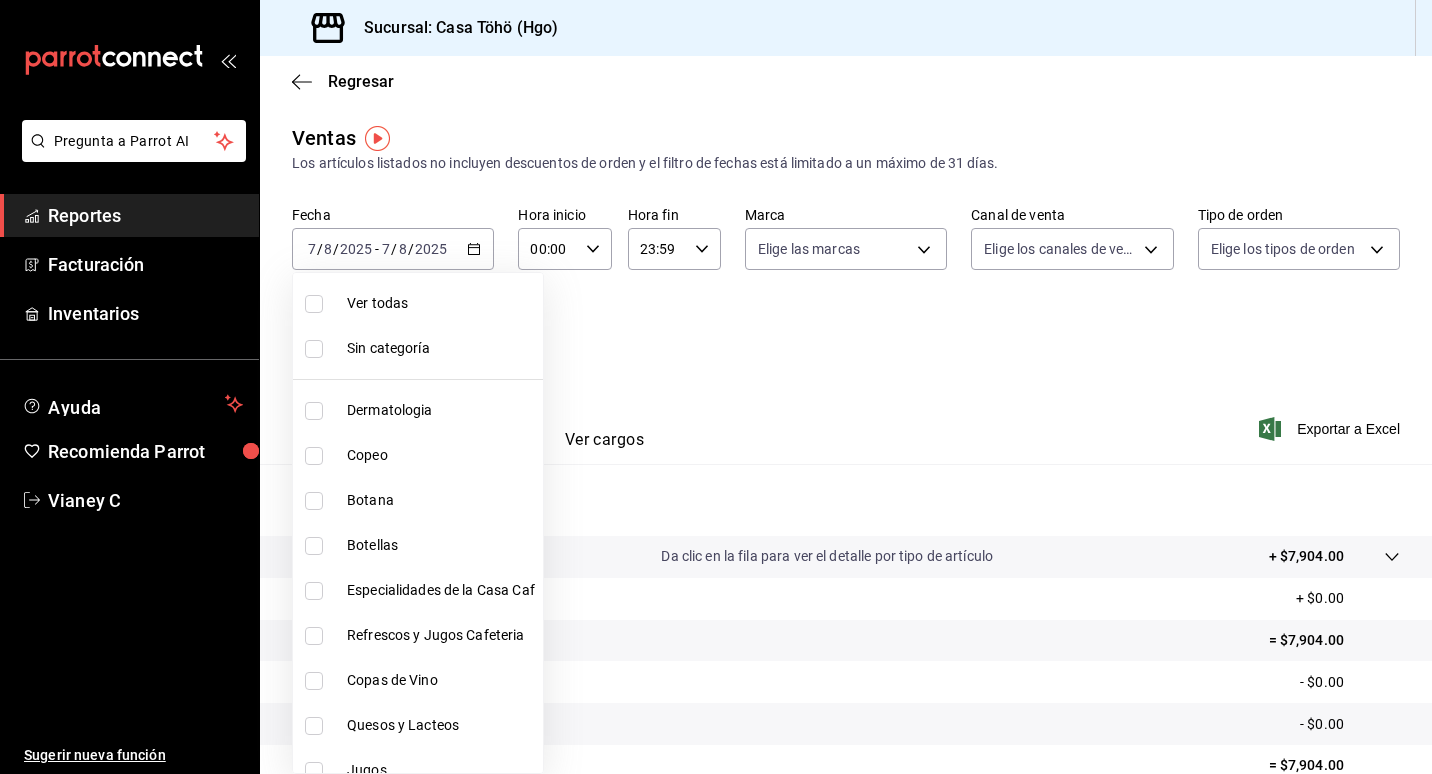 click at bounding box center (314, 546) 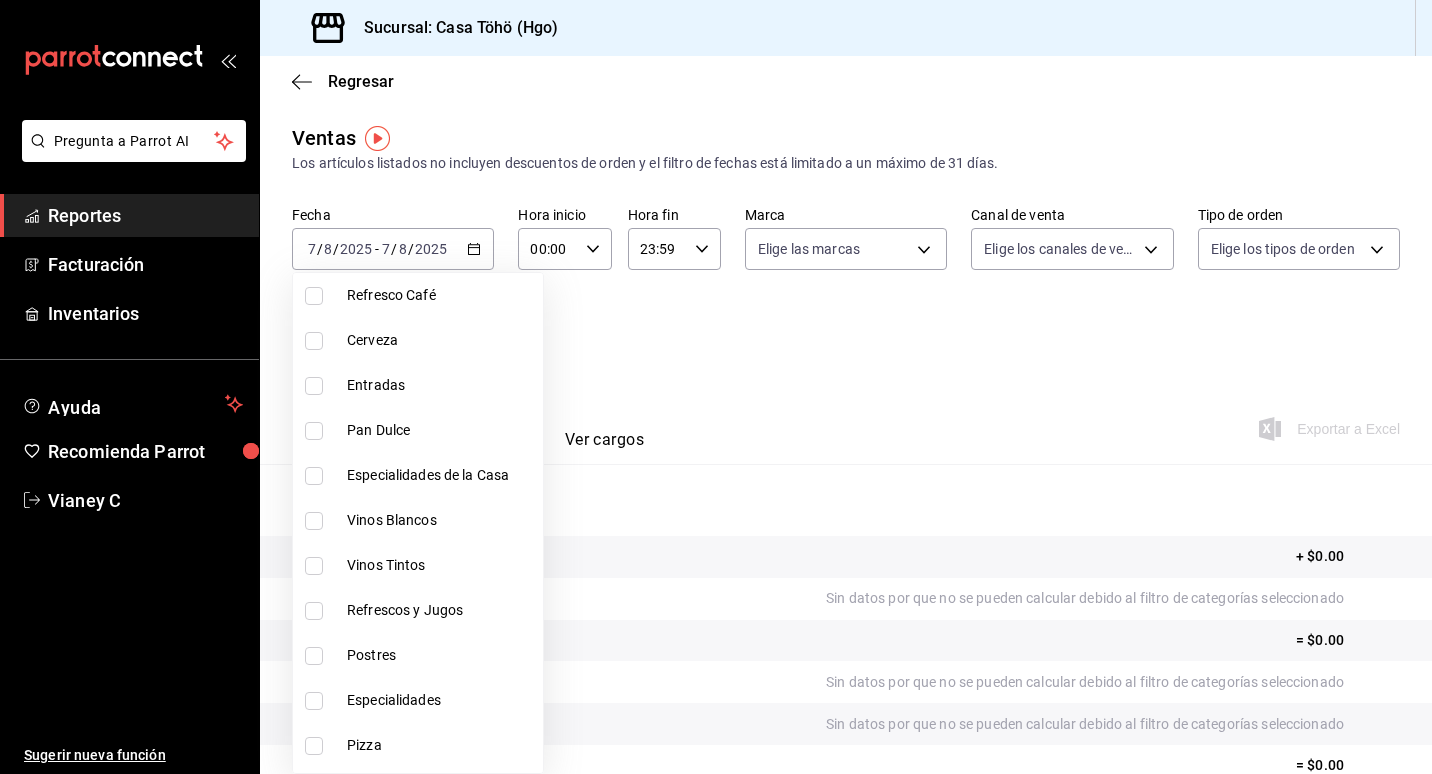 scroll, scrollTop: 800, scrollLeft: 0, axis: vertical 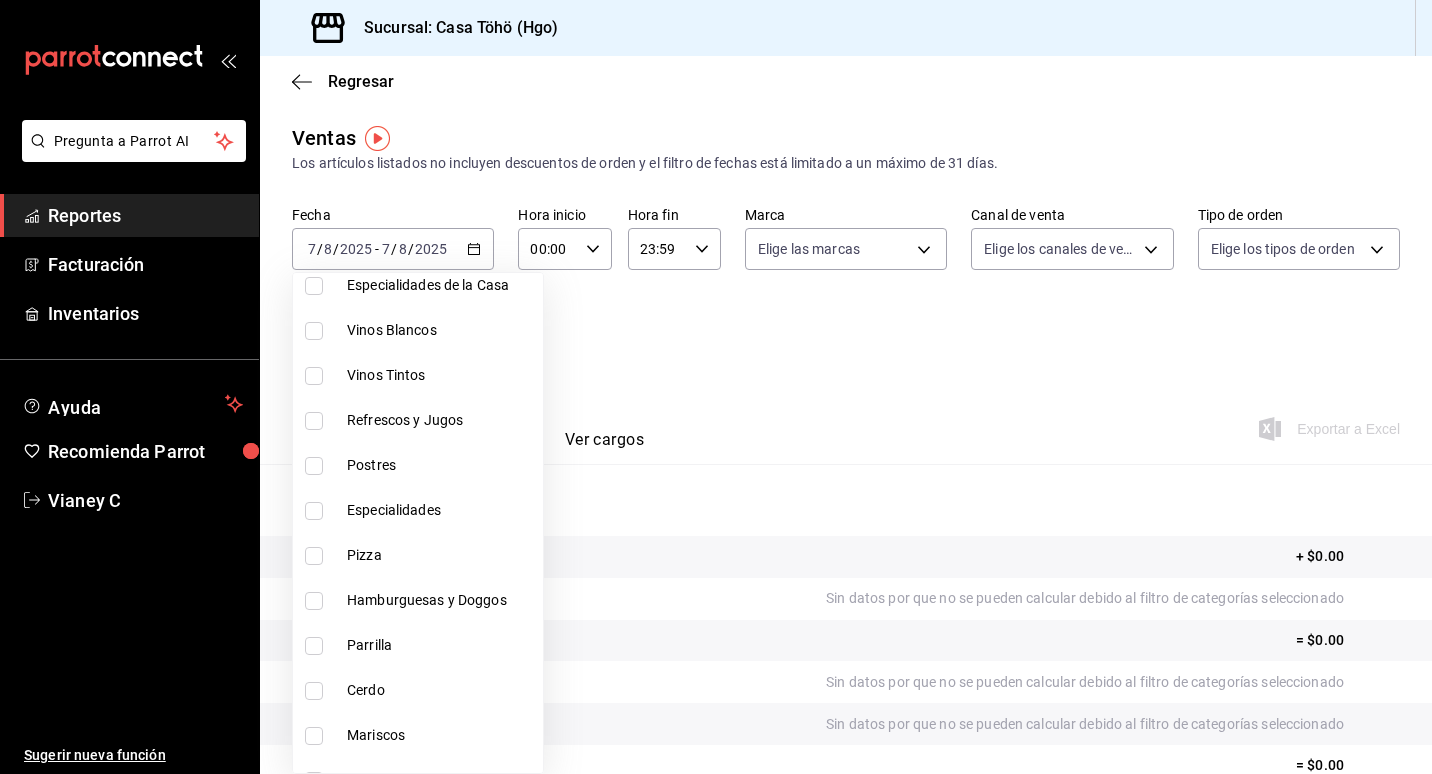 click on "Vinos Tintos" at bounding box center (418, 375) 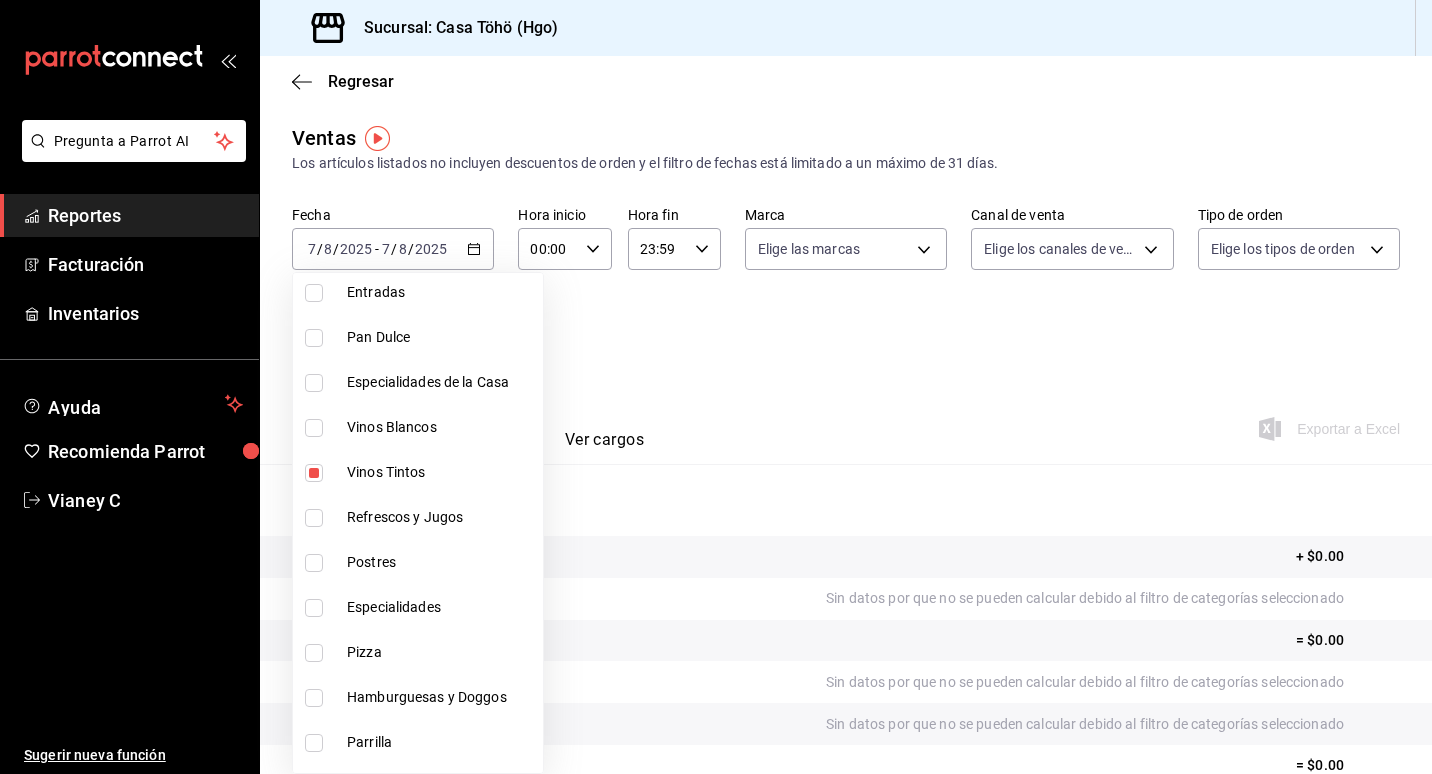 scroll, scrollTop: 700, scrollLeft: 0, axis: vertical 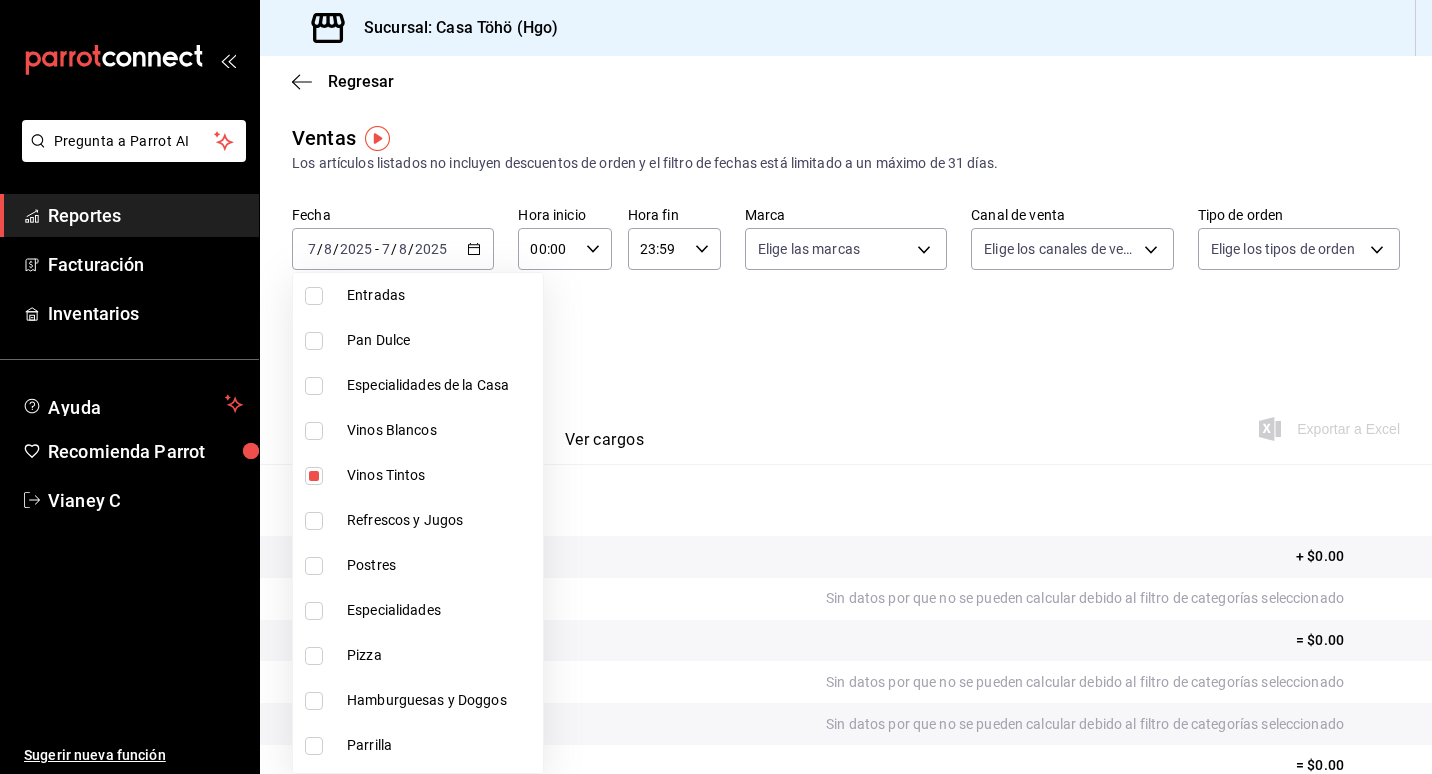 click on "Vinos Blancos" at bounding box center (441, 430) 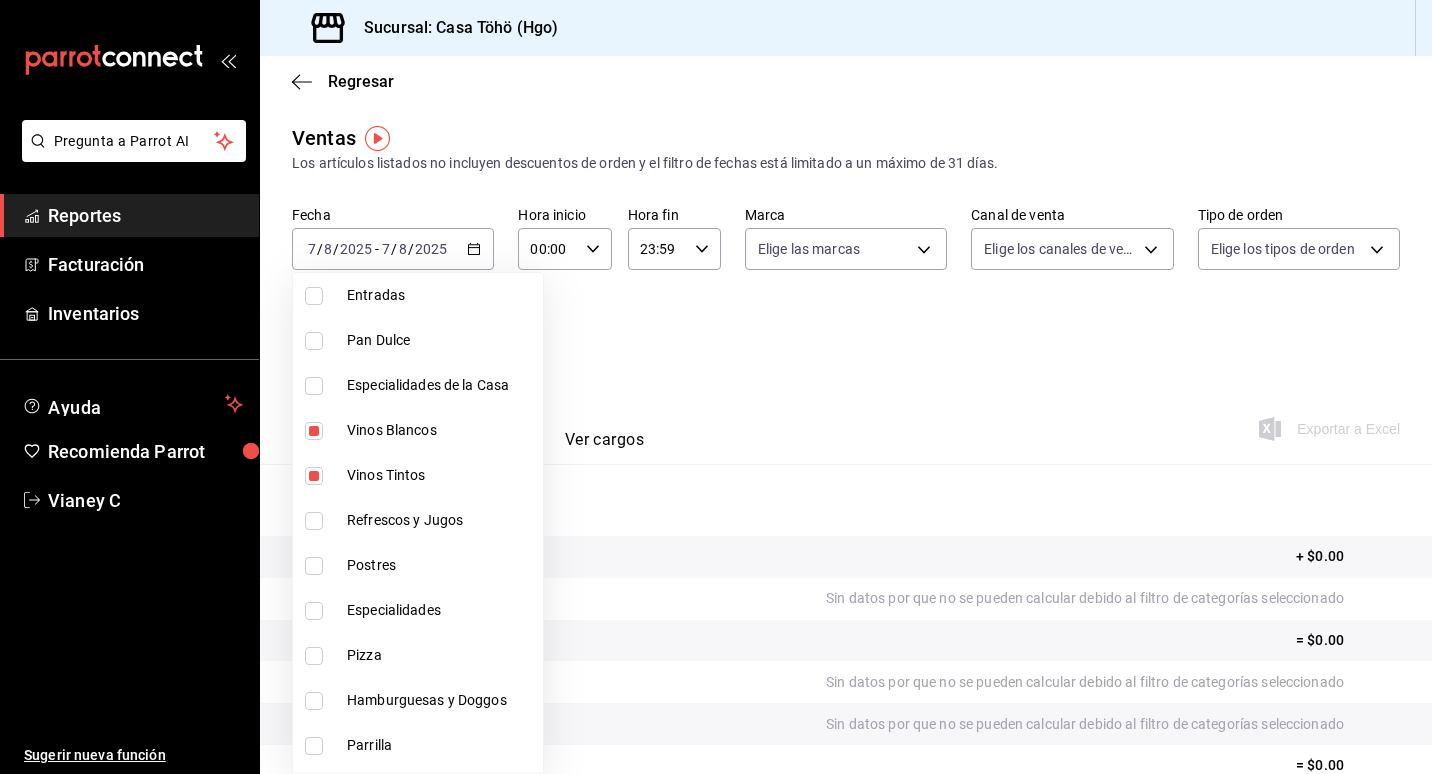 click on "Especialidades de la Casa" at bounding box center (441, 385) 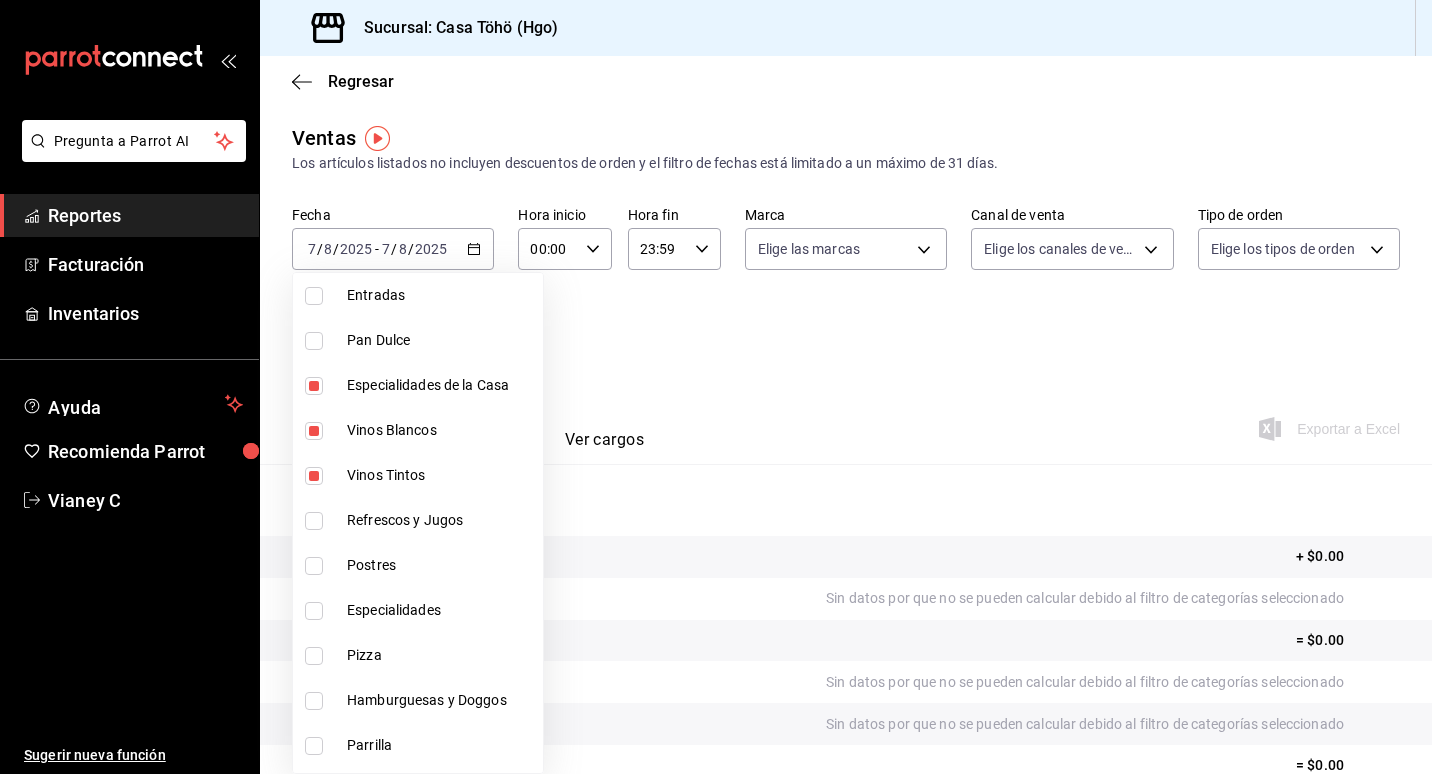 click on "Especialidades de la Casa" at bounding box center [418, 385] 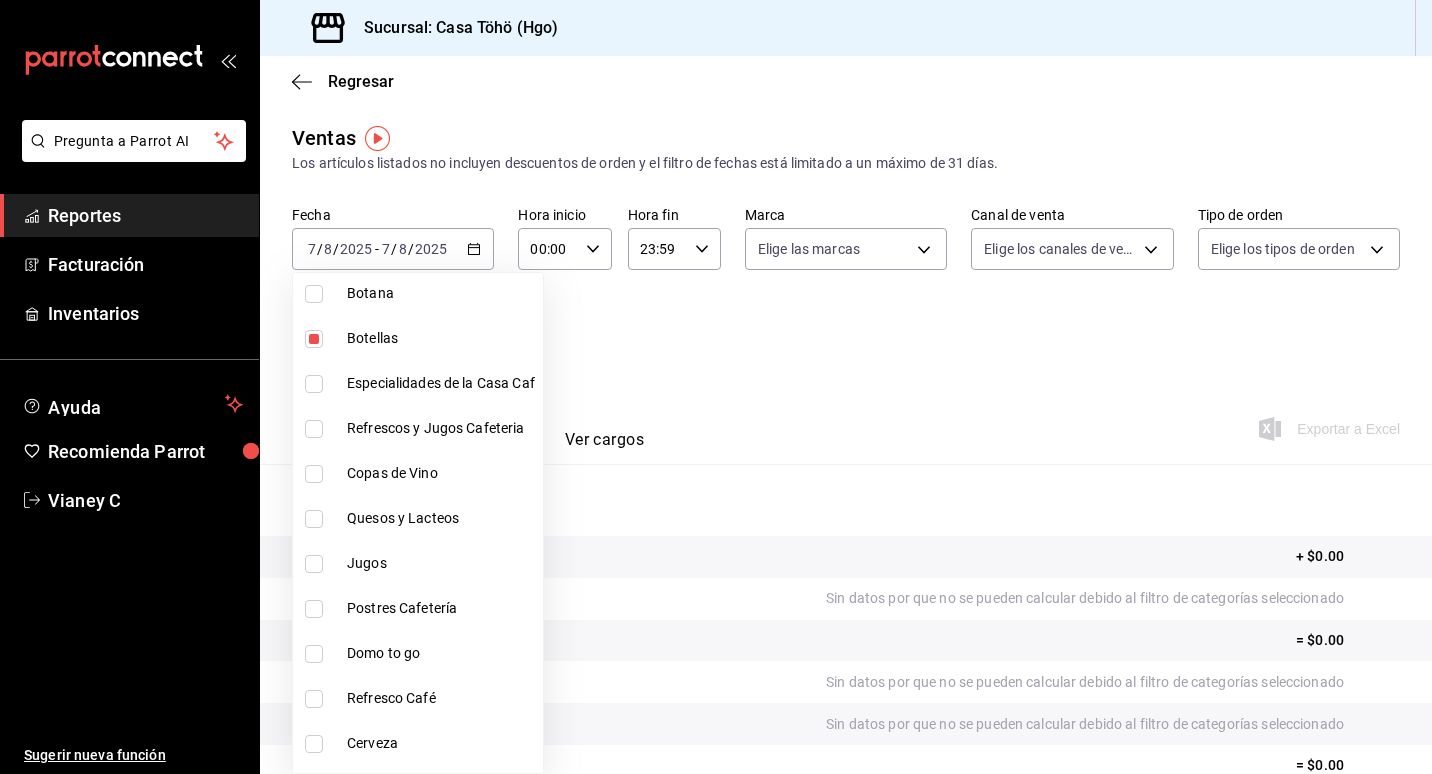 scroll, scrollTop: 205, scrollLeft: 0, axis: vertical 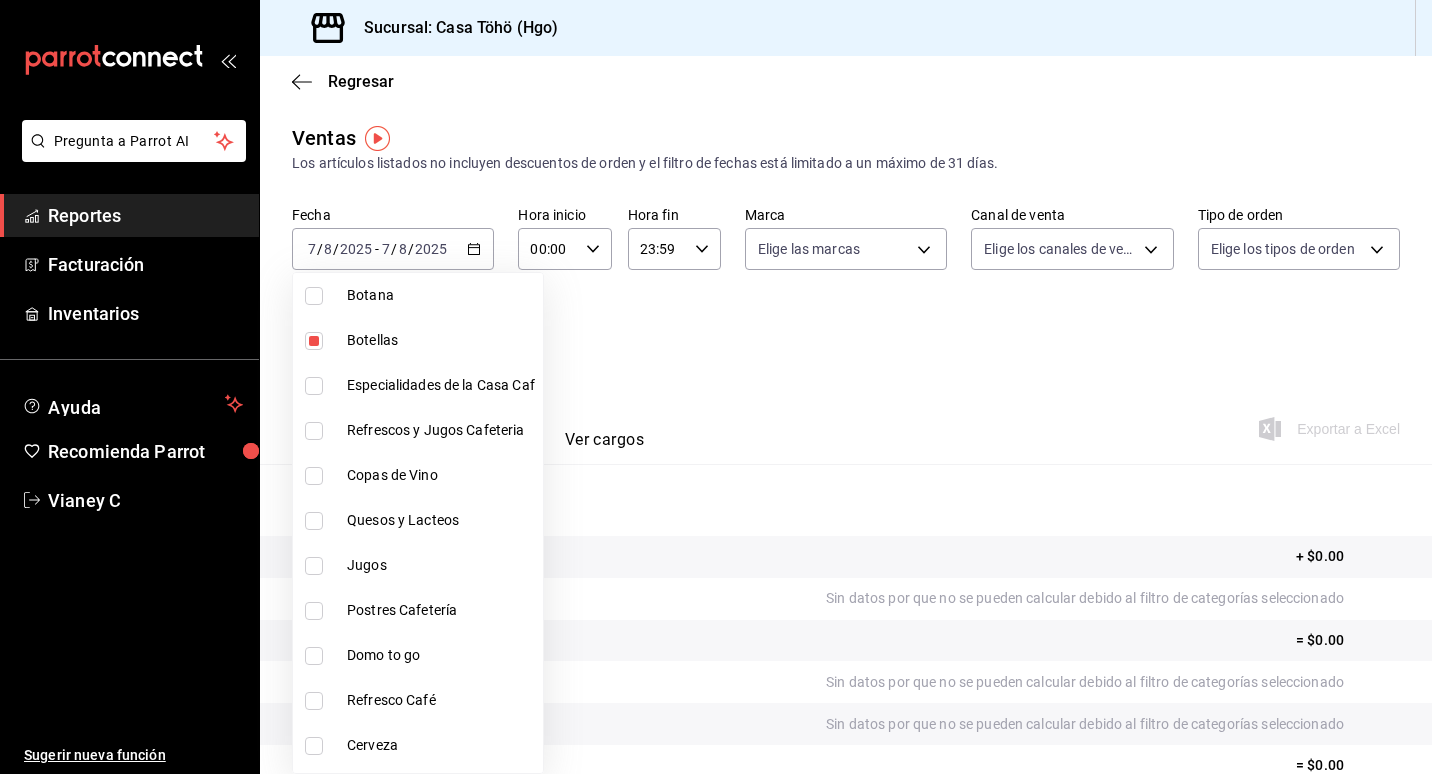 click on "Copas de Vino" at bounding box center [441, 475] 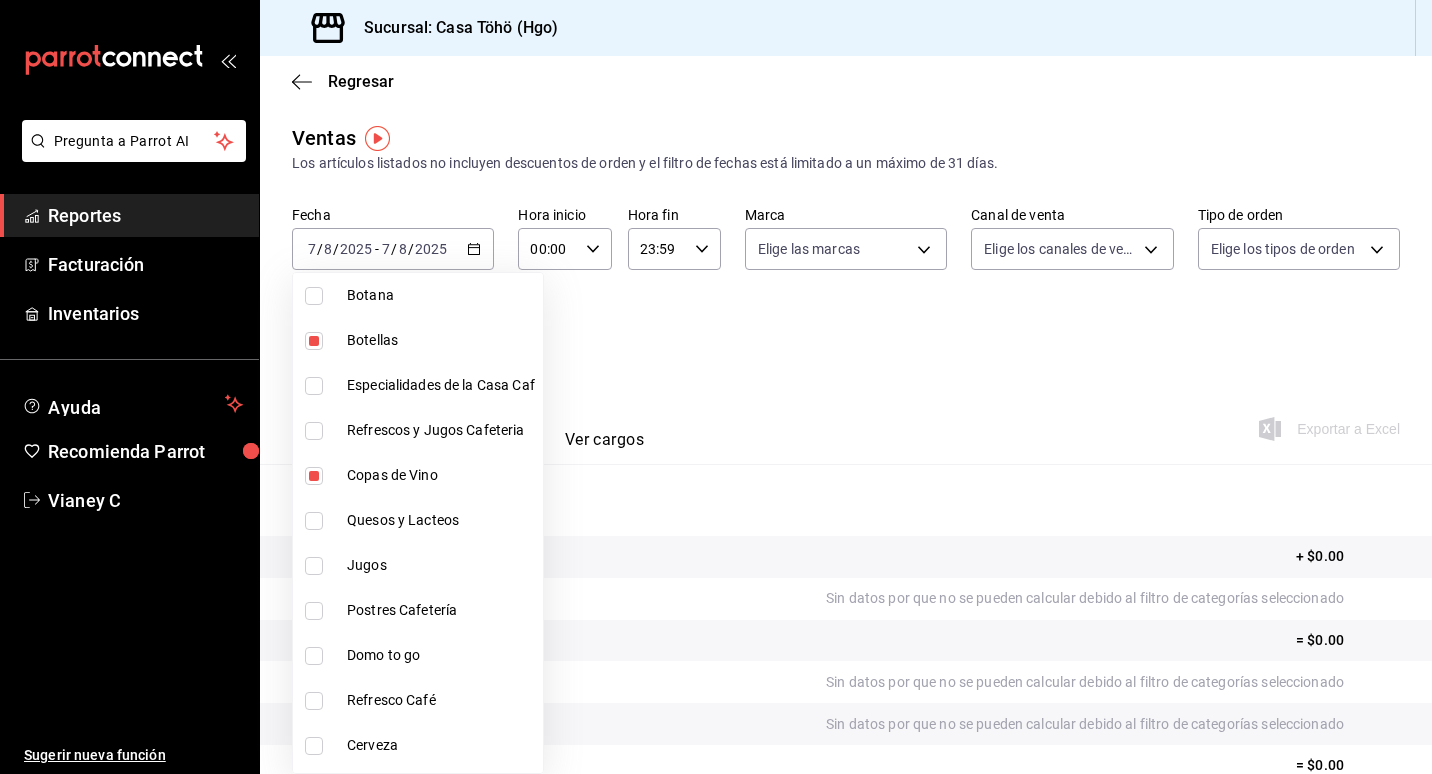 click at bounding box center [716, 387] 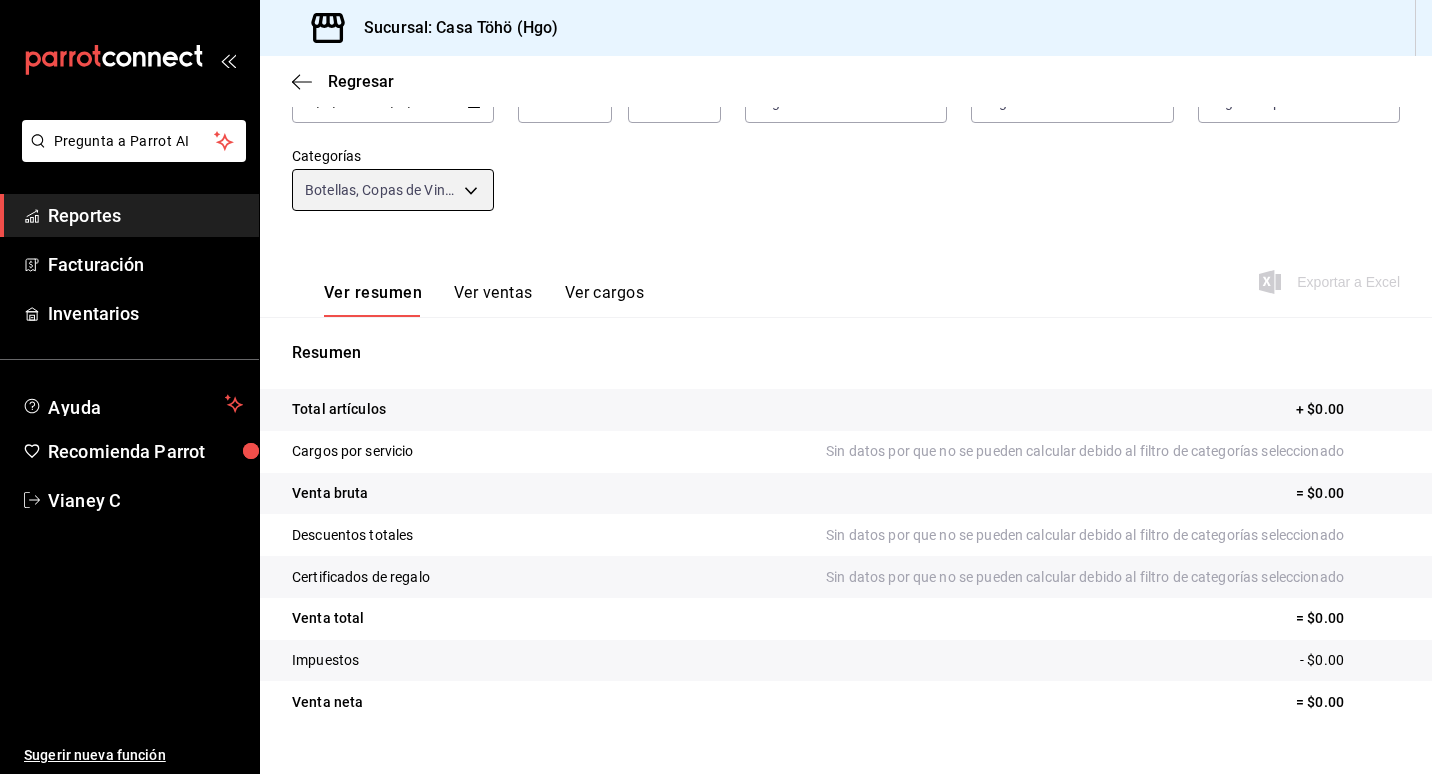 scroll, scrollTop: 184, scrollLeft: 0, axis: vertical 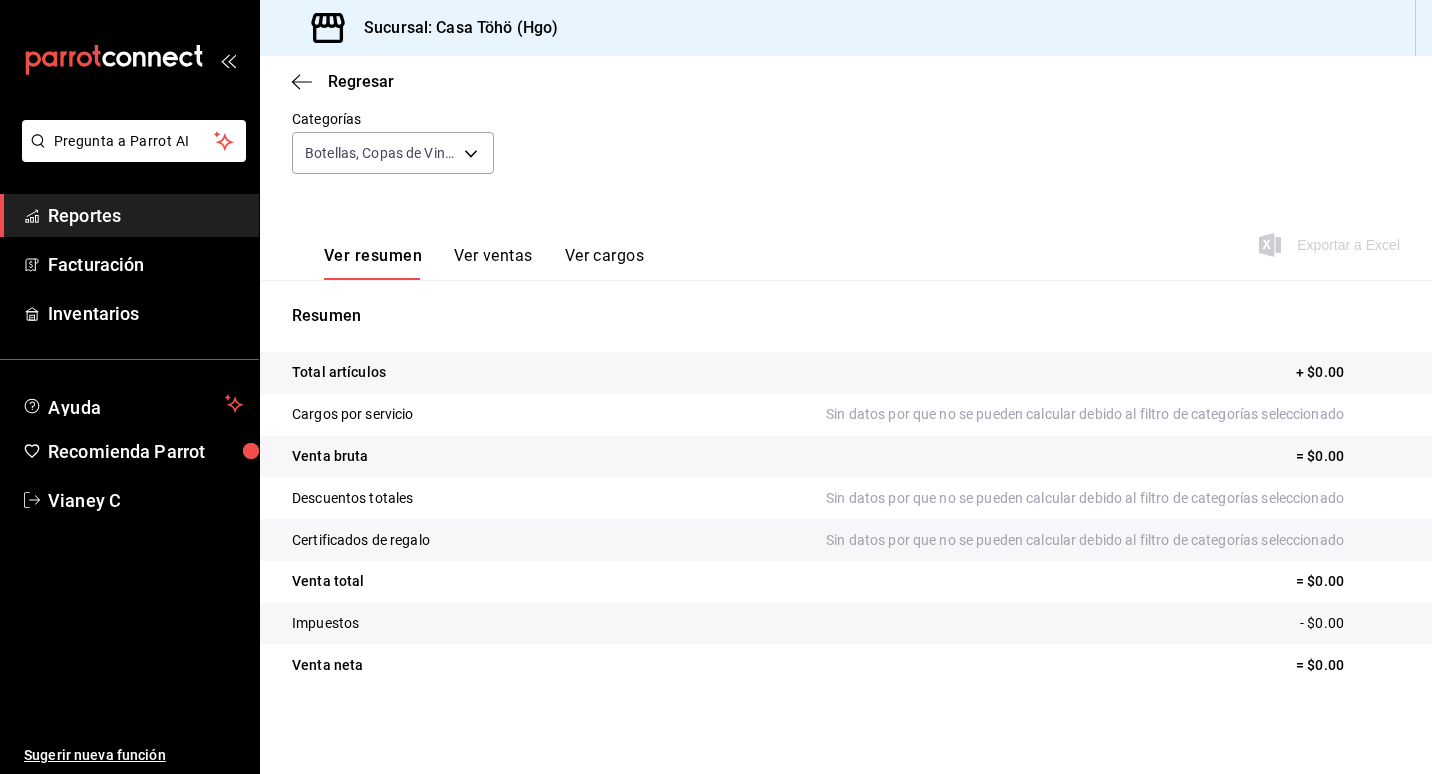 click on "Ver ventas" at bounding box center (493, 263) 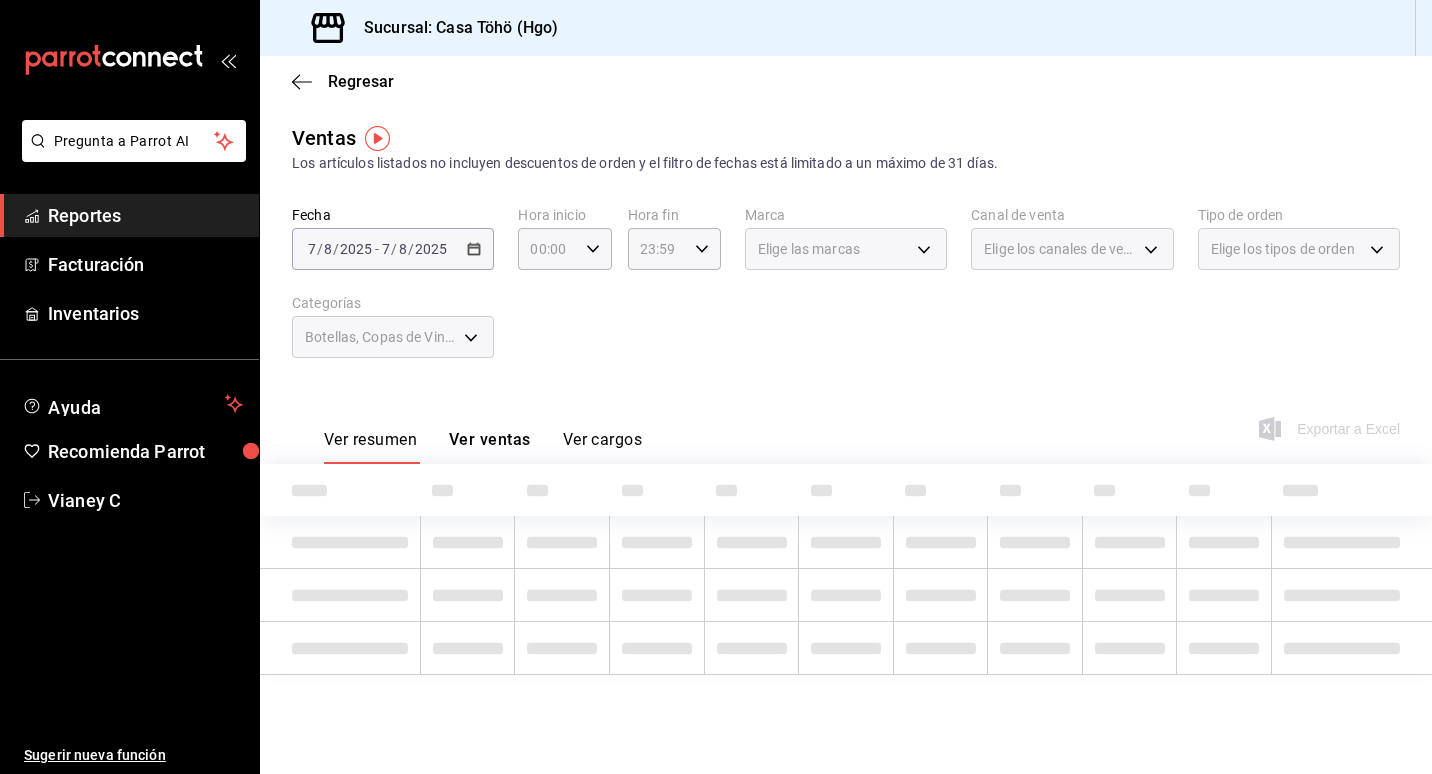 scroll, scrollTop: 0, scrollLeft: 0, axis: both 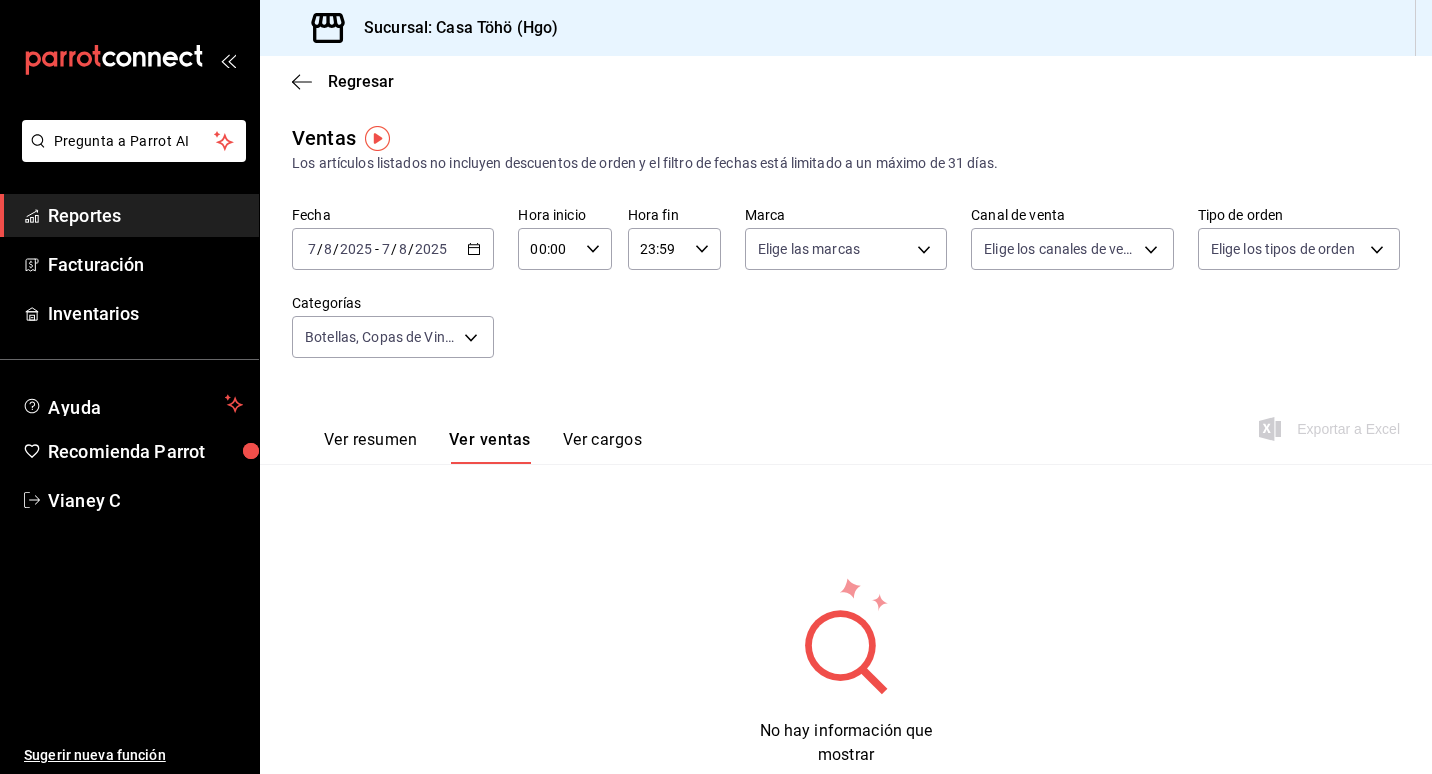 click 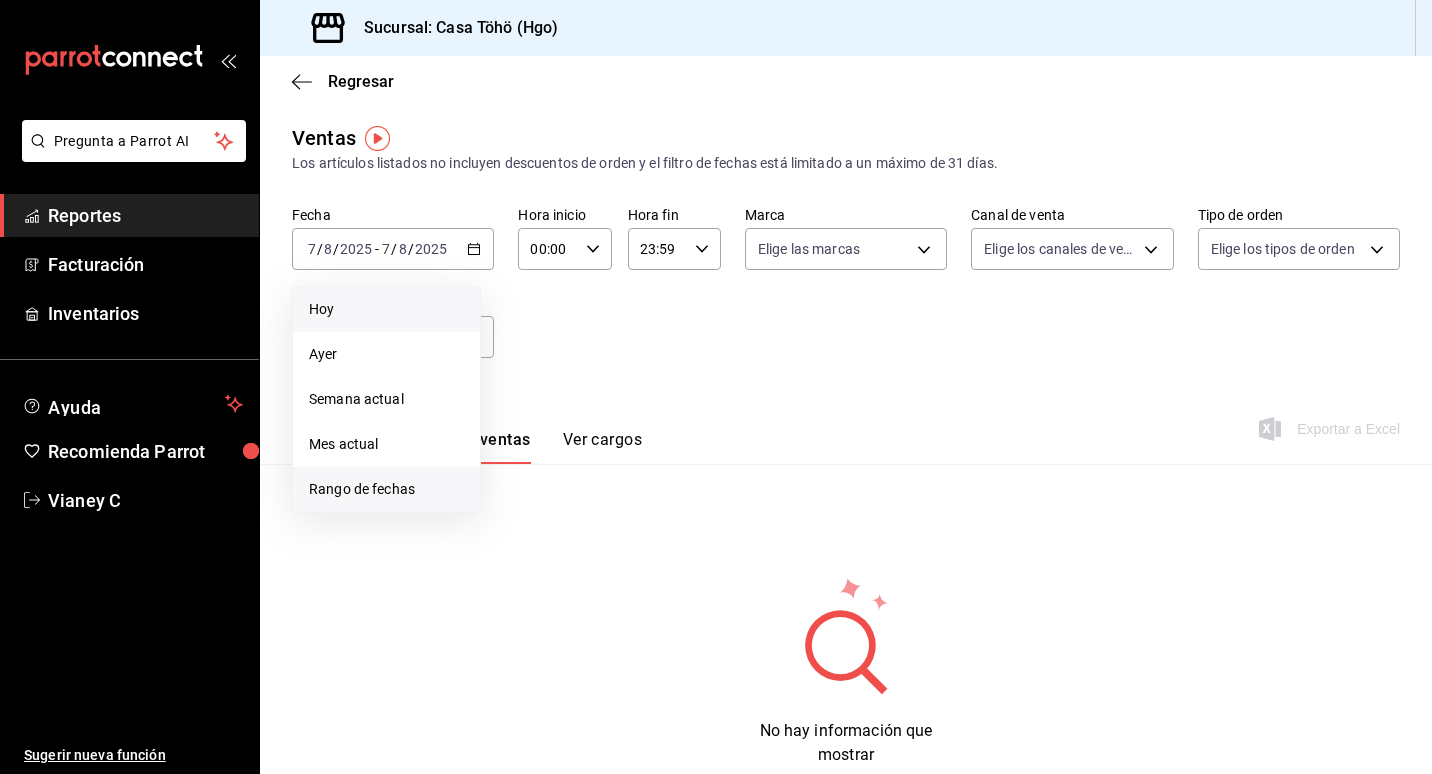 click on "Rango de fechas" at bounding box center (386, 489) 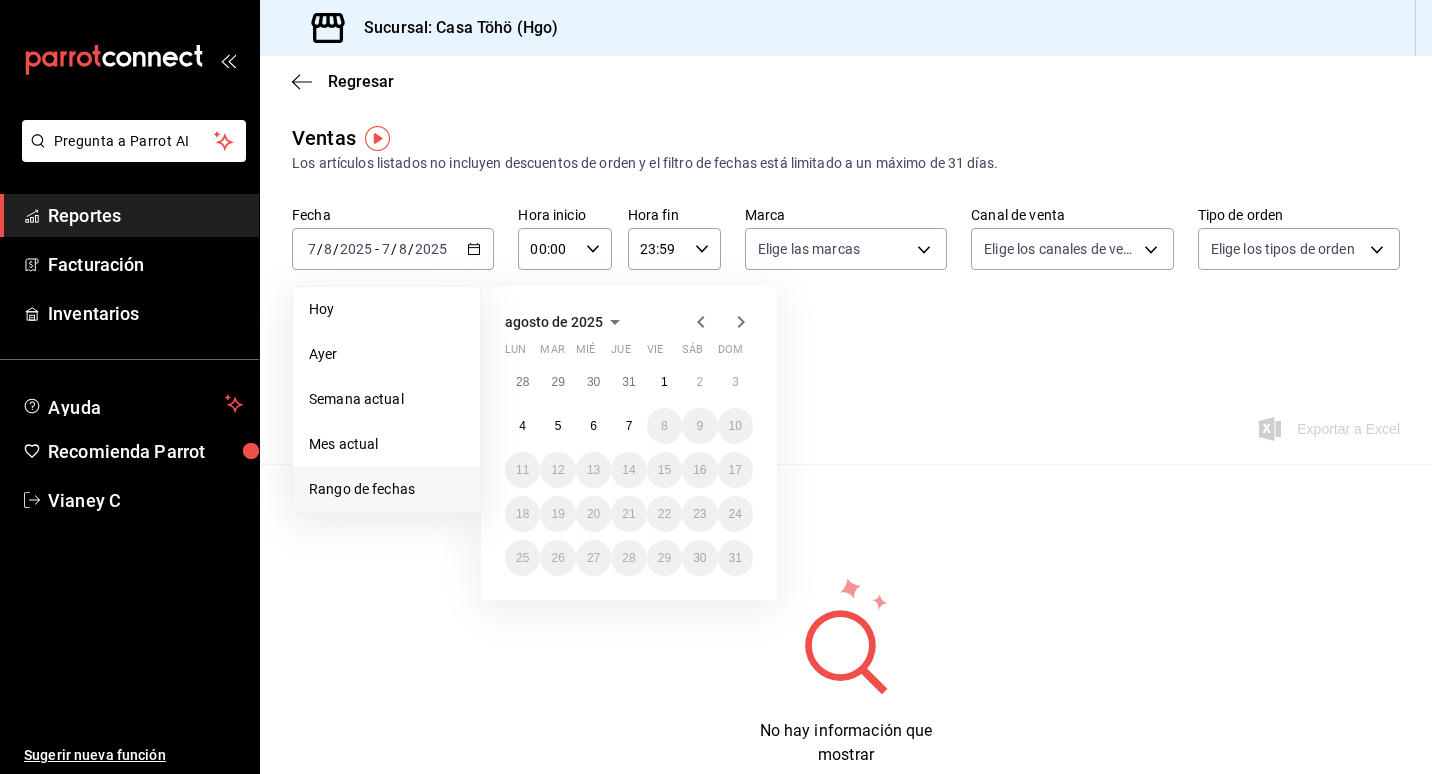 click 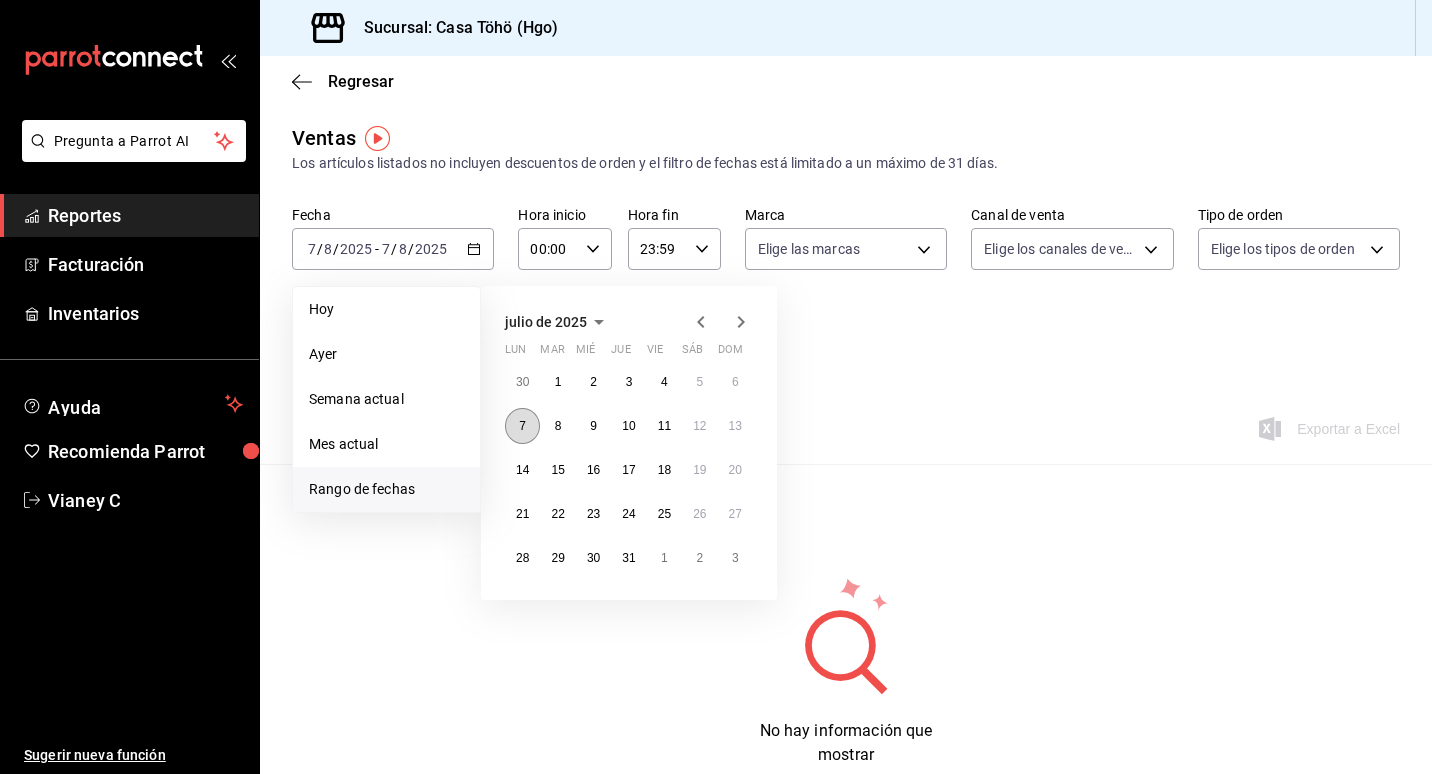 click on "7" at bounding box center [522, 426] 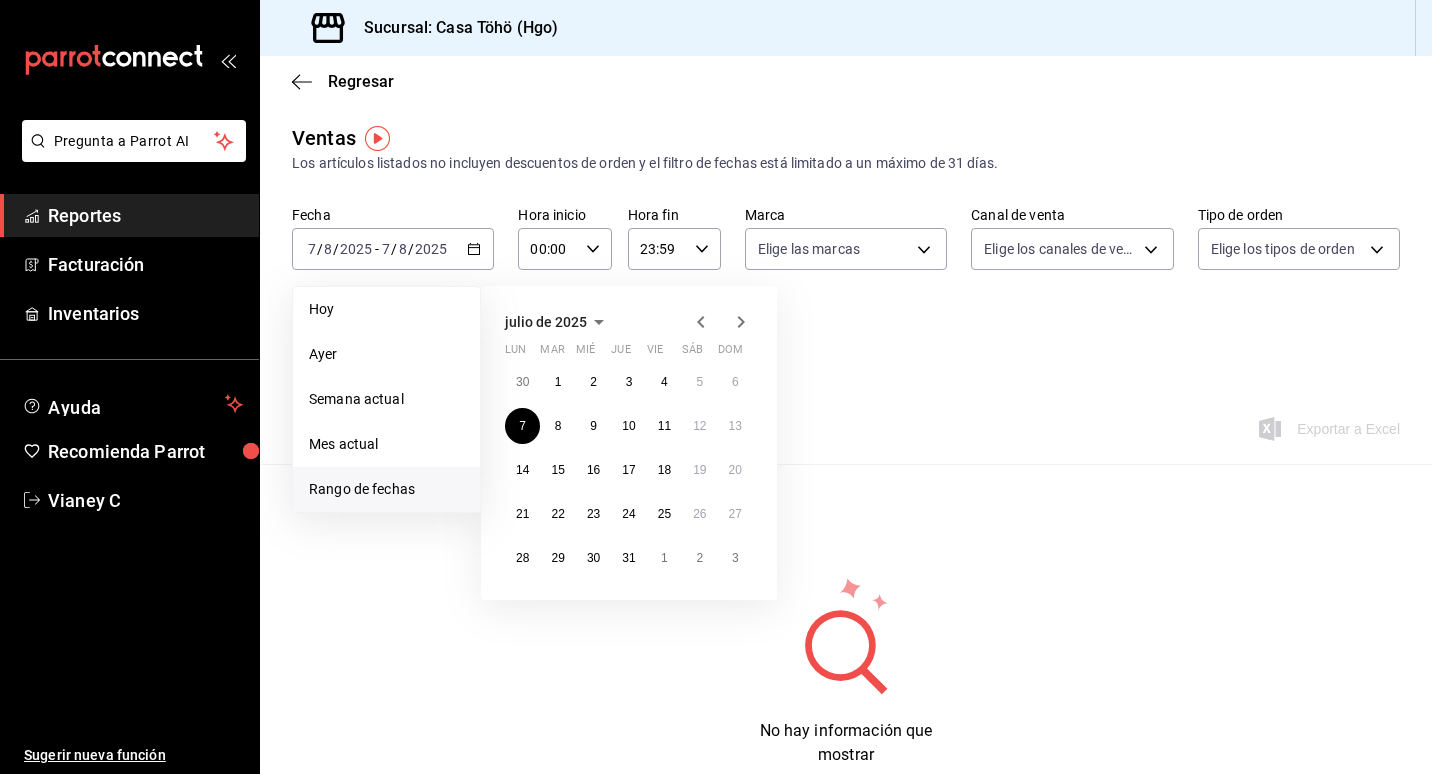 click 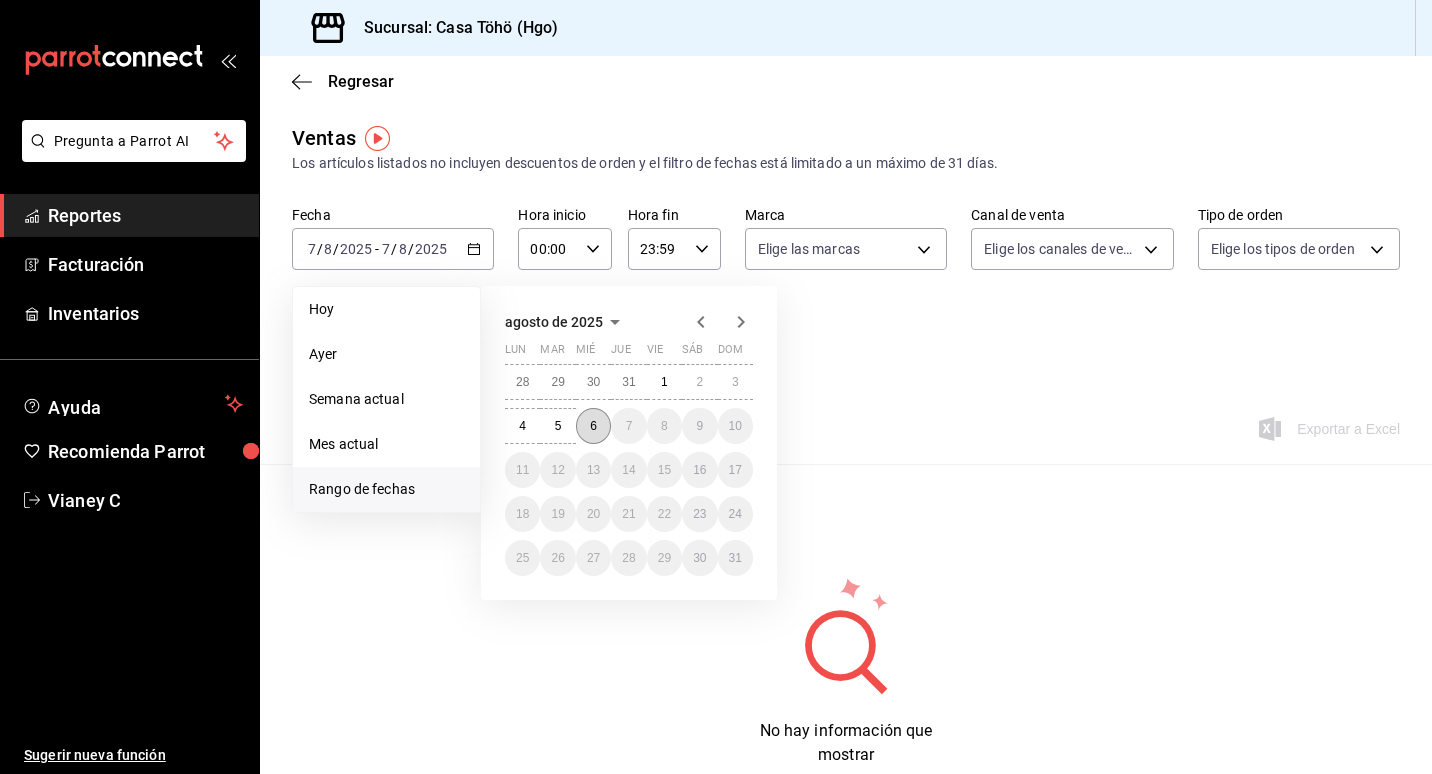click on "6" at bounding box center [593, 426] 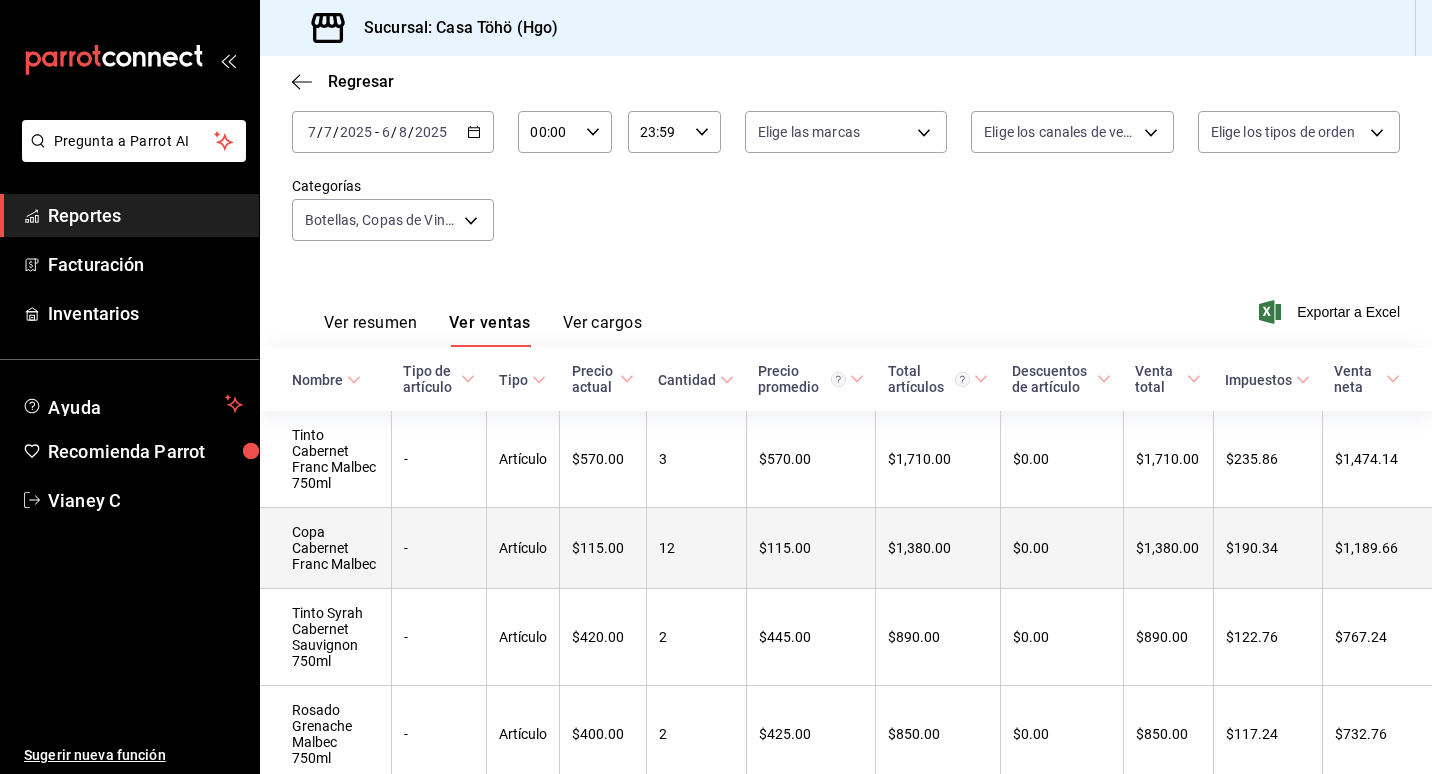 scroll, scrollTop: 57, scrollLeft: 0, axis: vertical 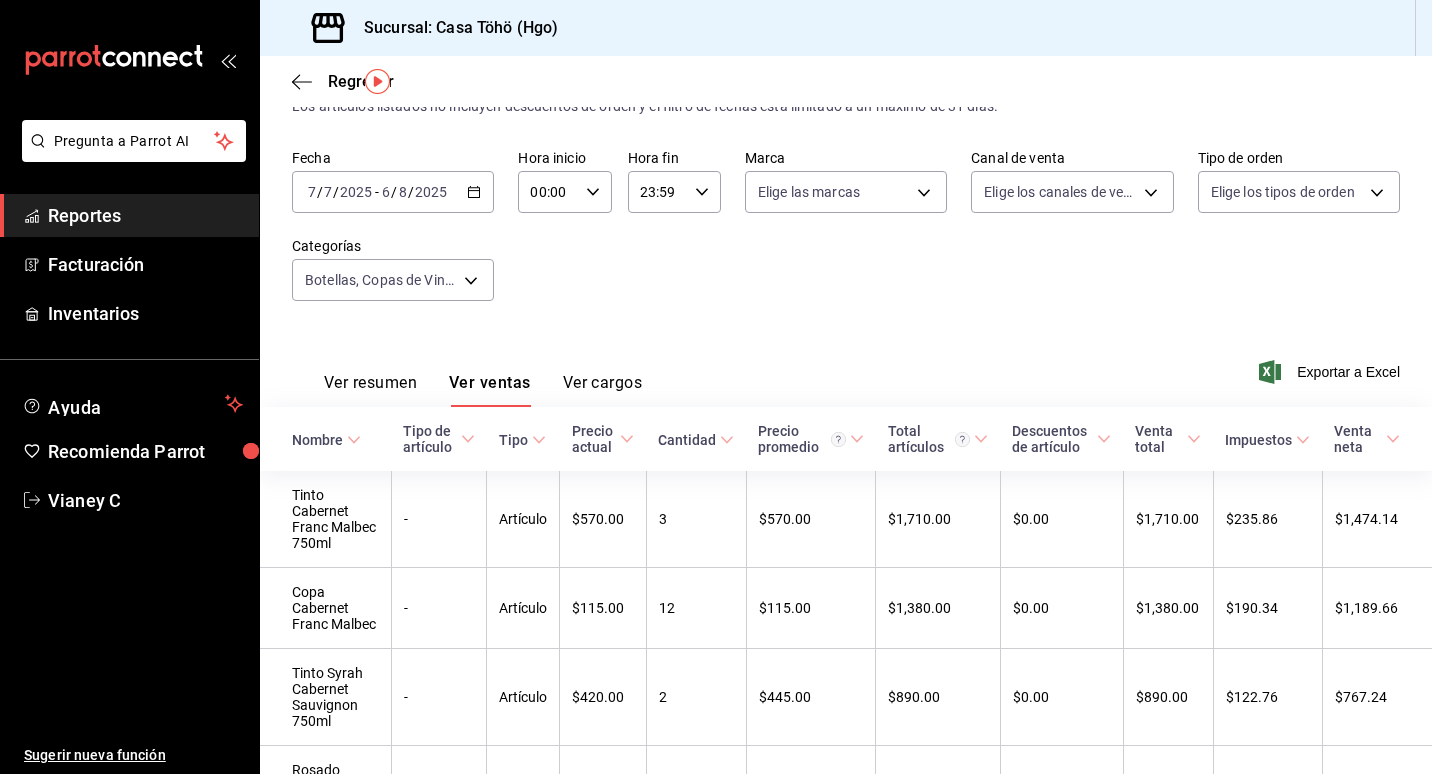 click on "Ver resumen" at bounding box center [370, 390] 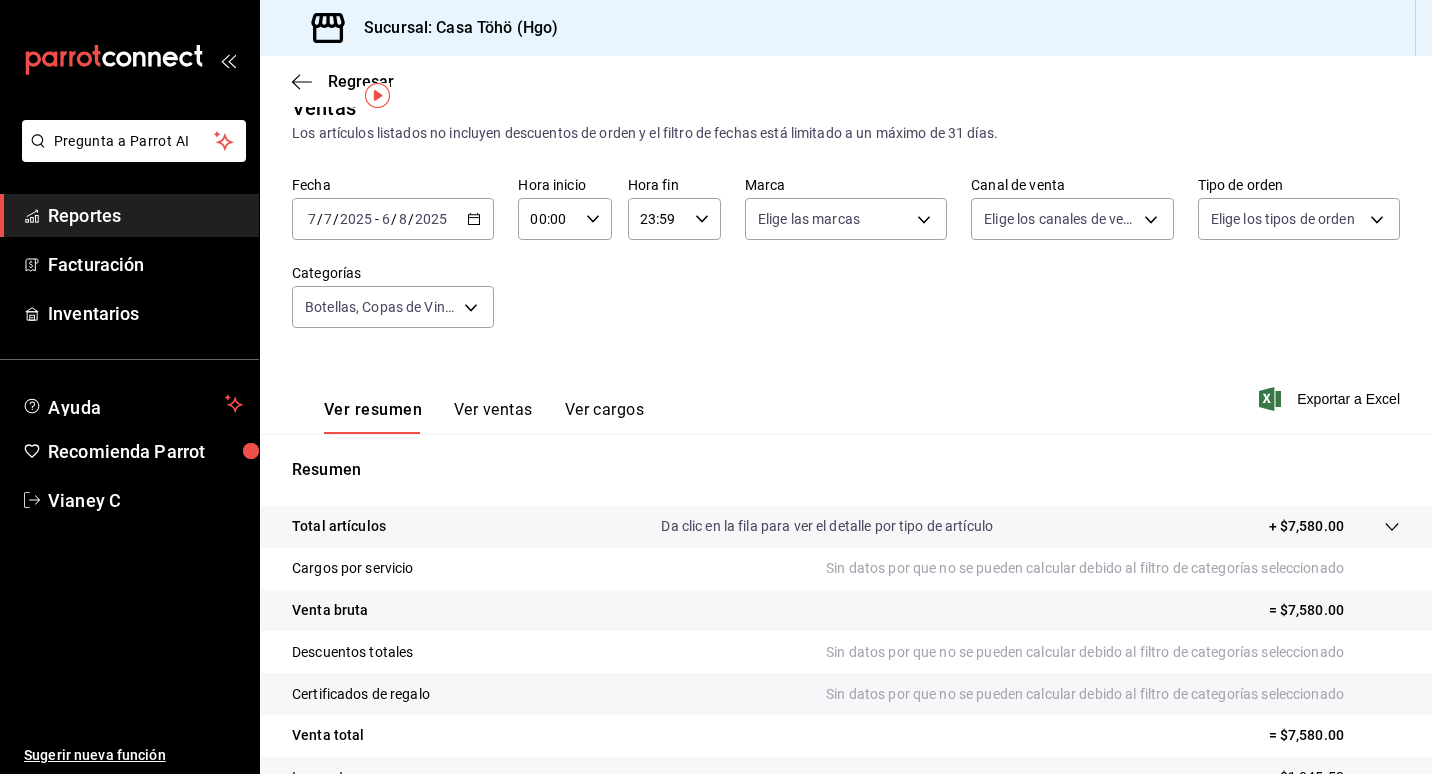 scroll, scrollTop: 0, scrollLeft: 0, axis: both 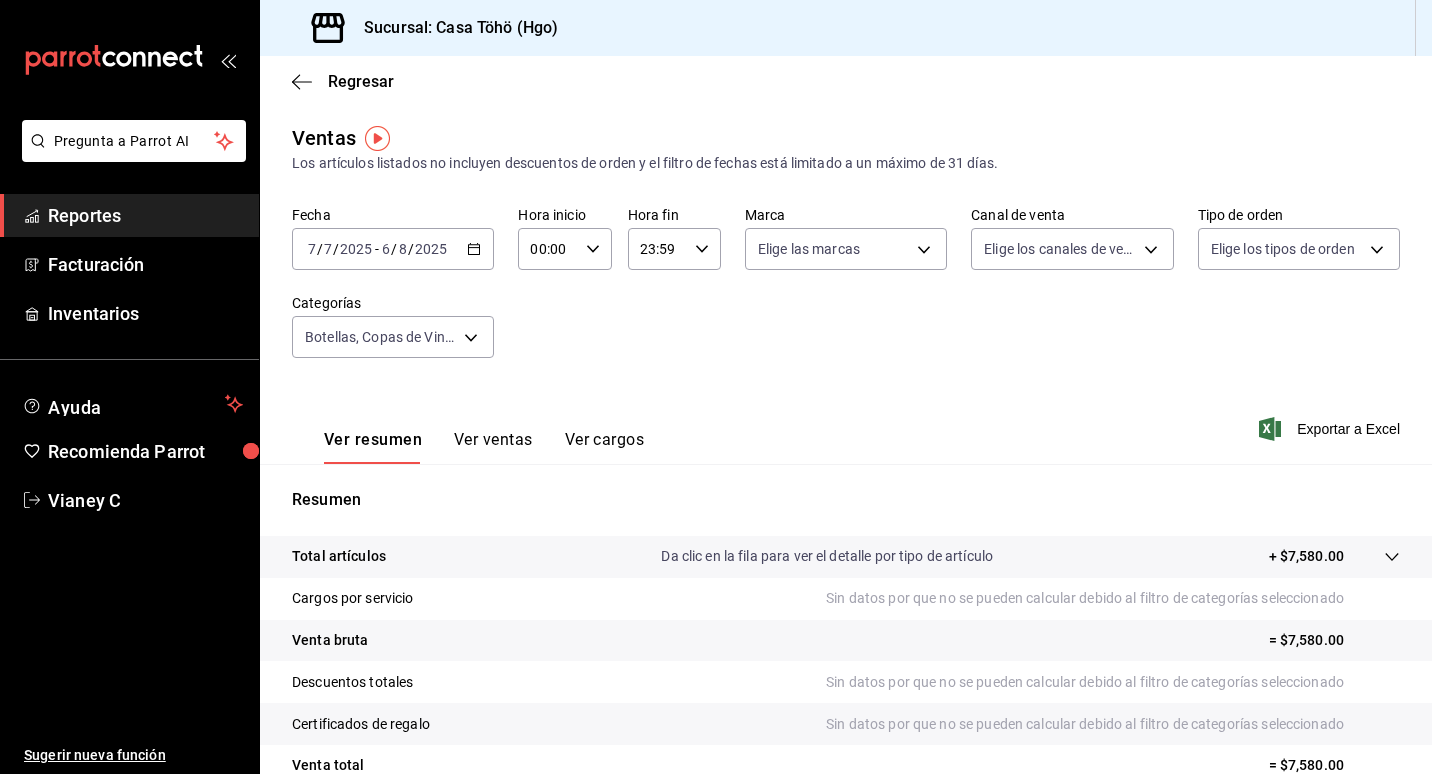 click on "Ver ventas" at bounding box center [493, 447] 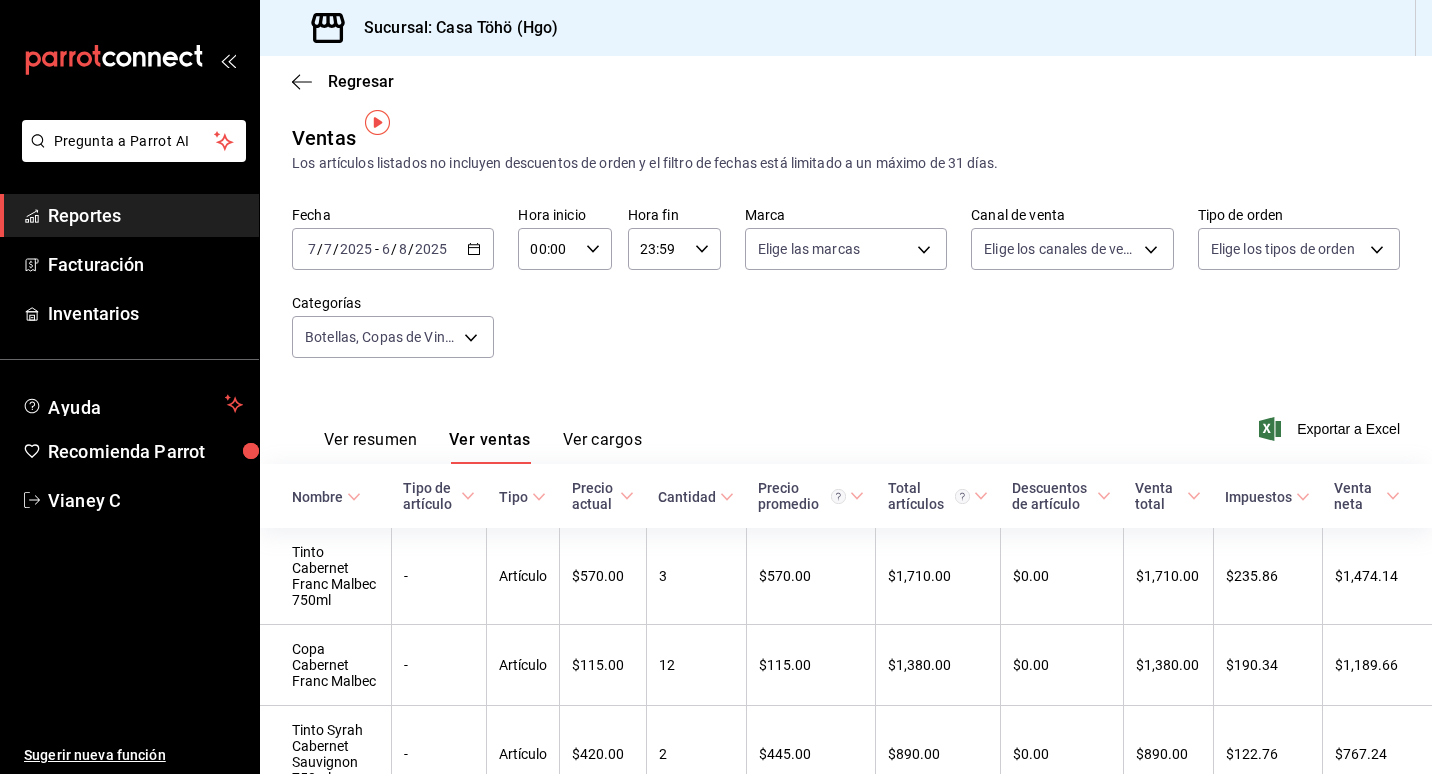scroll, scrollTop: 100, scrollLeft: 0, axis: vertical 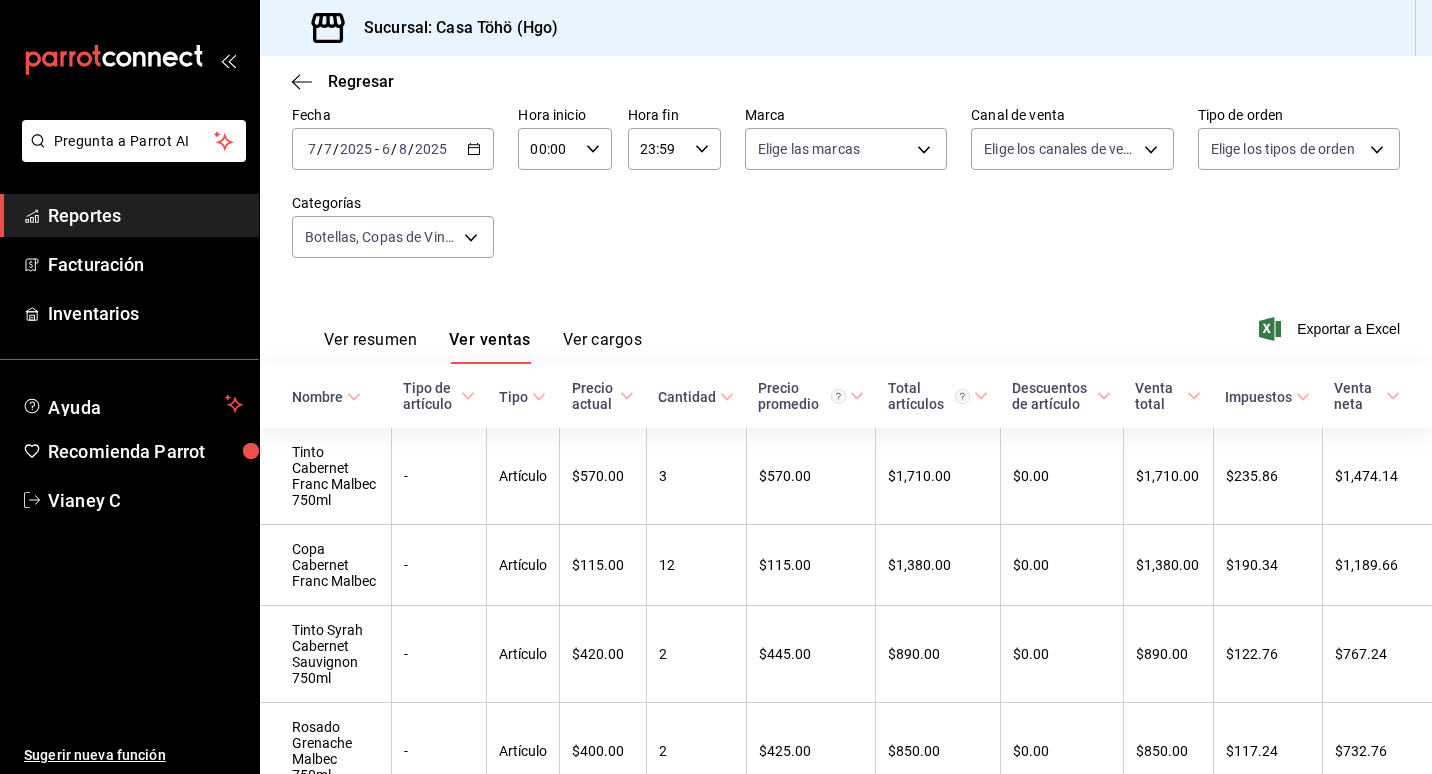 click on "Ver cargos" at bounding box center [603, 347] 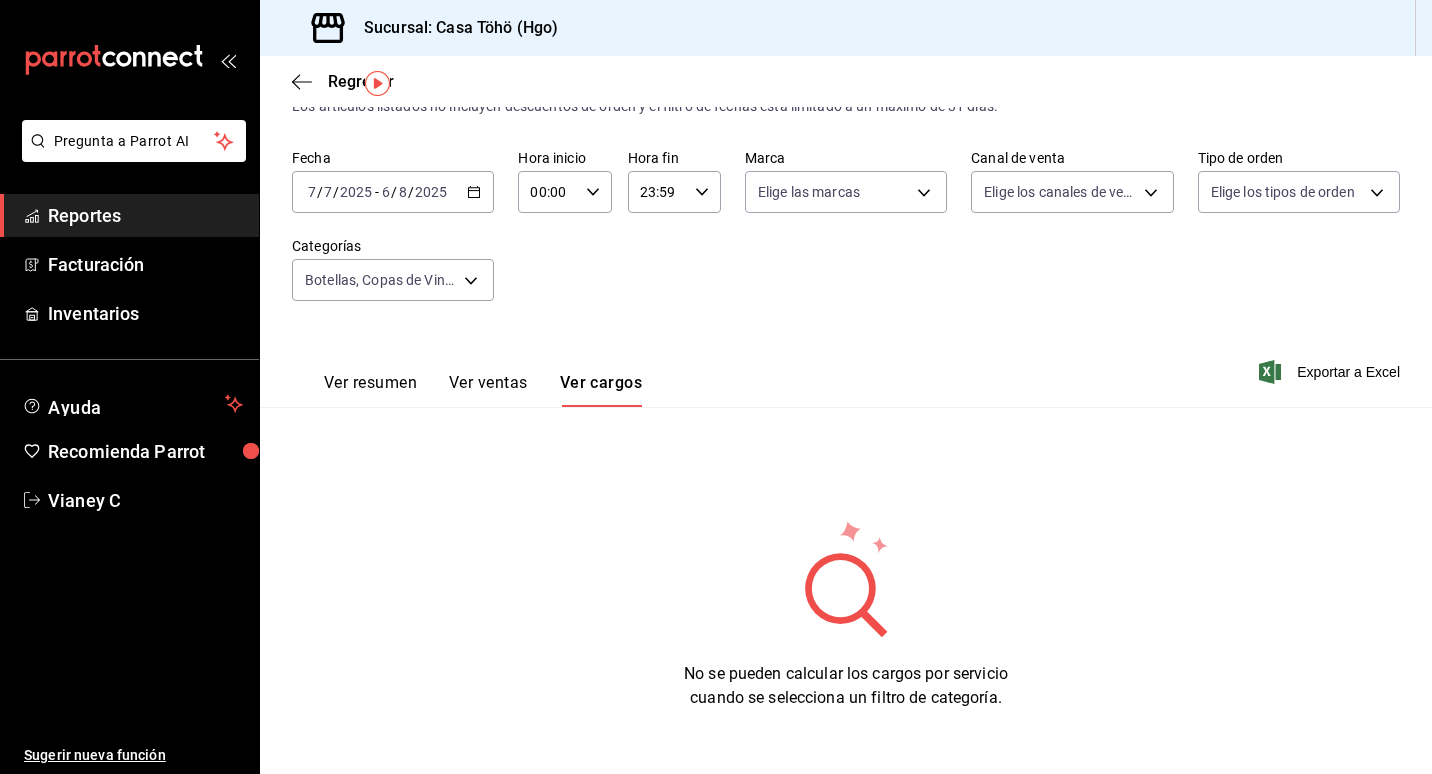 scroll, scrollTop: 55, scrollLeft: 0, axis: vertical 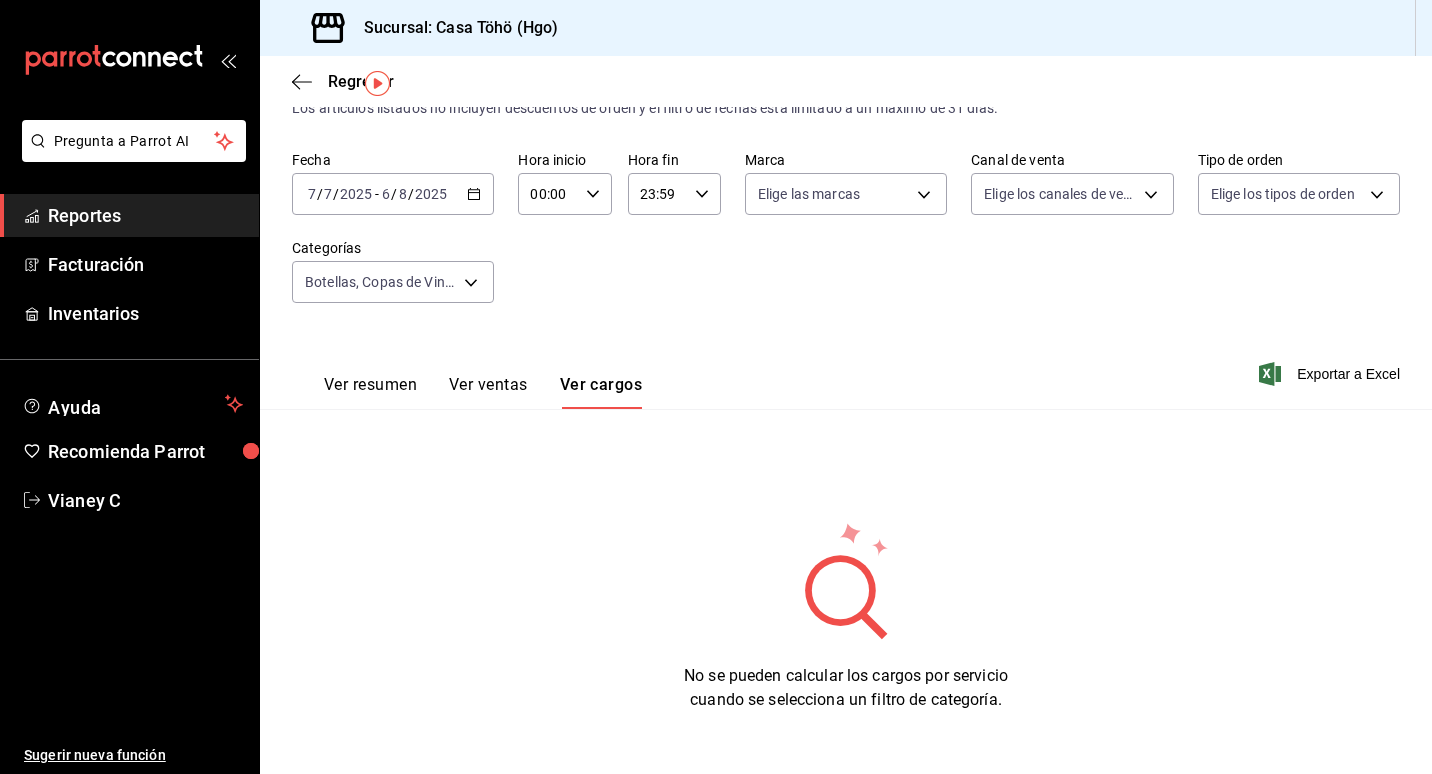 click on "Ver ventas" at bounding box center (488, 392) 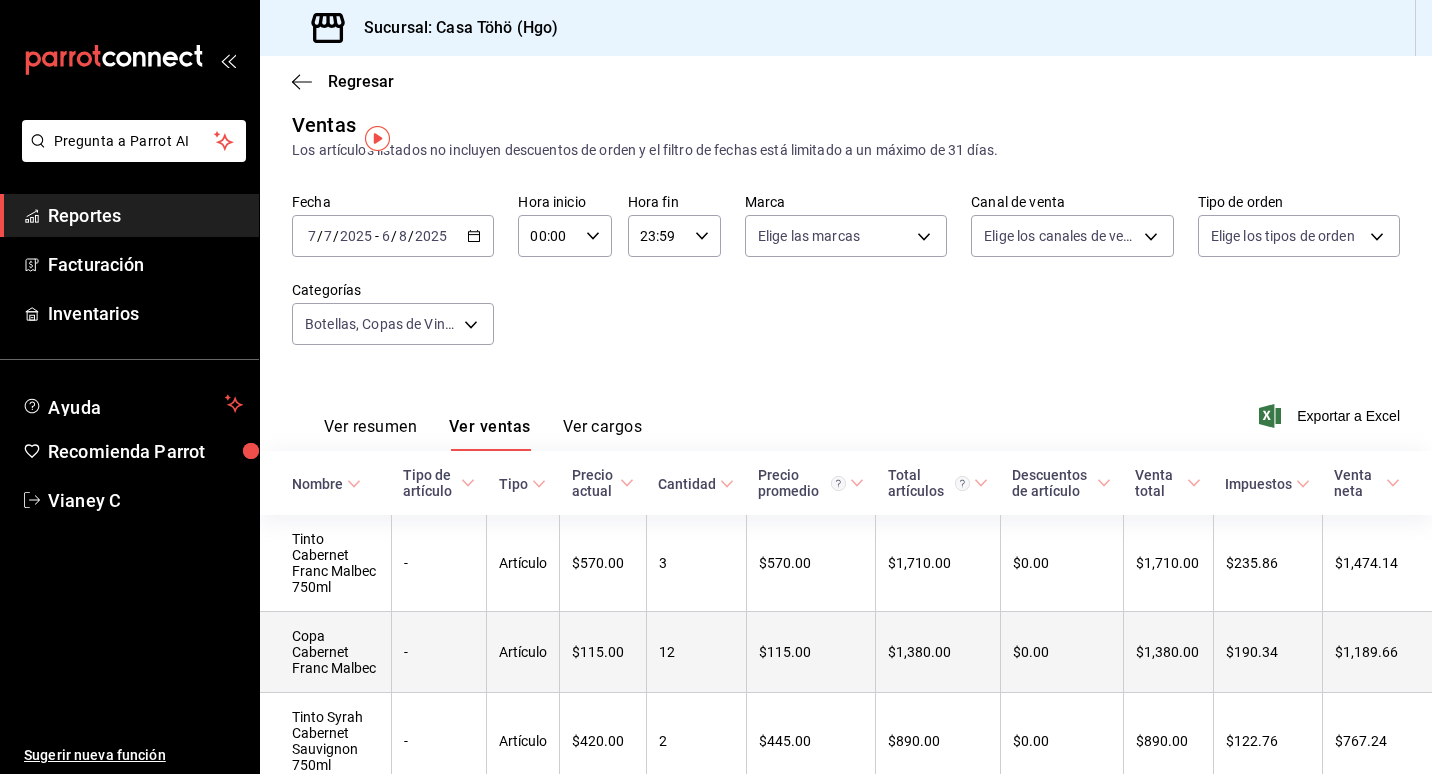 scroll, scrollTop: 0, scrollLeft: 0, axis: both 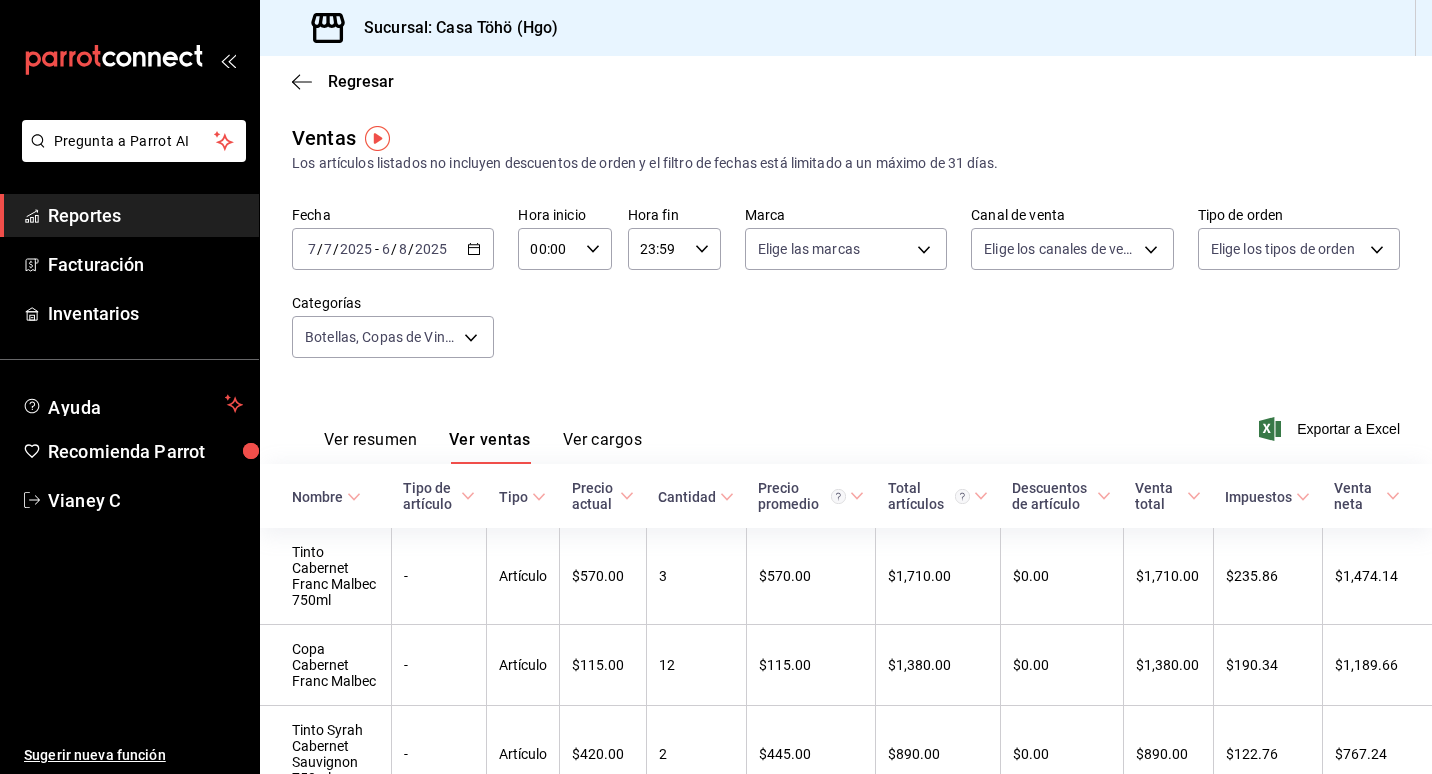 click on "Reportes" at bounding box center (145, 215) 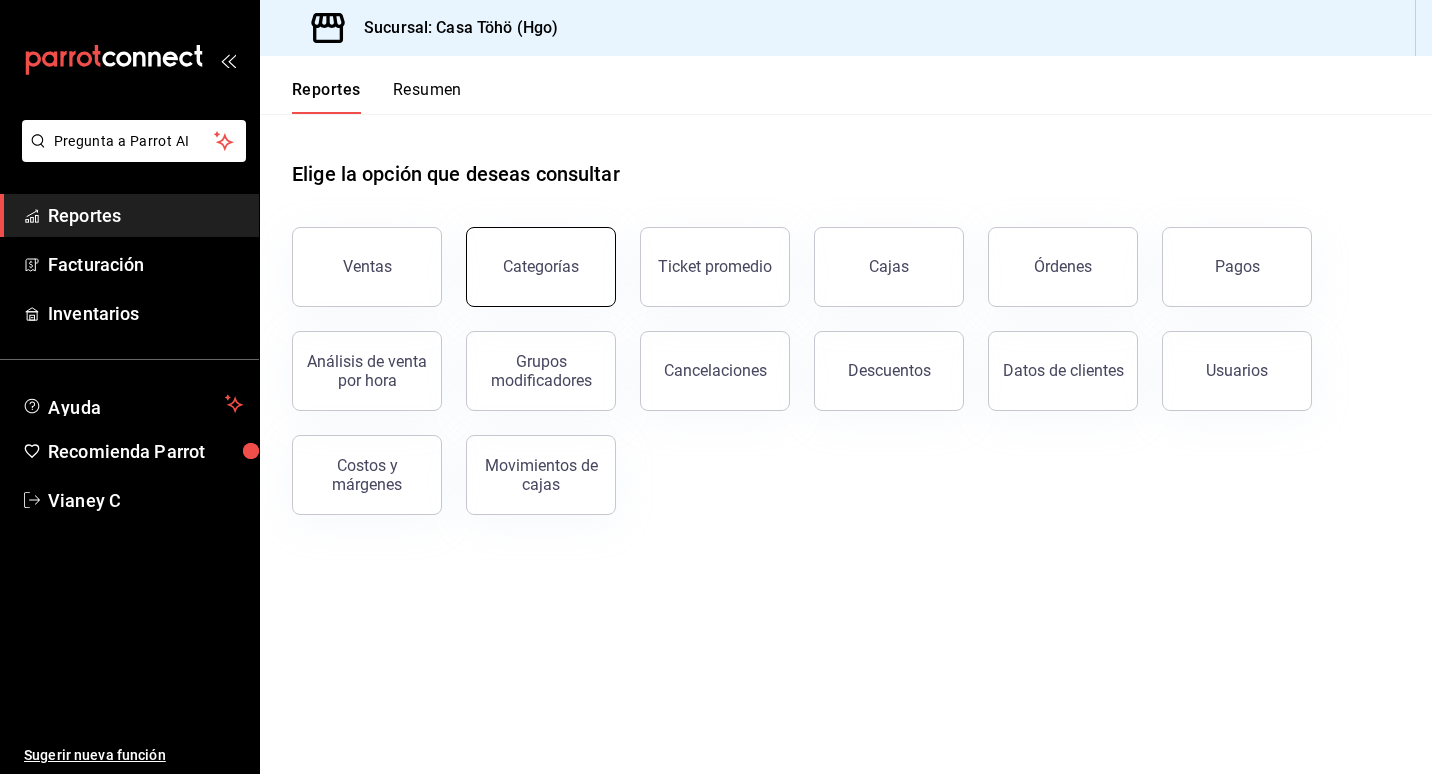 click on "Categorías" at bounding box center (541, 266) 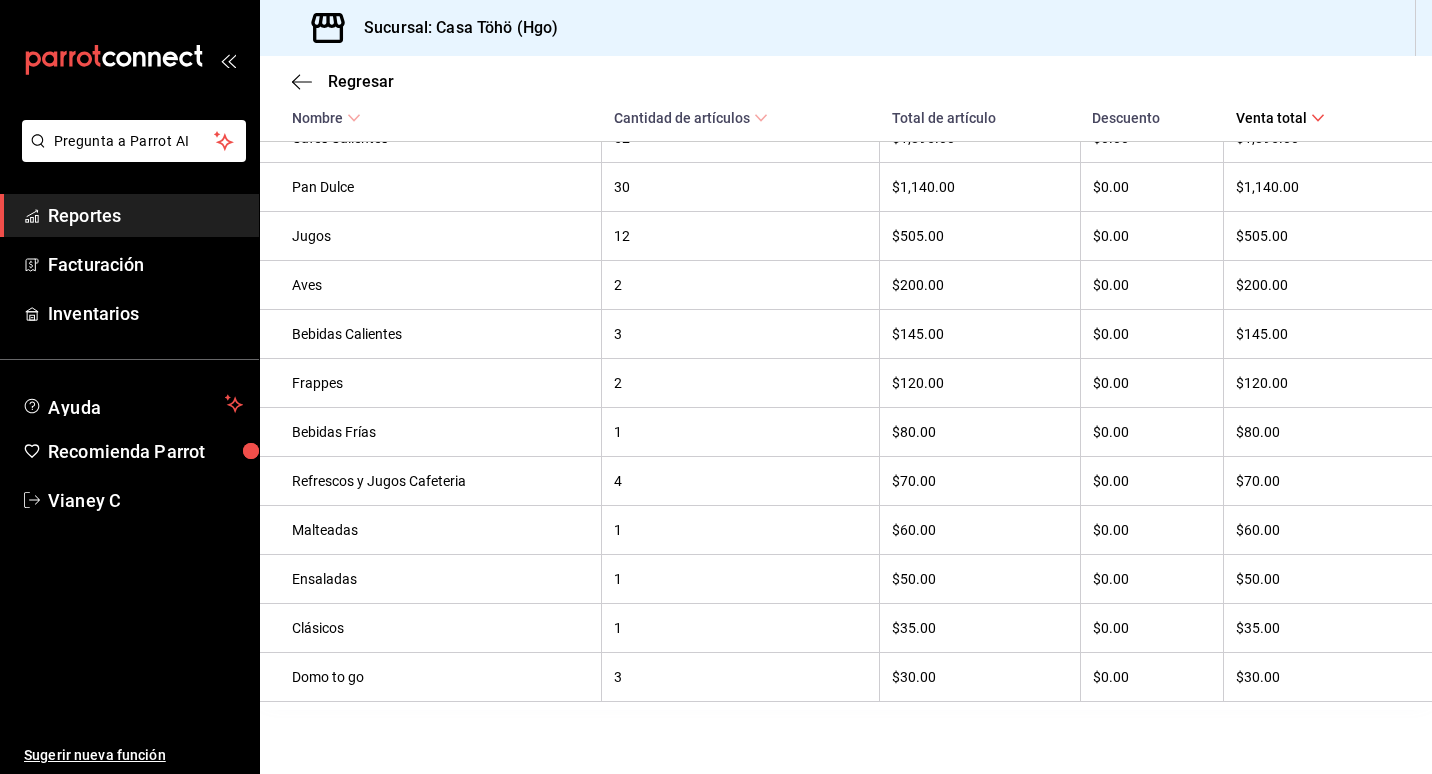 scroll, scrollTop: 422, scrollLeft: 0, axis: vertical 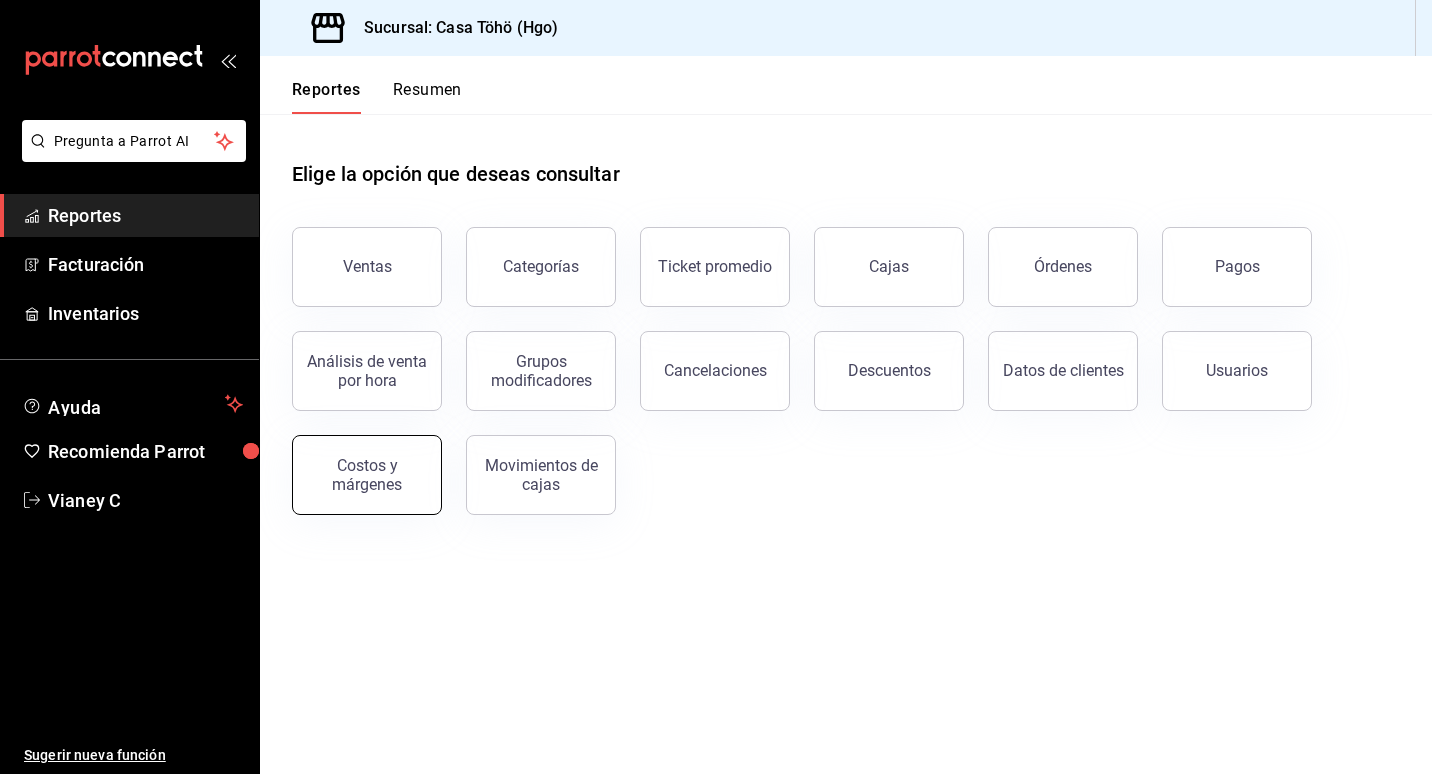 click on "Costos y márgenes" at bounding box center (367, 475) 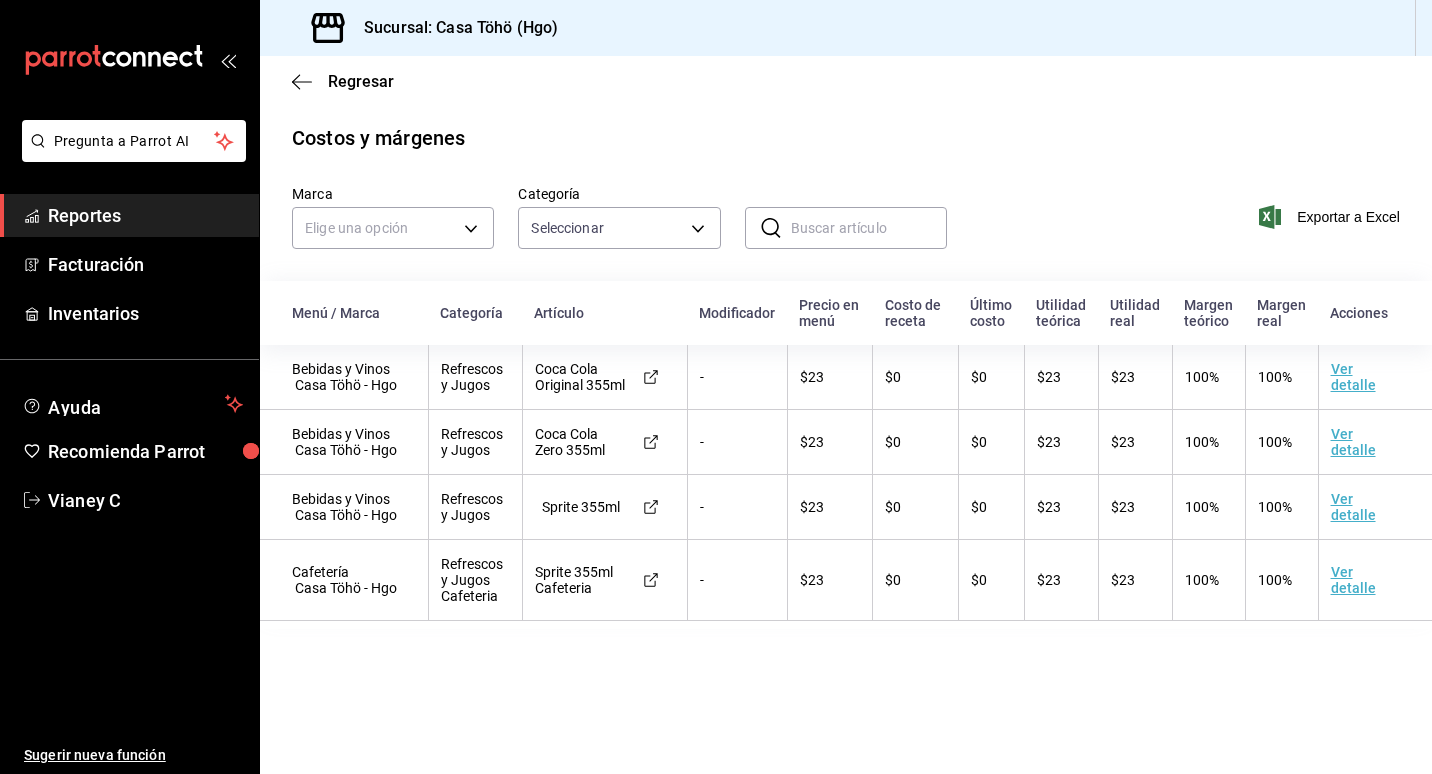click on "Bebidas y Vinos
Casa Töhö - Hgo" at bounding box center (344, 377) 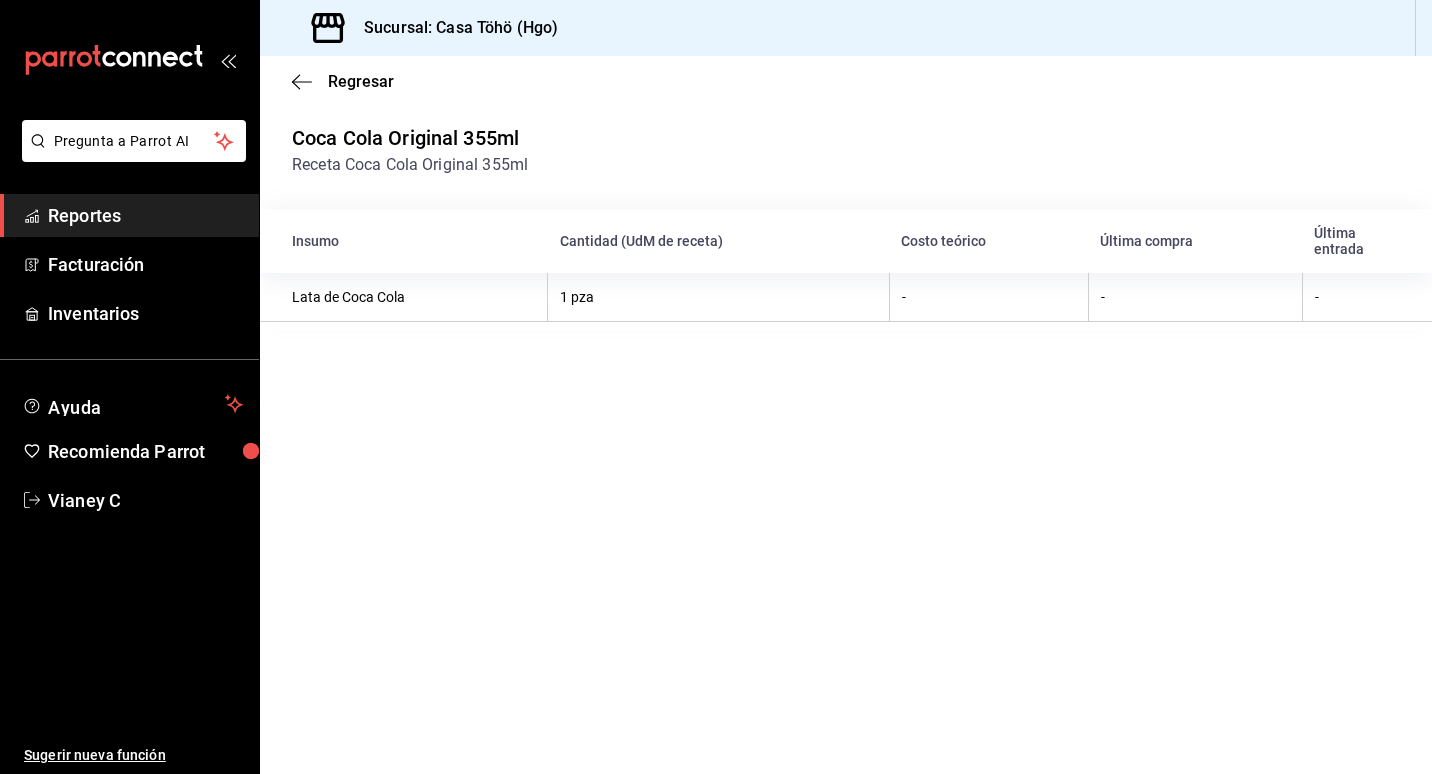click on "Lata de Coca Cola" at bounding box center [404, 297] 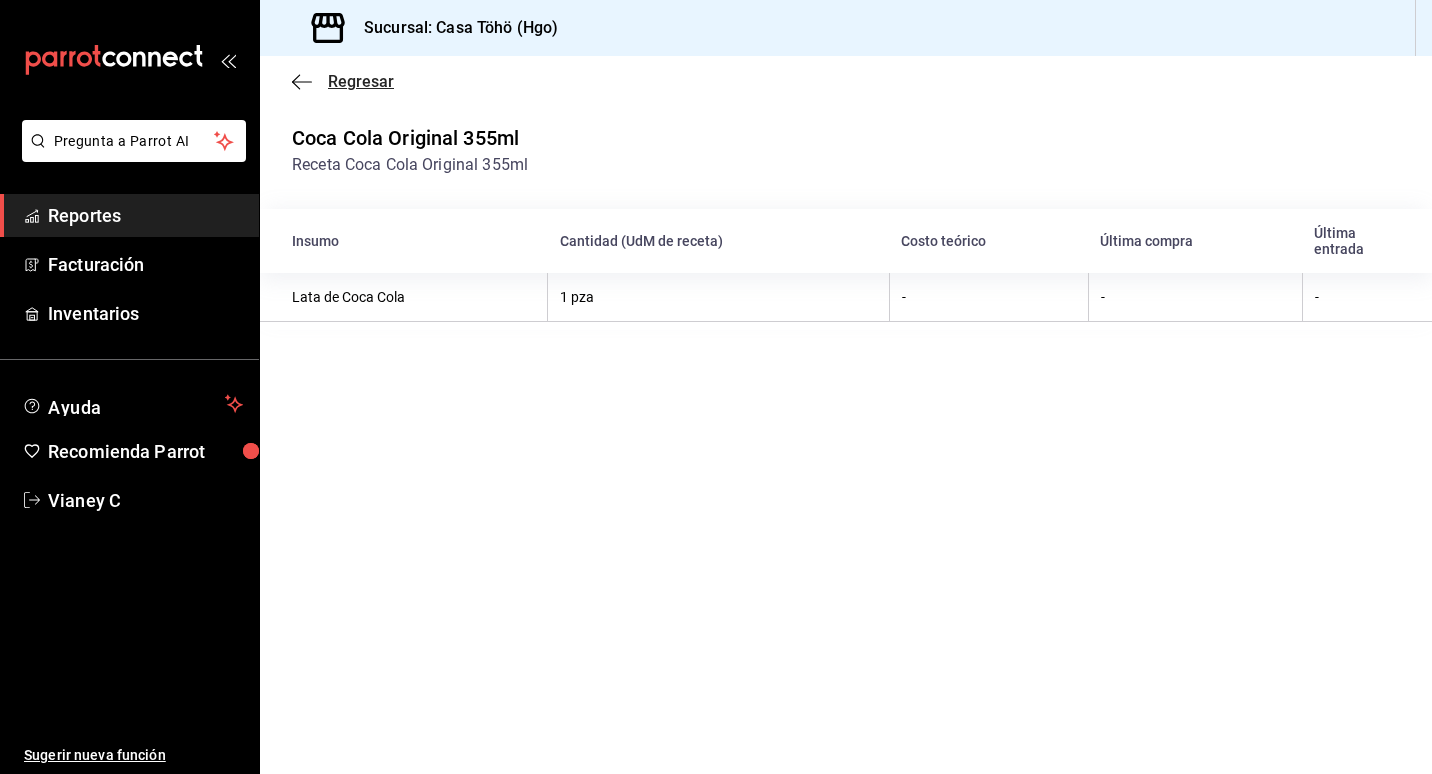 click 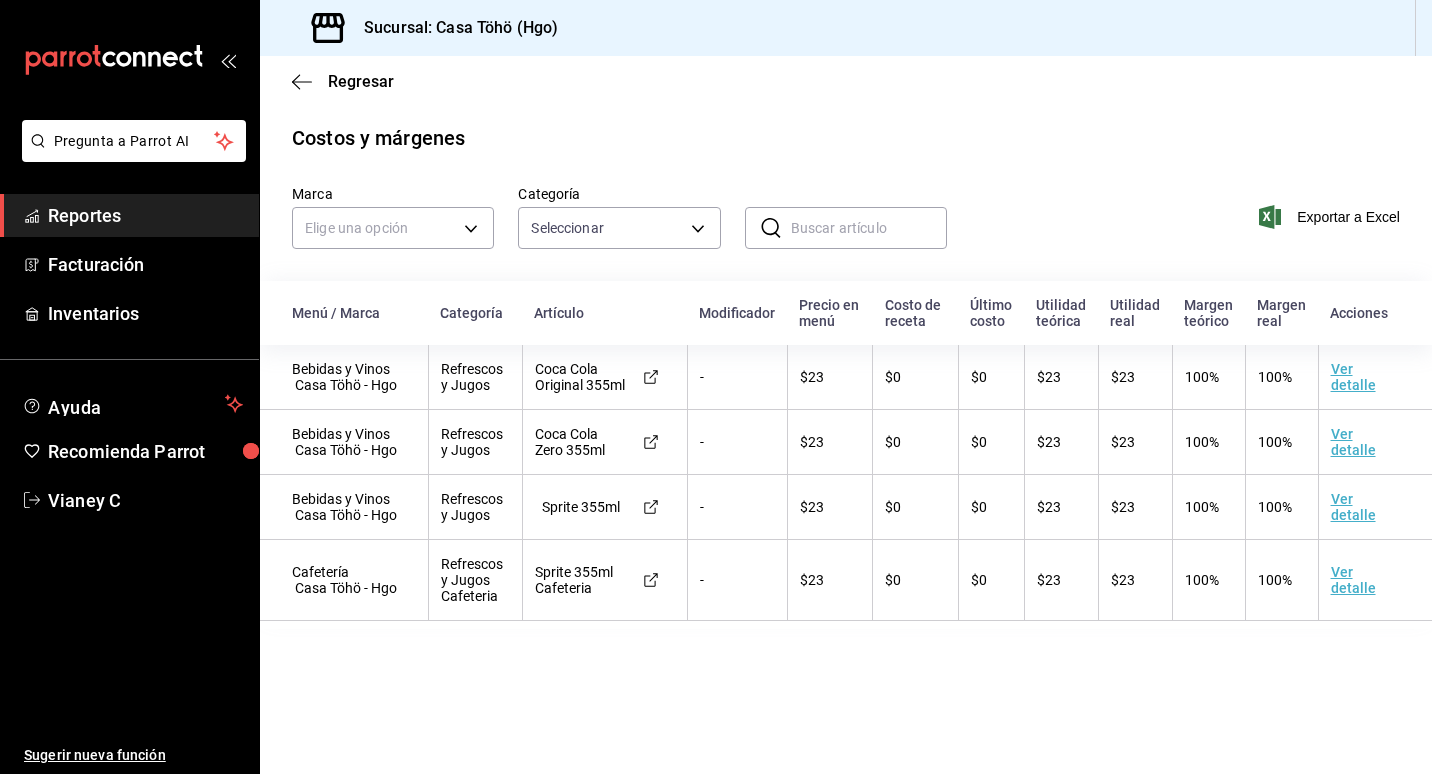 click on "Reportes" at bounding box center [145, 215] 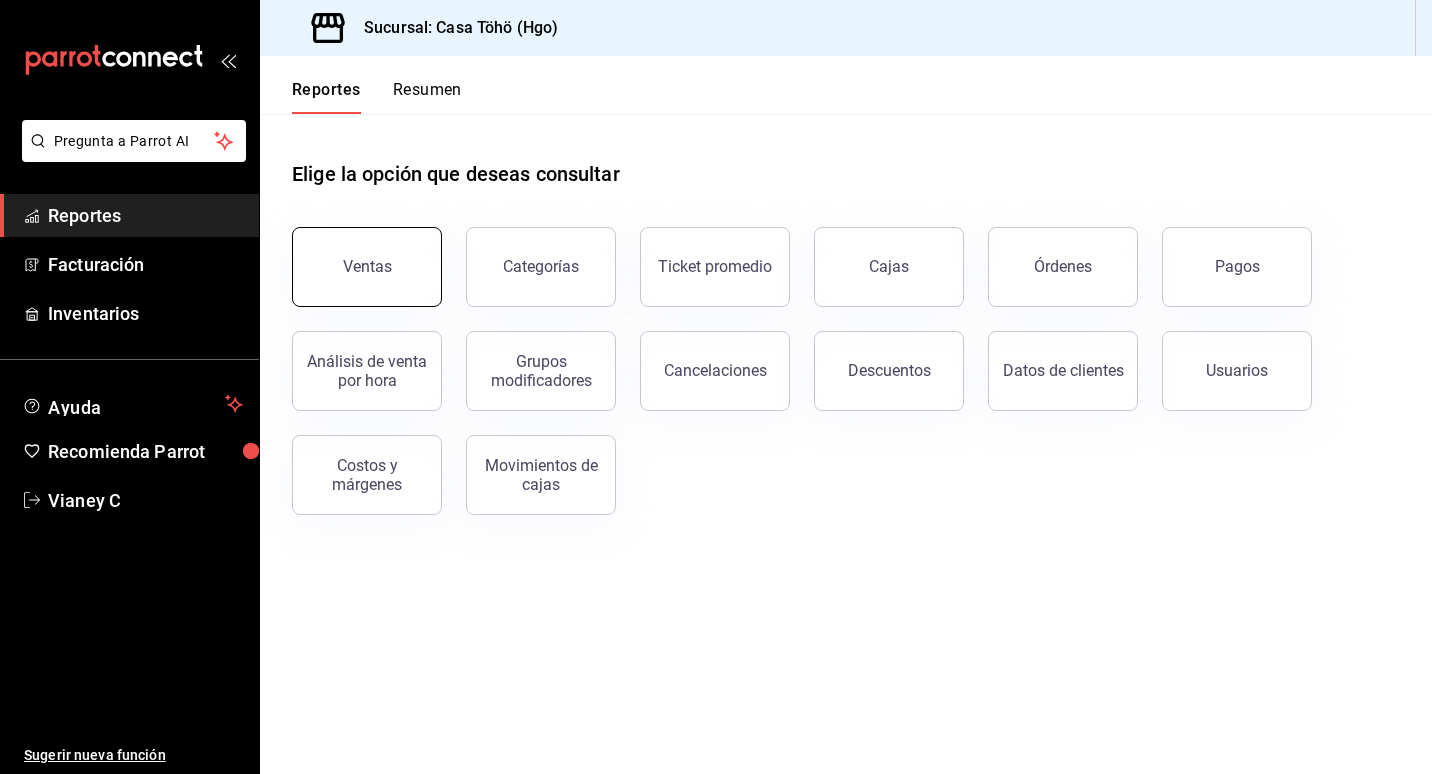 click on "Ventas" at bounding box center (367, 266) 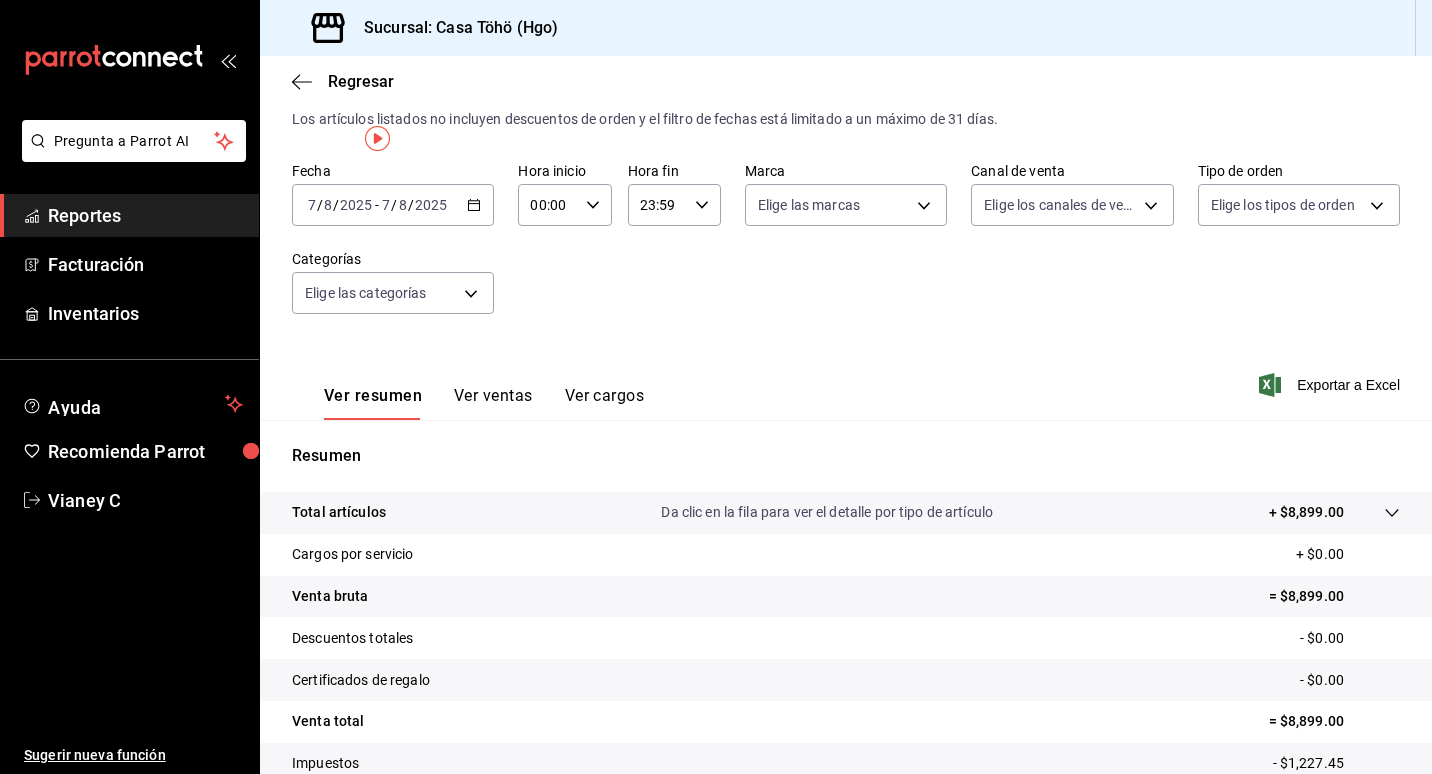 scroll, scrollTop: 0, scrollLeft: 0, axis: both 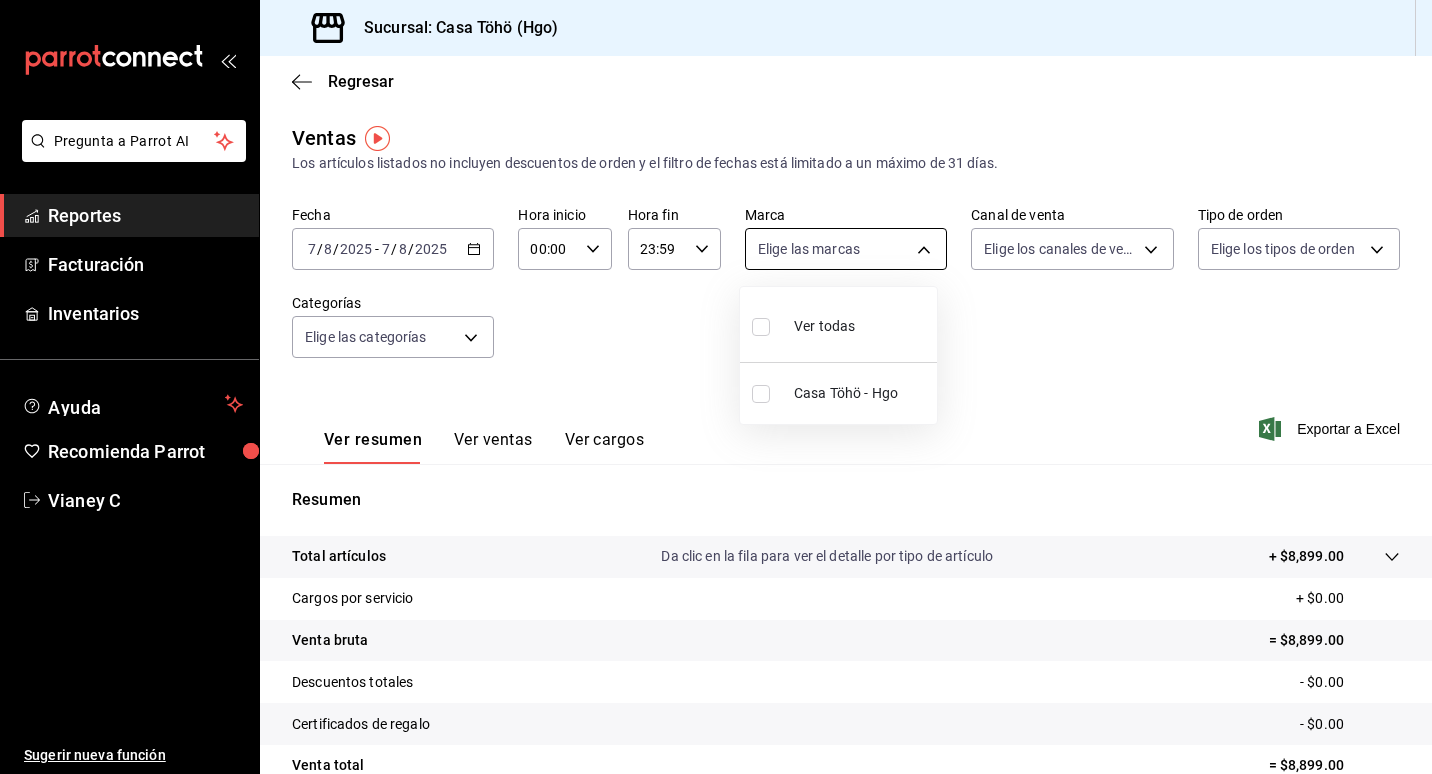 click on "Sucursal: Casa Töhö (Hgo) Regresar Ventas Los artículos listados no incluyen descuentos de orden y el filtro de fechas está limitado a un máximo de 31 días. Fecha [DATE] 7 / 8 / [DATE] - [DATE] 7 / 8 / [DATE] Hora inicio 00:00 Hora inicio Hora fin 23:59 Hora fin Marca Elige las marcas Canal de venta Elige los canales de venta Tipo de orden Elige los tipos de orden Categorías Elige las categorías Ver resumen Ver ventas Ver cargos Exportar a Excel Resumen Total artículos Da clic en la fila para ver el detalle por tipo de artículo + $8,899.00 Cargos por servicio + $0.00 Venta bruta = $8,899.00 Descuentos totales - $0.00 Certificados de regalo - $0.00 Venta total = $8,899.00 Impuestos - $1,227.45 Venta neta = $7,671.55 GANA 1 MES GRATIS EN TU SUSCRIPCIÓN AQUÍ Ver video tutorial Ir a video Pregunta a Parrot AI Reportes   Facturación   Inventarios   Ayuda Recomienda Parrot" at bounding box center [716, 387] 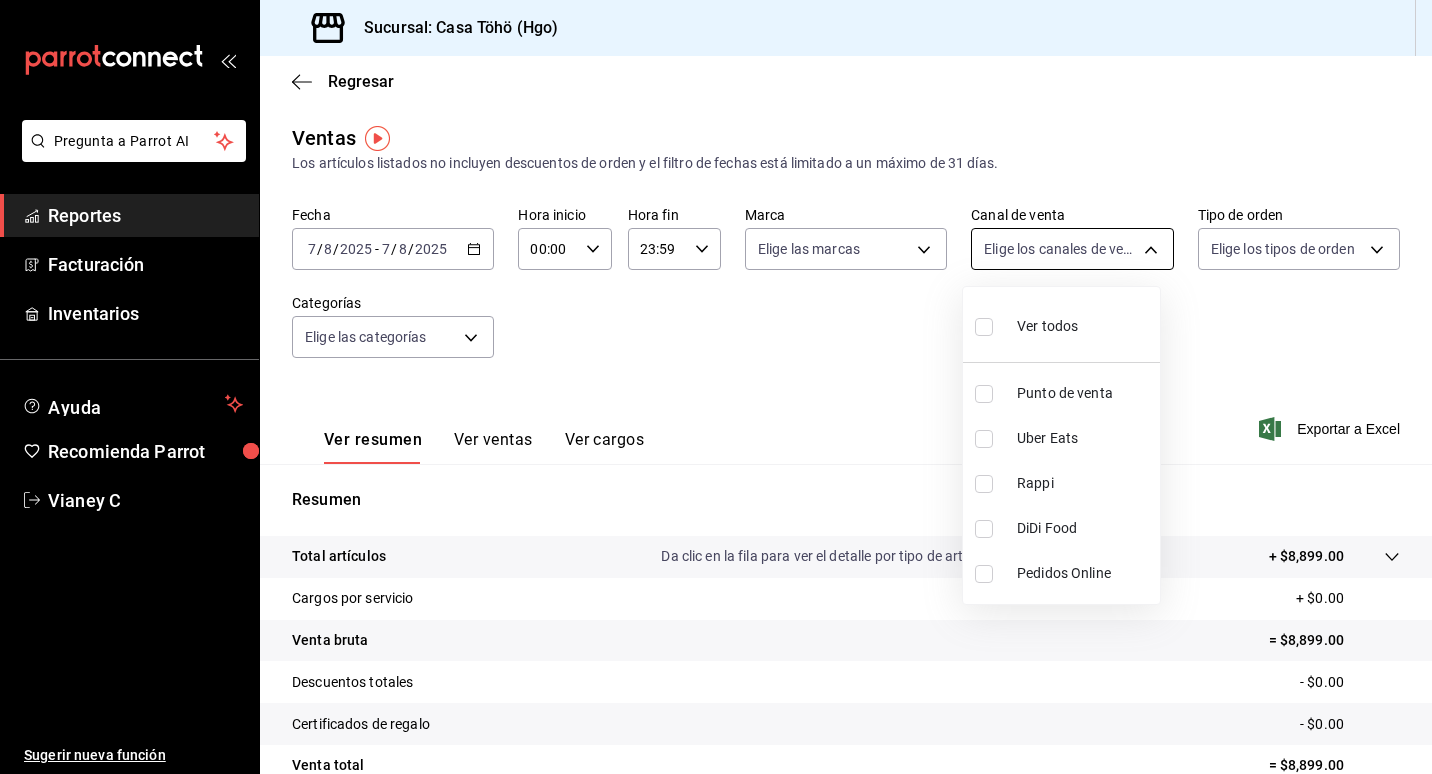 click on "Sucursal: Casa Töhö (Hgo) Regresar Ventas Los artículos listados no incluyen descuentos de orden y el filtro de fechas está limitado a un máximo de 31 días. Fecha [DATE] 7 / 8 / [DATE] - [DATE] 7 / 8 / [DATE] Hora inicio 00:00 Hora inicio Hora fin 23:59 Hora fin Marca Elige las marcas Canal de venta Elige los canales de venta Tipo de orden Elige los tipos de orden Categorías Elige las categorías Ver resumen Ver ventas Ver cargos Exportar a Excel Resumen Total artículos Da clic en la fila para ver el detalle por tipo de artículo + $8,899.00 Cargos por servicio + $0.00 Venta bruta = $8,899.00 Descuentos totales - $0.00 Certificados de regalo - $0.00 Venta total = $8,899.00 Impuestos - $1,227.45 Venta neta = $7,671.55 GANA 1 MES GRATIS EN TU SUSCRIPCIÓN AQUÍ Ver video tutorial Ir a video Pregunta a Parrot AI Reportes   Facturación   Inventarios   Ayuda Recomienda Parrot" at bounding box center (716, 387) 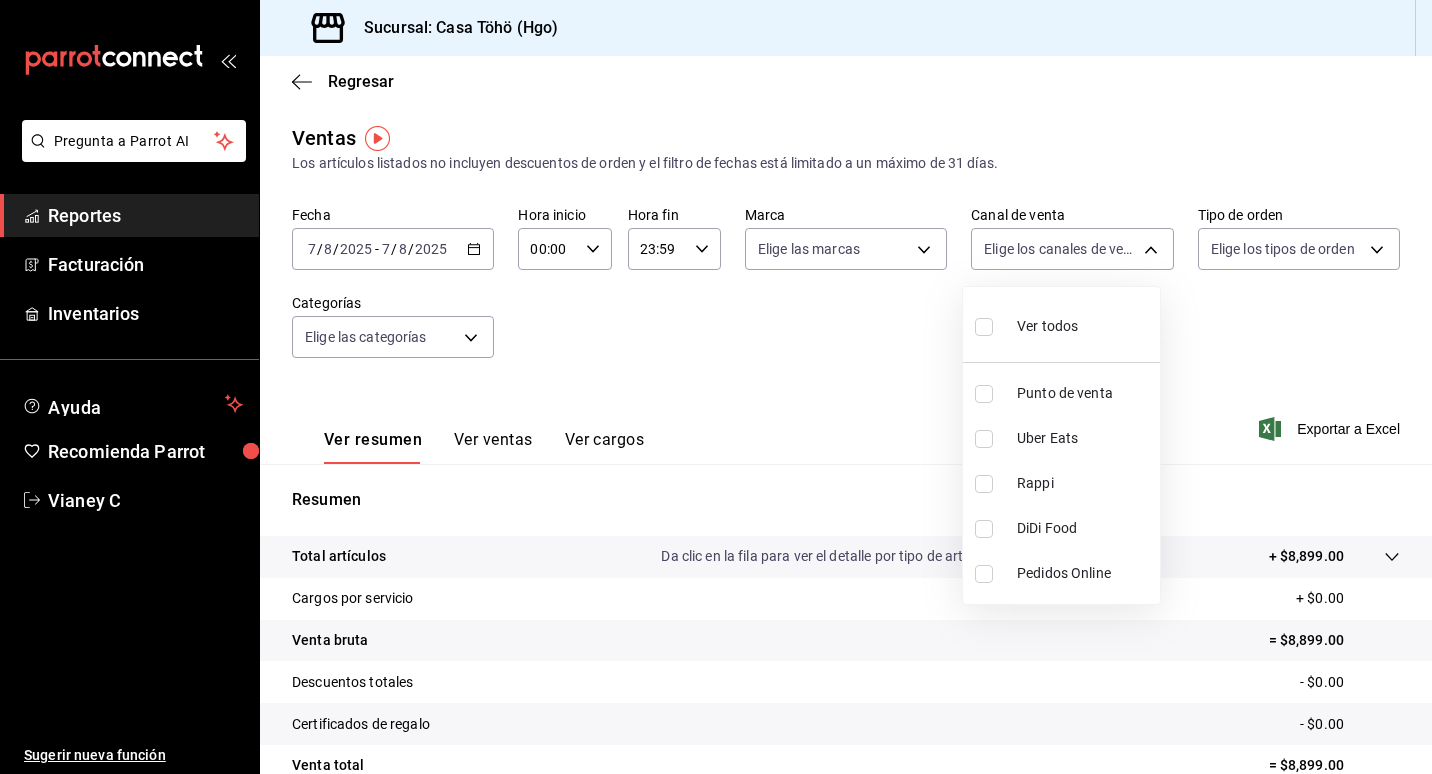 click at bounding box center (716, 387) 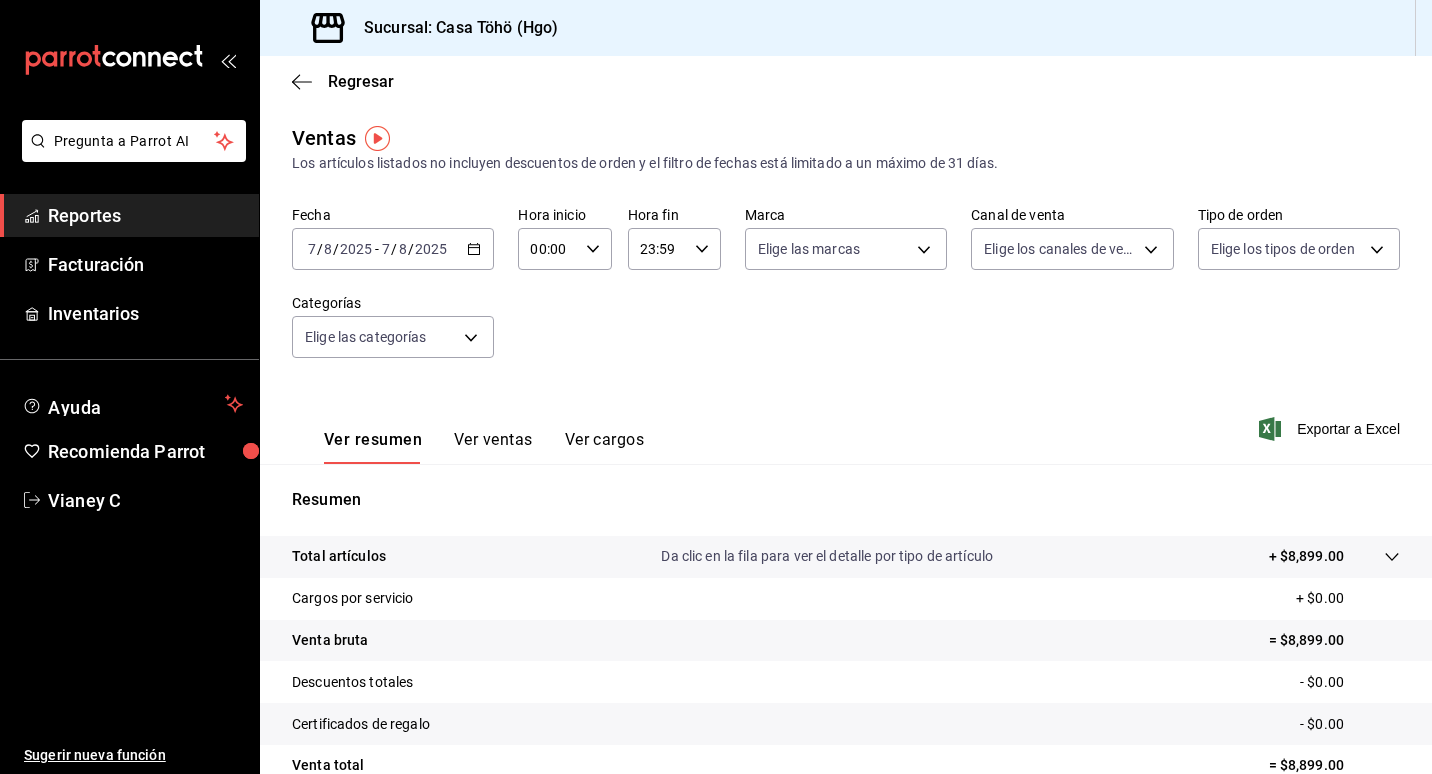 click on "Reportes" at bounding box center (145, 215) 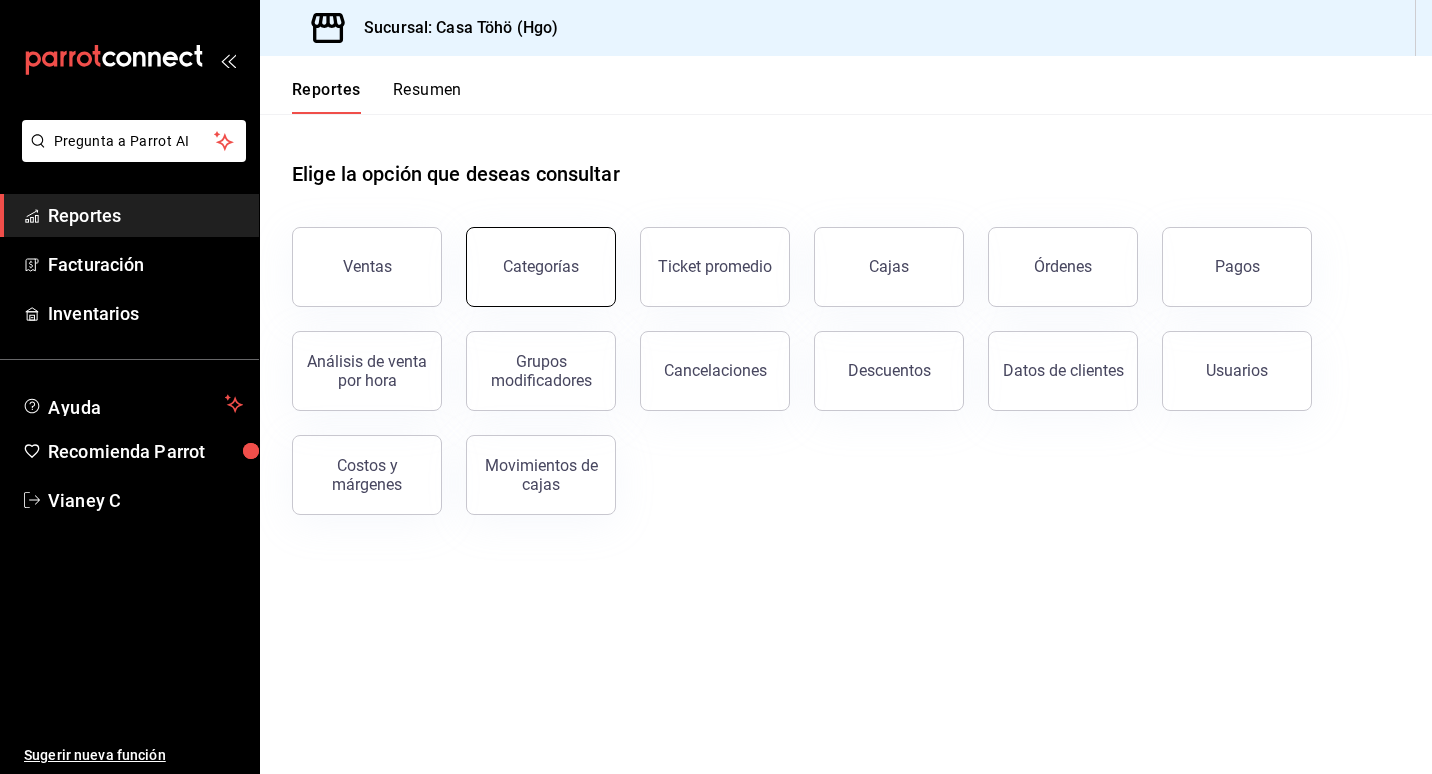 click on "Categorías" at bounding box center [541, 266] 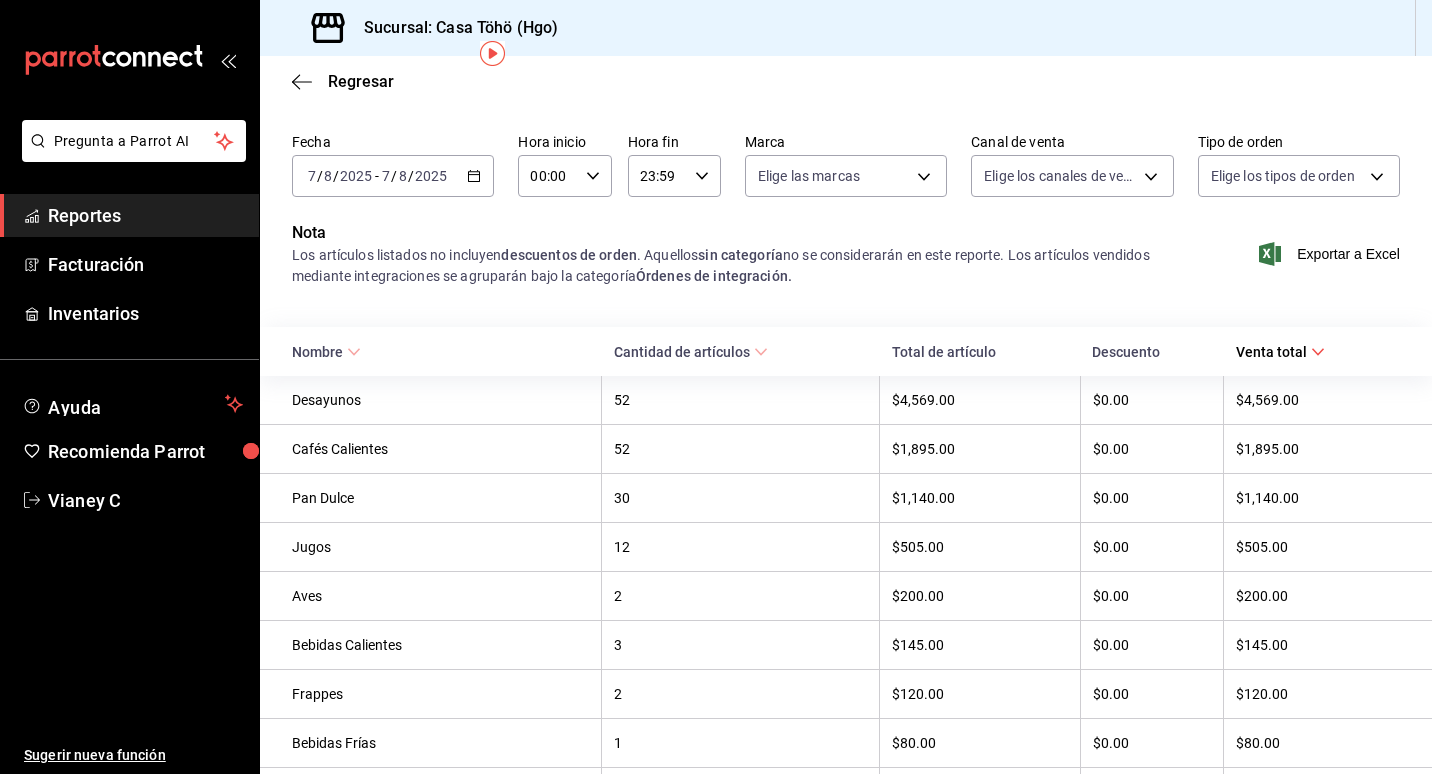 scroll, scrollTop: 0, scrollLeft: 0, axis: both 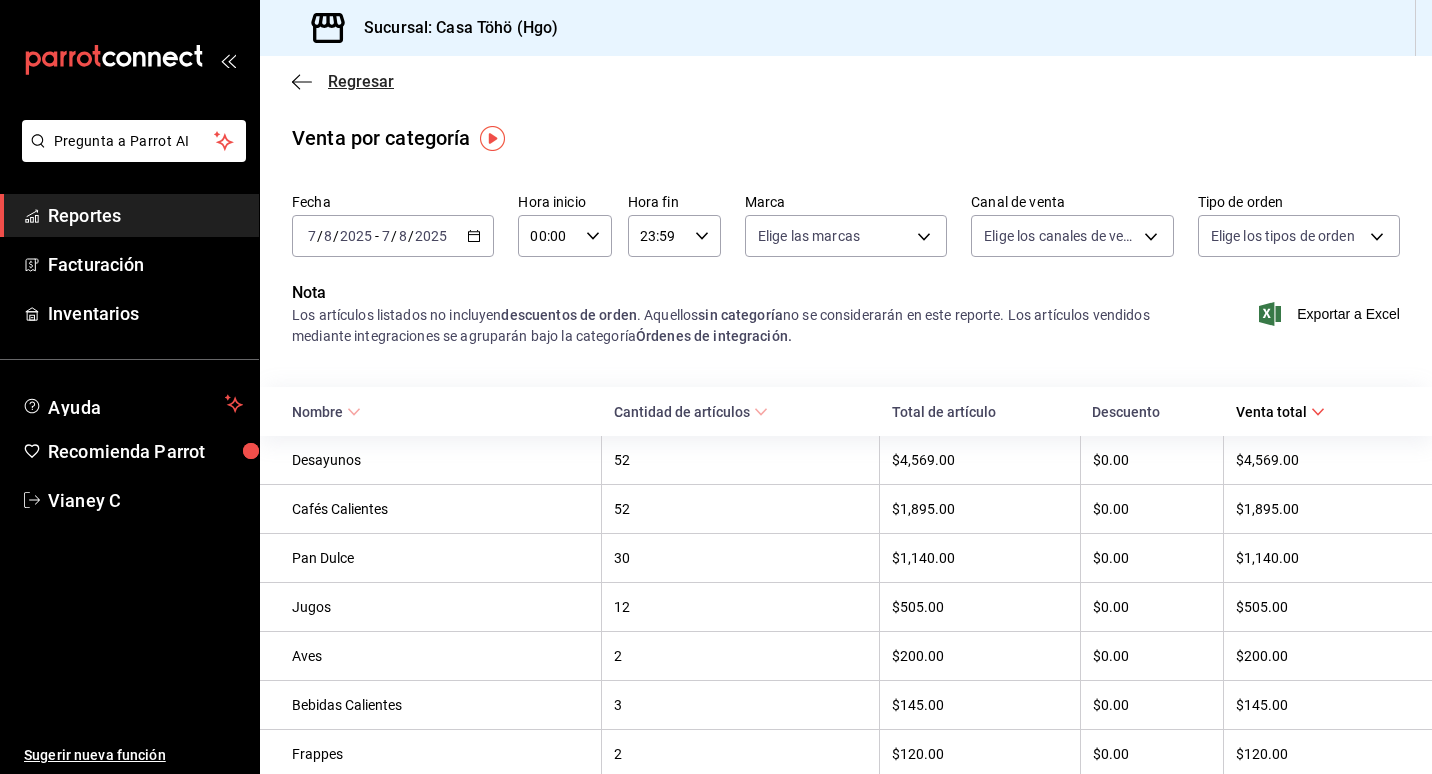 click 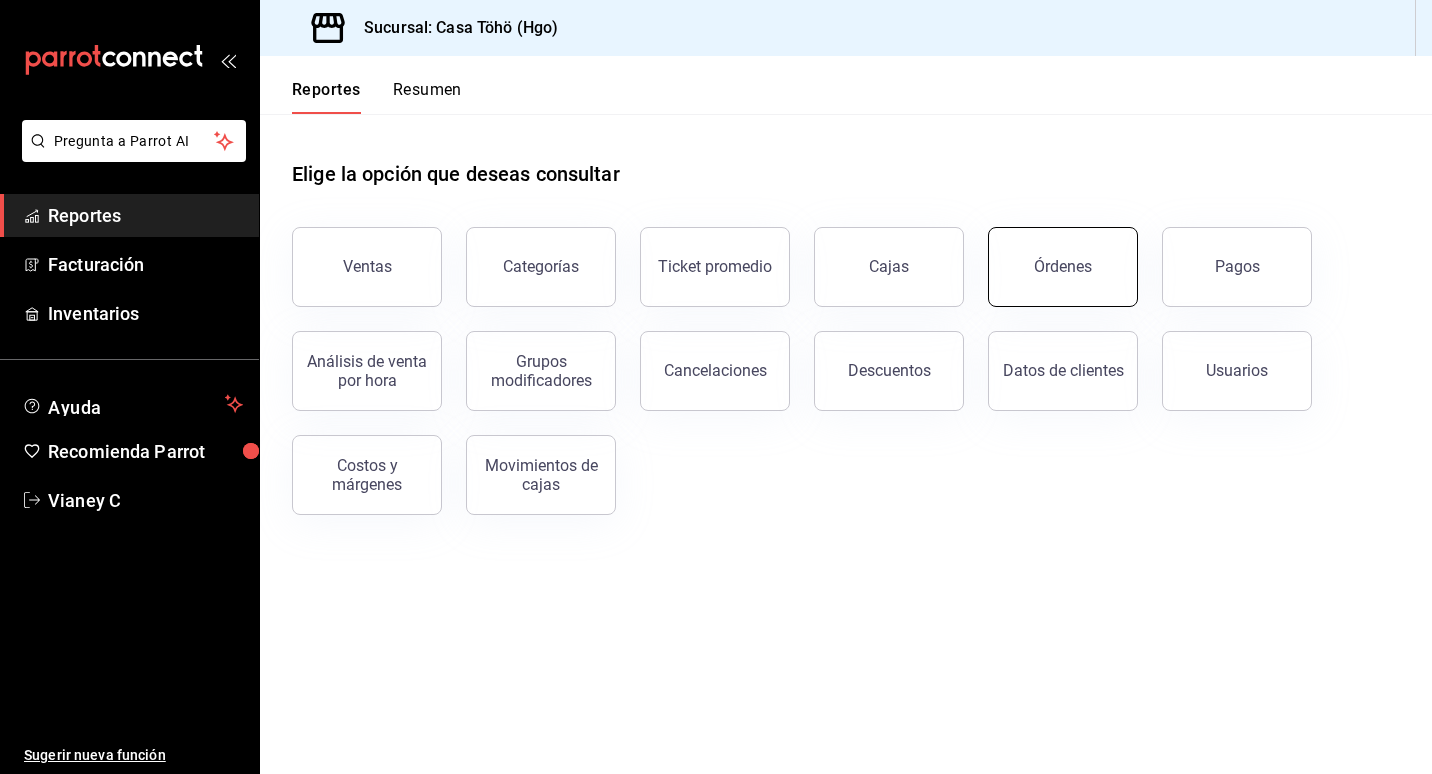 click on "Órdenes" at bounding box center (1063, 266) 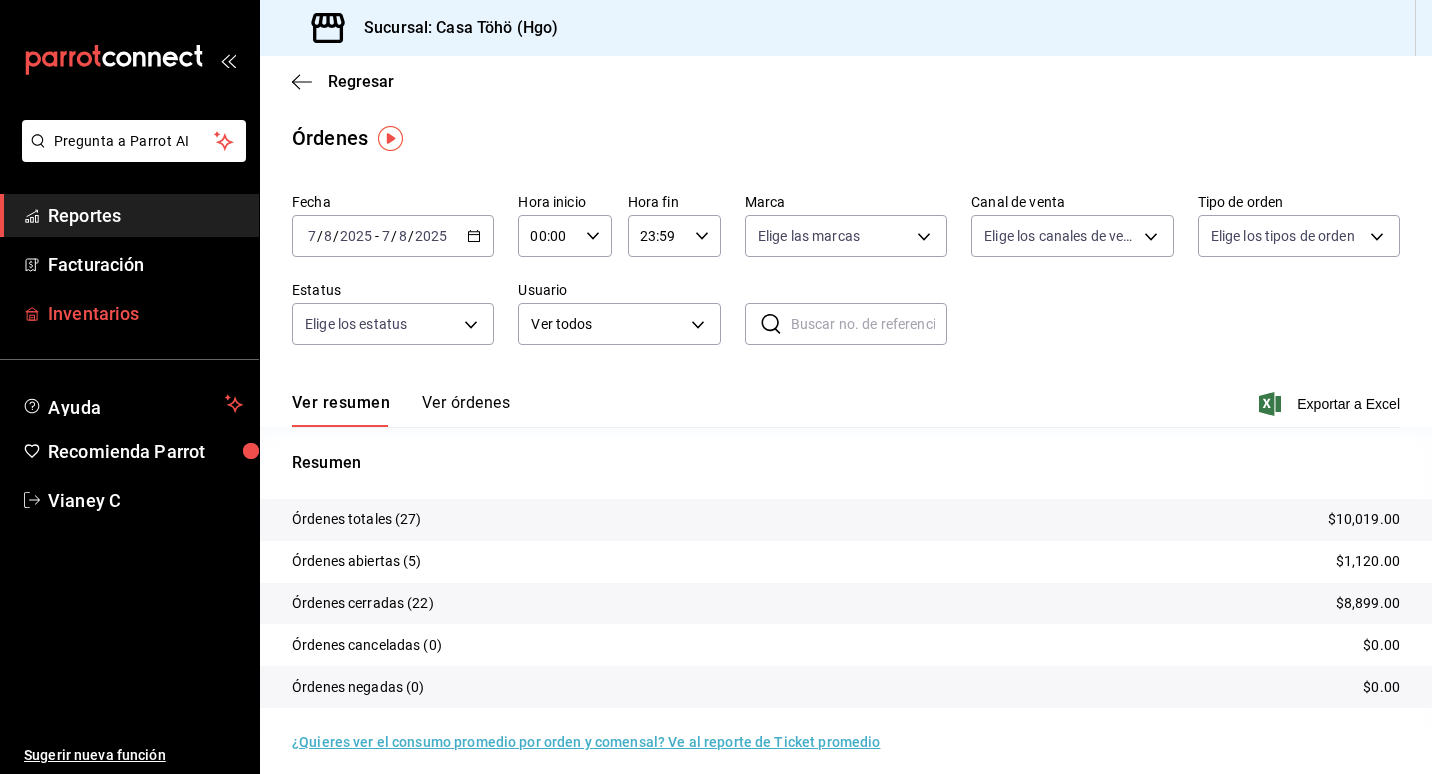 click on "Inventarios" at bounding box center (145, 313) 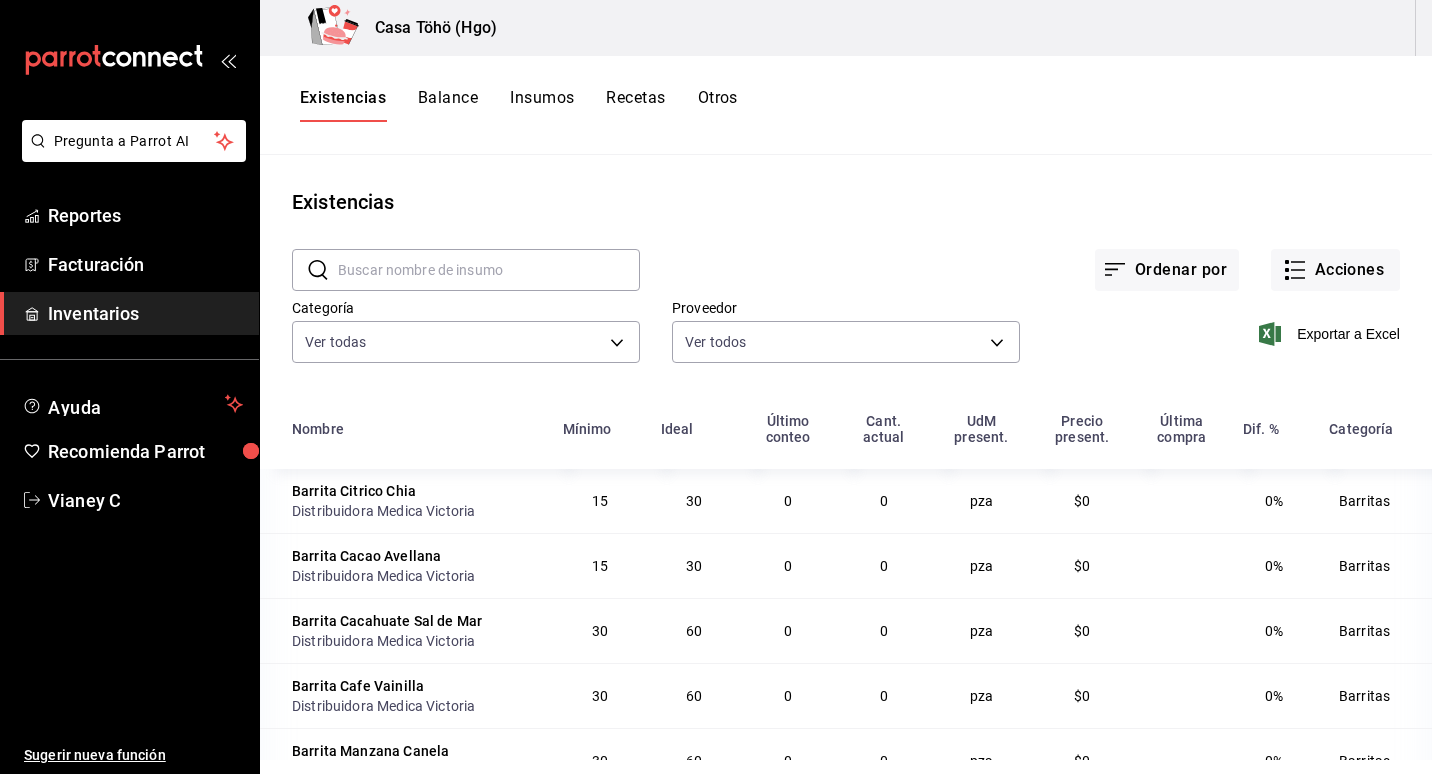 click on "Balance" at bounding box center [448, 105] 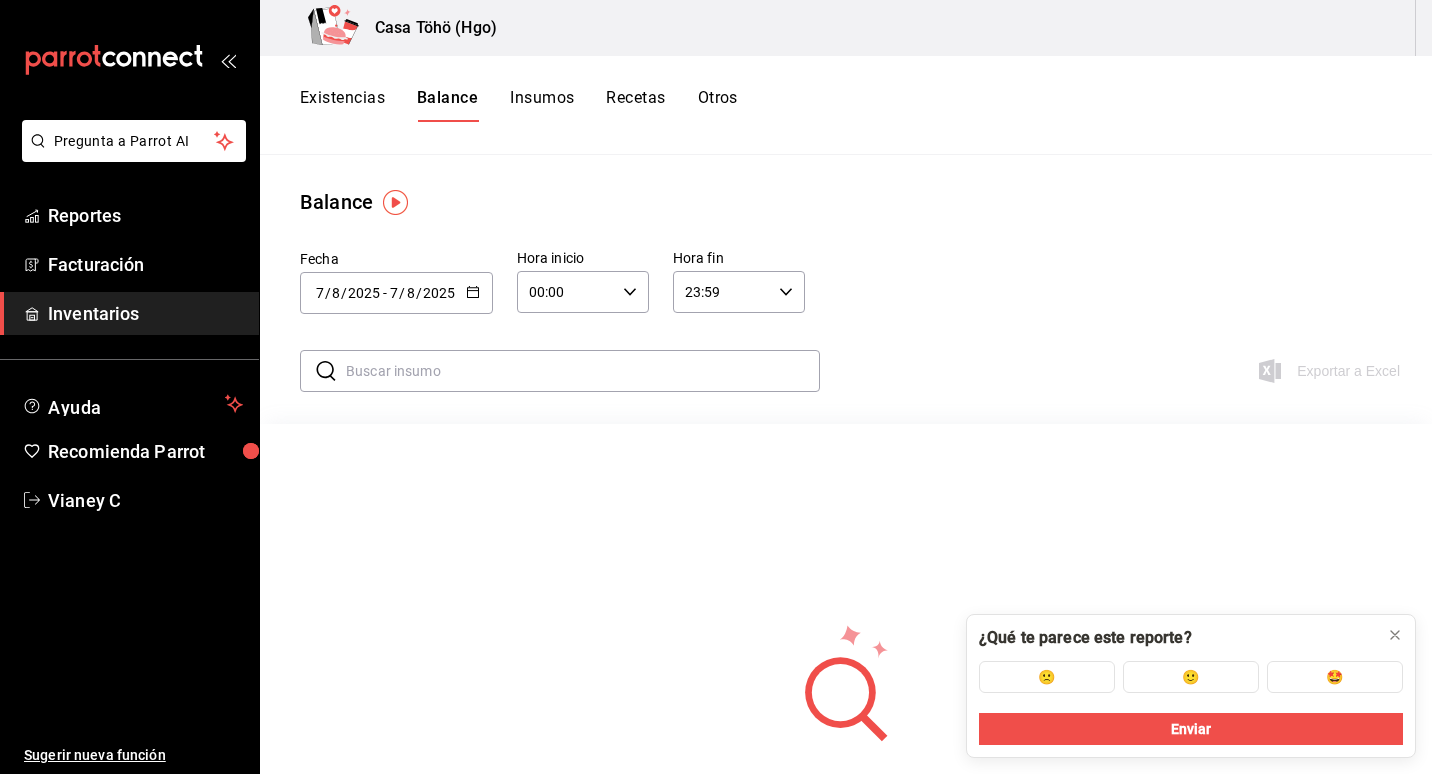 click on "Insumos" at bounding box center [542, 105] 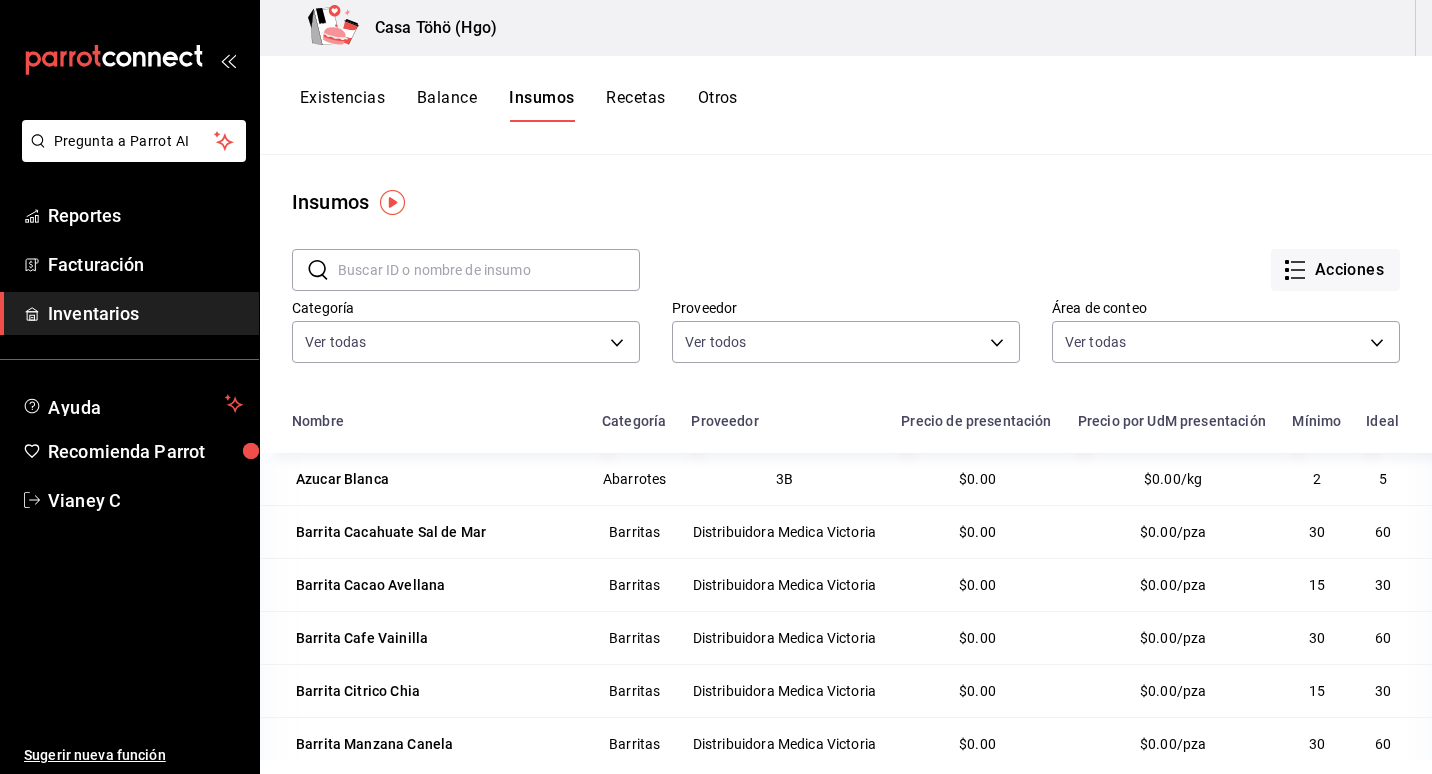 click on "Recetas" at bounding box center [635, 105] 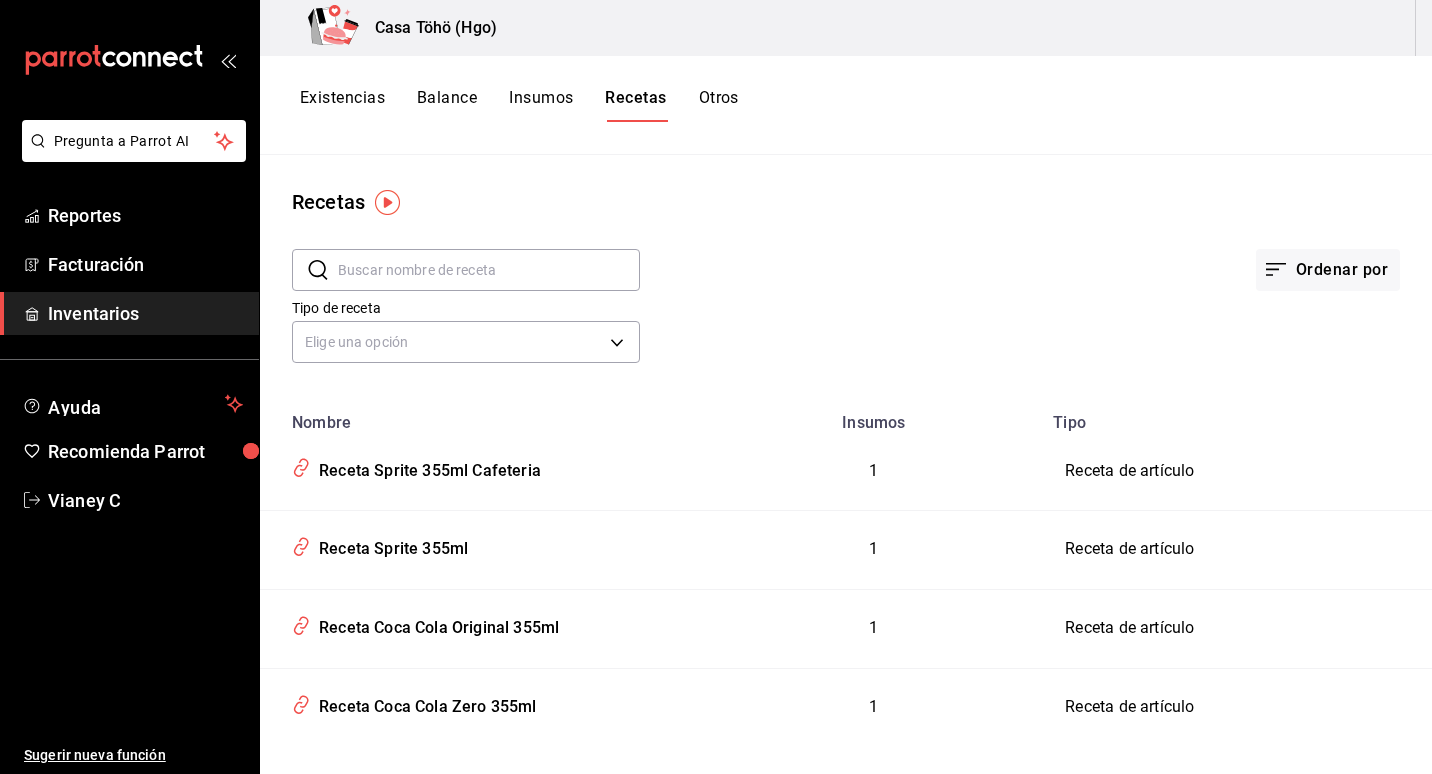 click at bounding box center (387, 202) 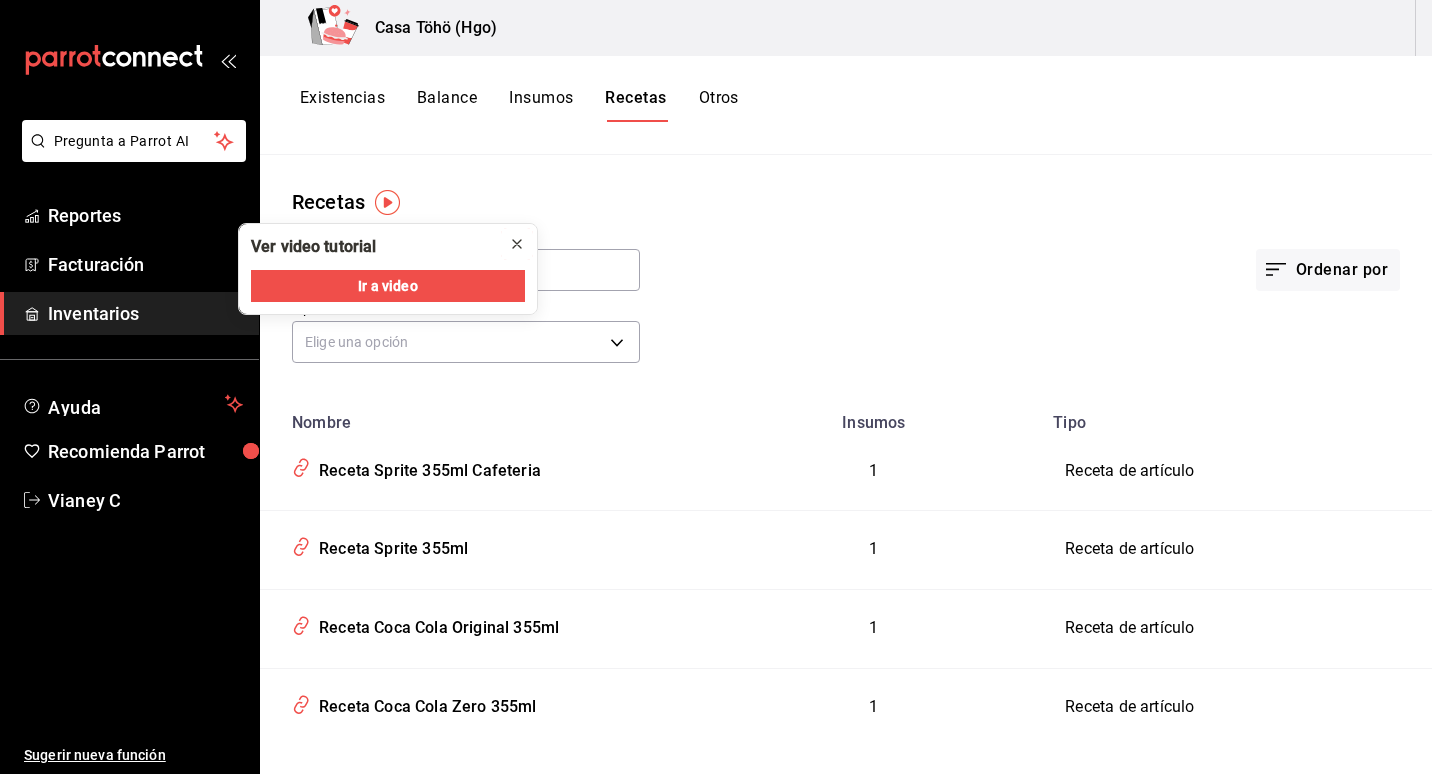 click 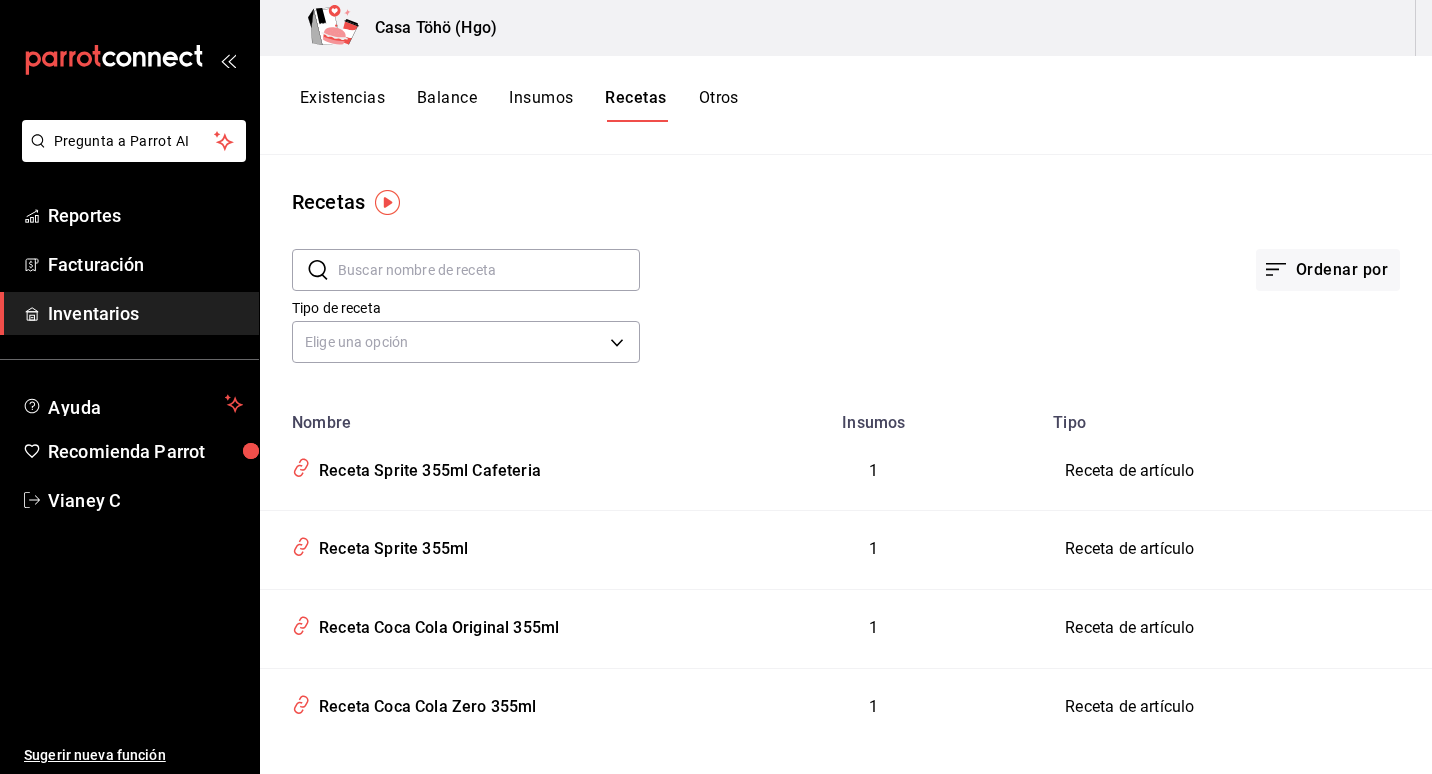 click on "Inventarios" at bounding box center (145, 313) 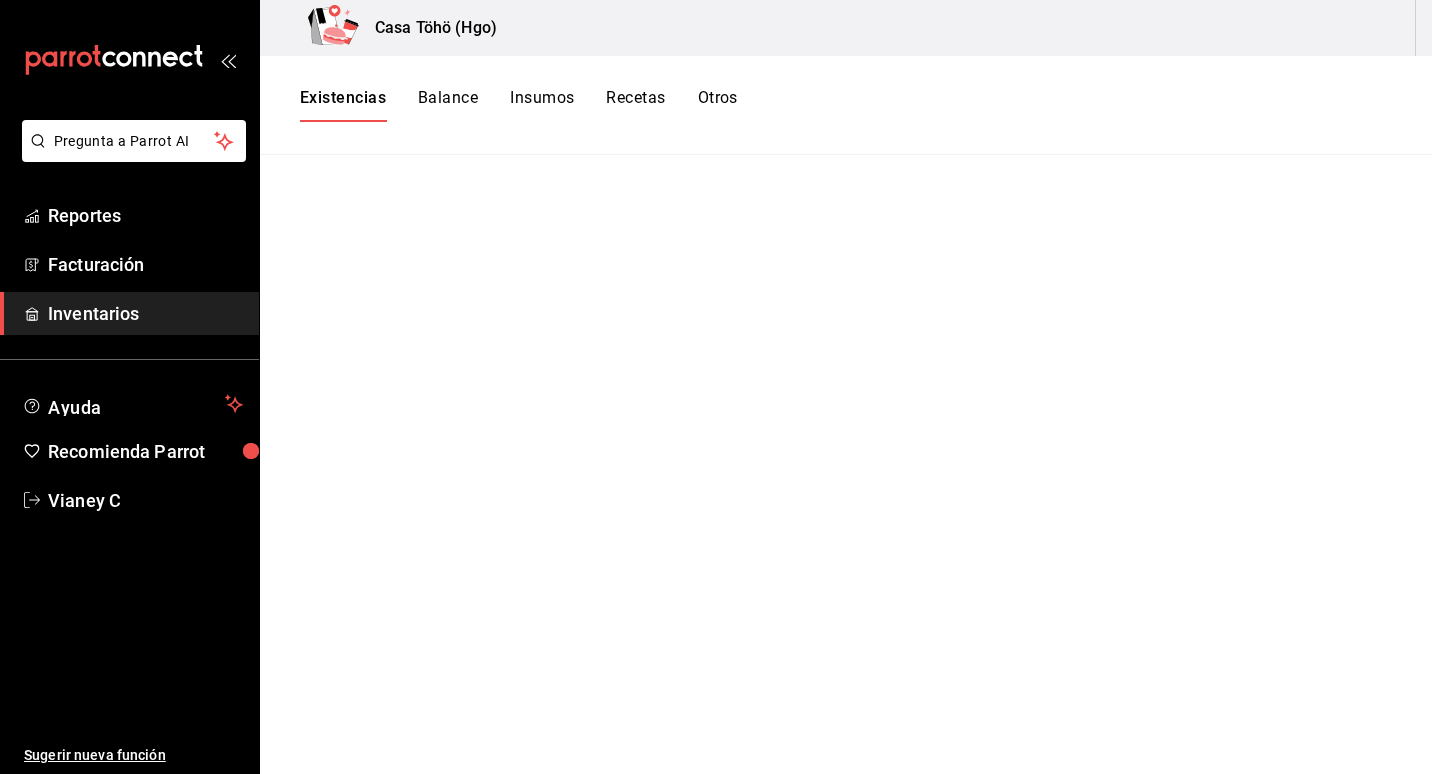 click on "Insumos" at bounding box center (542, 105) 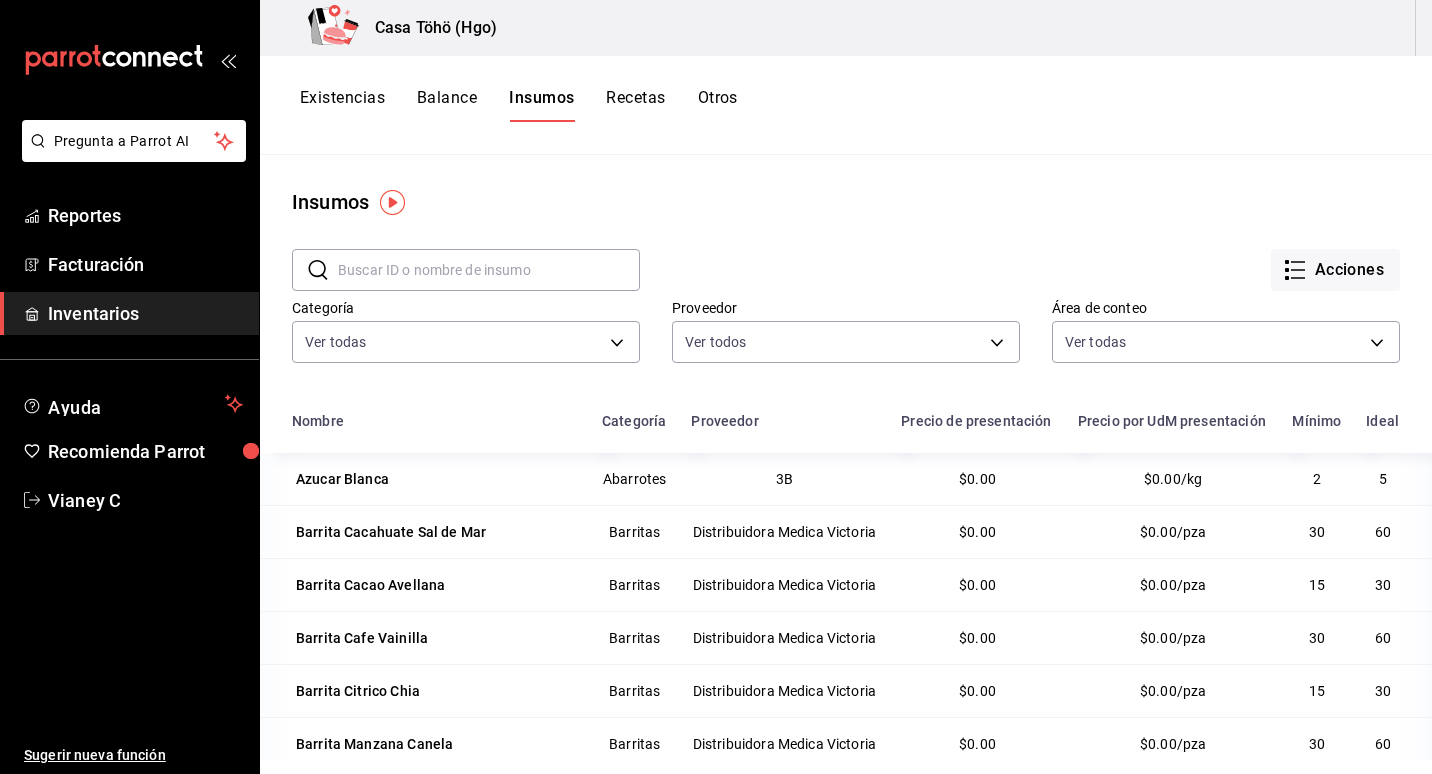 click on "Recetas" at bounding box center (635, 105) 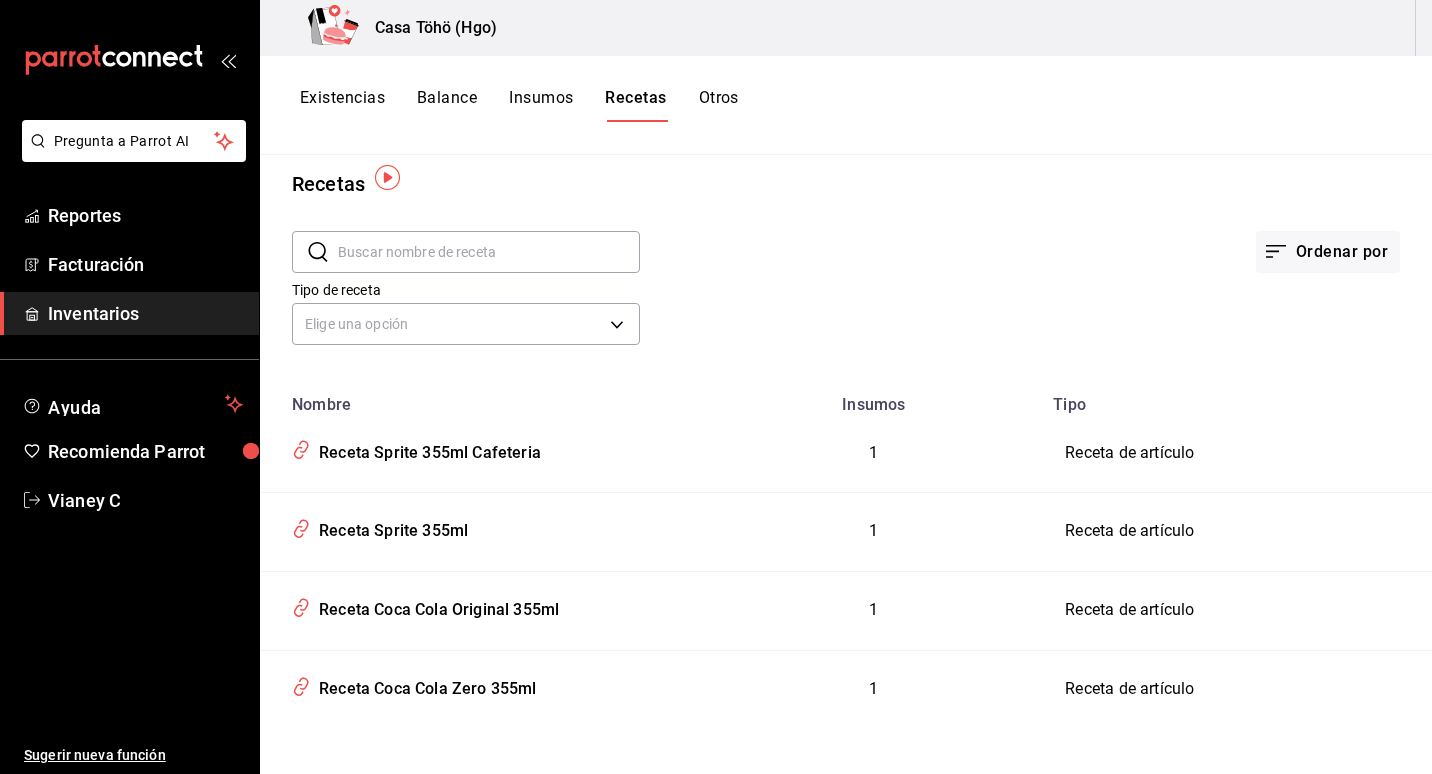 scroll, scrollTop: 27, scrollLeft: 0, axis: vertical 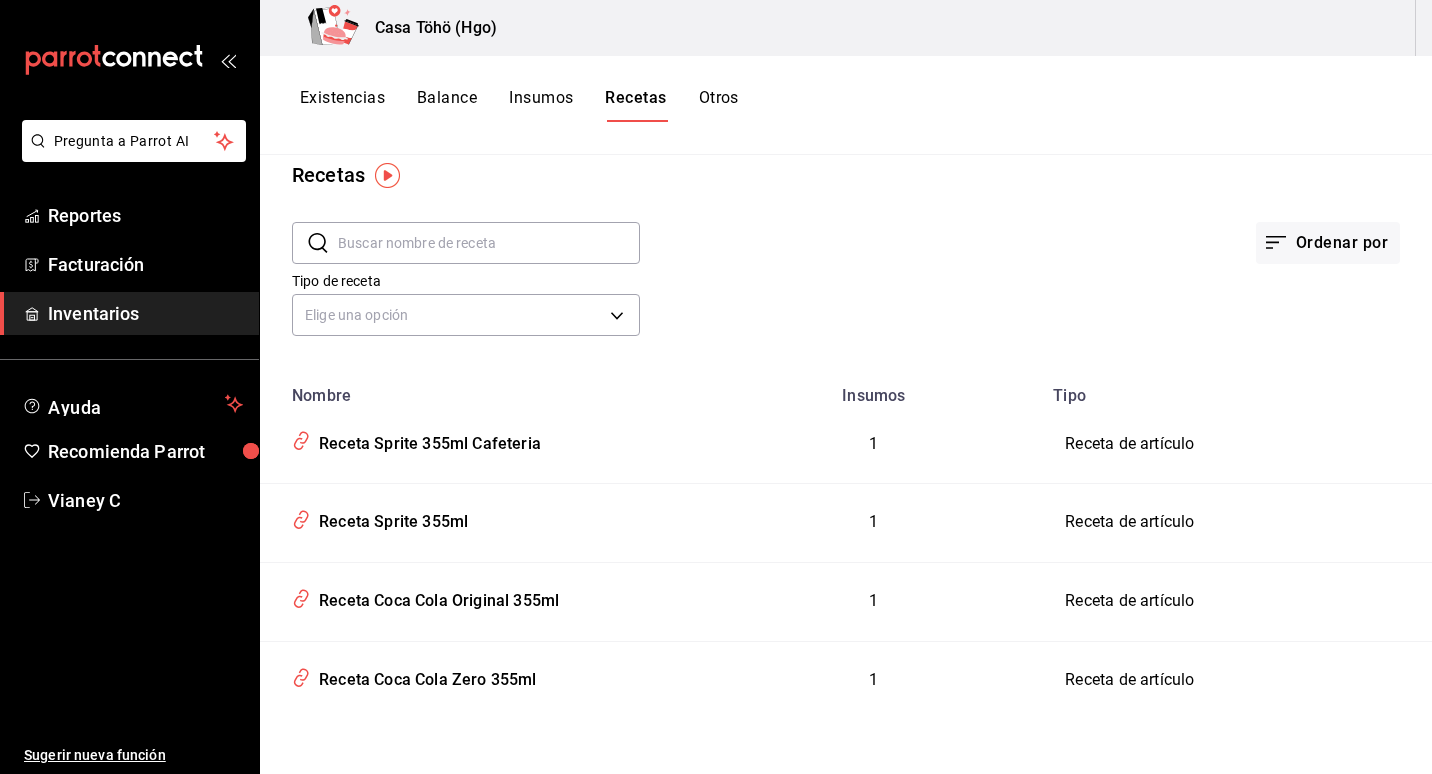 click at bounding box center [489, 243] 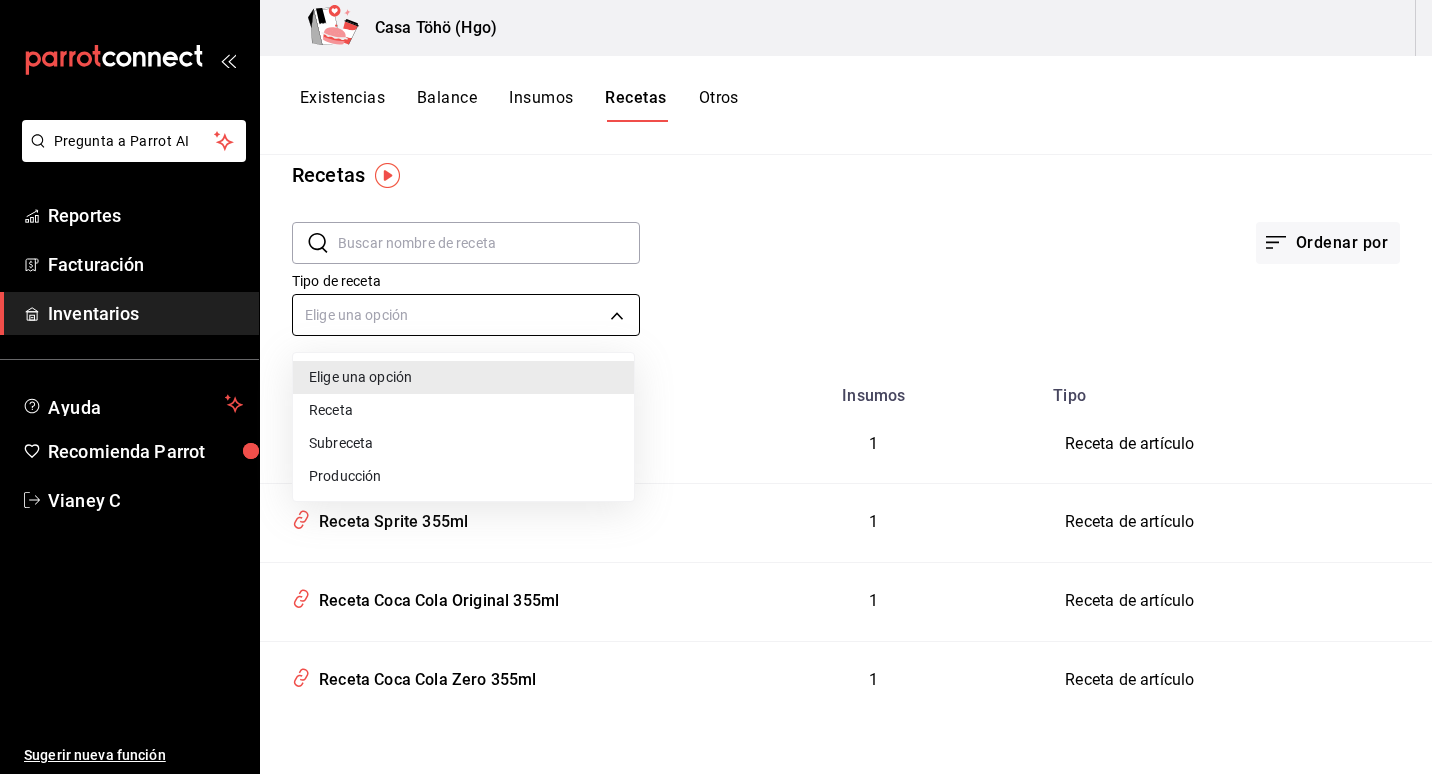 click on "Pregunta a Parrot AI Reportes   Facturación   Inventarios   Ayuda Recomienda Parrot   Vianey C   Sugerir nueva función   Casa Töhö (Hgo) Existencias Balance Insumos Recetas Otros Recetas ​ ​ Ordenar por Tipo de receta Elige una opción default Nombre Insumos Tipo Receta Sprite 355ml Cafeteria 1 Receta de artículo Receta Sprite 355ml 1 Receta de artículo Receta Coca Cola Original 355ml 1 Receta de artículo Receta Coca Cola Zero 355ml 1 Receta de artículo Guardar GANA 1 MES GRATIS EN TU SUSCRIPCIÓN AQUÍ ¿Recuerdas cómo empezó tu restaurante?
Hoy puedes ayudar a un colega a tener el mismo cambio que tú viviste.
Recomienda Parrot directamente desde tu Portal Administrador.
Es fácil y rápido.
🎁 Por cada restaurante que se una, ganas 1 mes gratis. Ver video tutorial Ir a video Pregunta a Parrot AI Reportes   Facturación   Inventarios   Ayuda Recomienda Parrot   Vianey C   Sugerir nueva función   Duplicar Eliminar Visitar centro de ayuda ([PHONE]) soporte@parrotsoftware.io Receta" at bounding box center (716, 380) 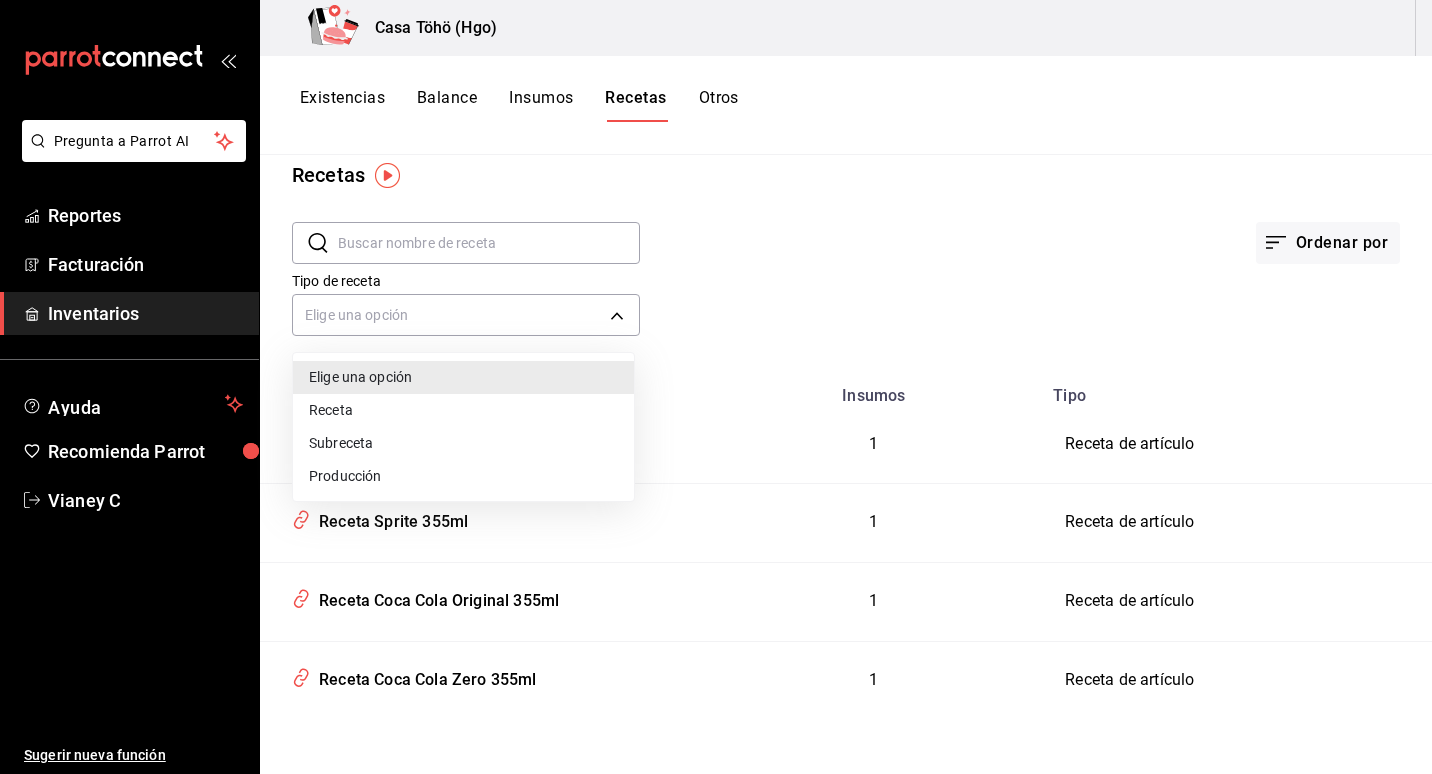click on "Receta" at bounding box center [463, 410] 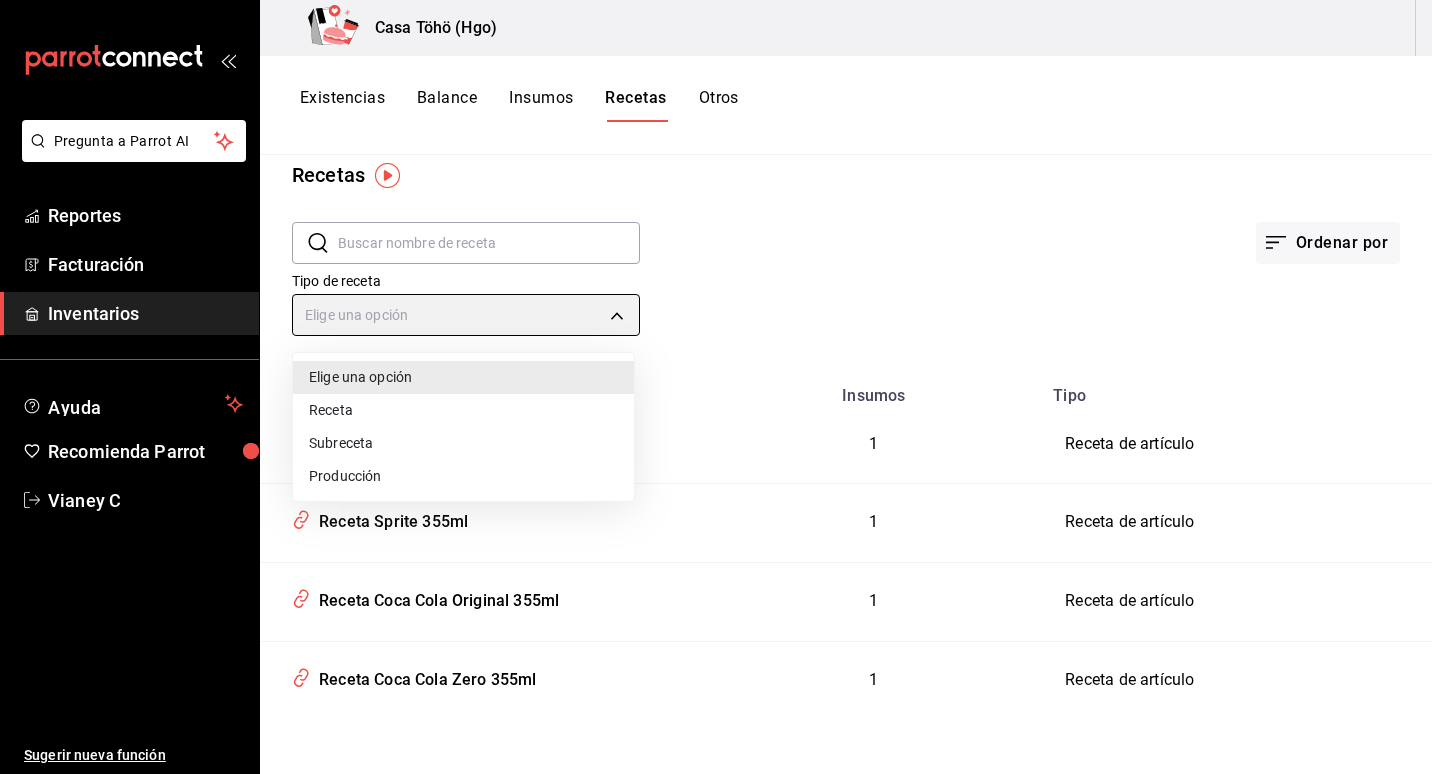 type on "PRODUCT" 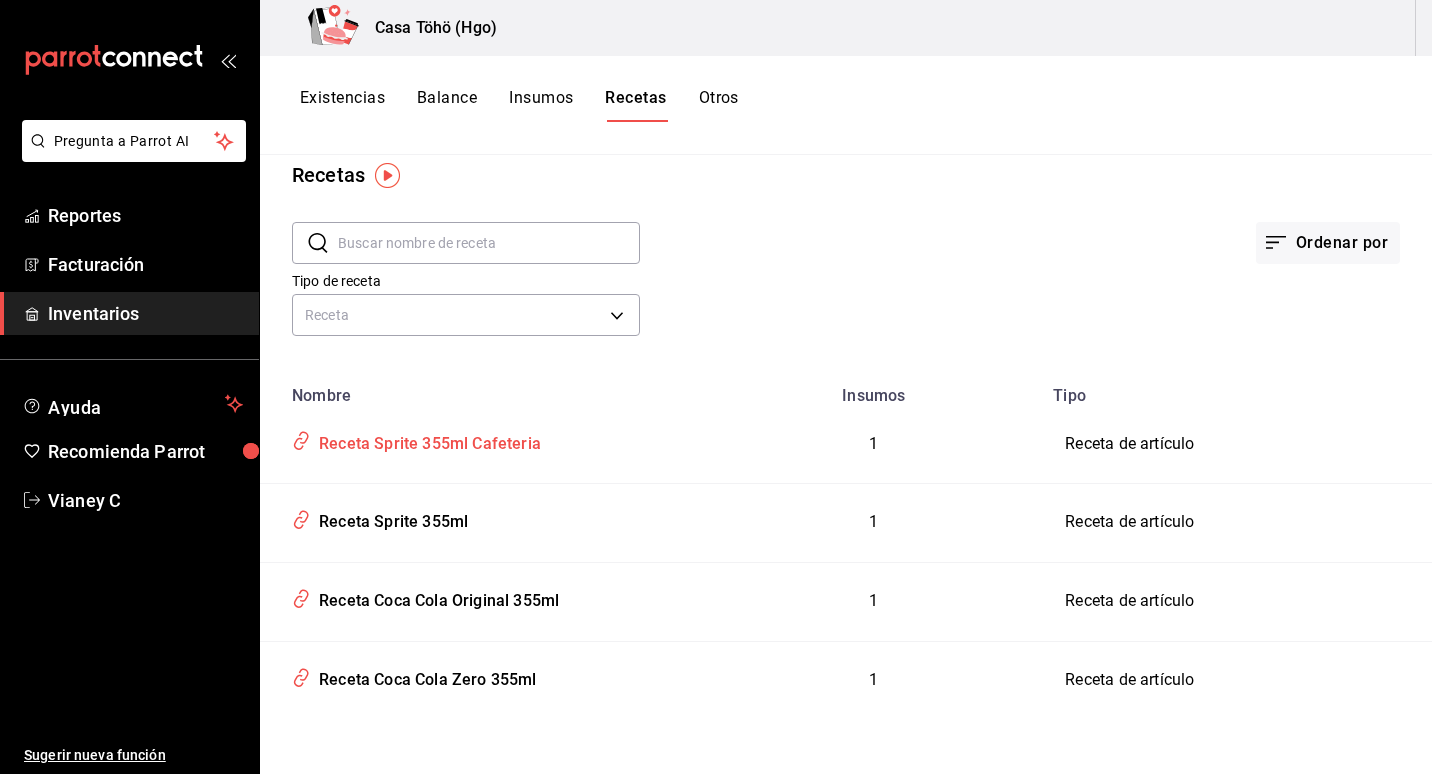 click 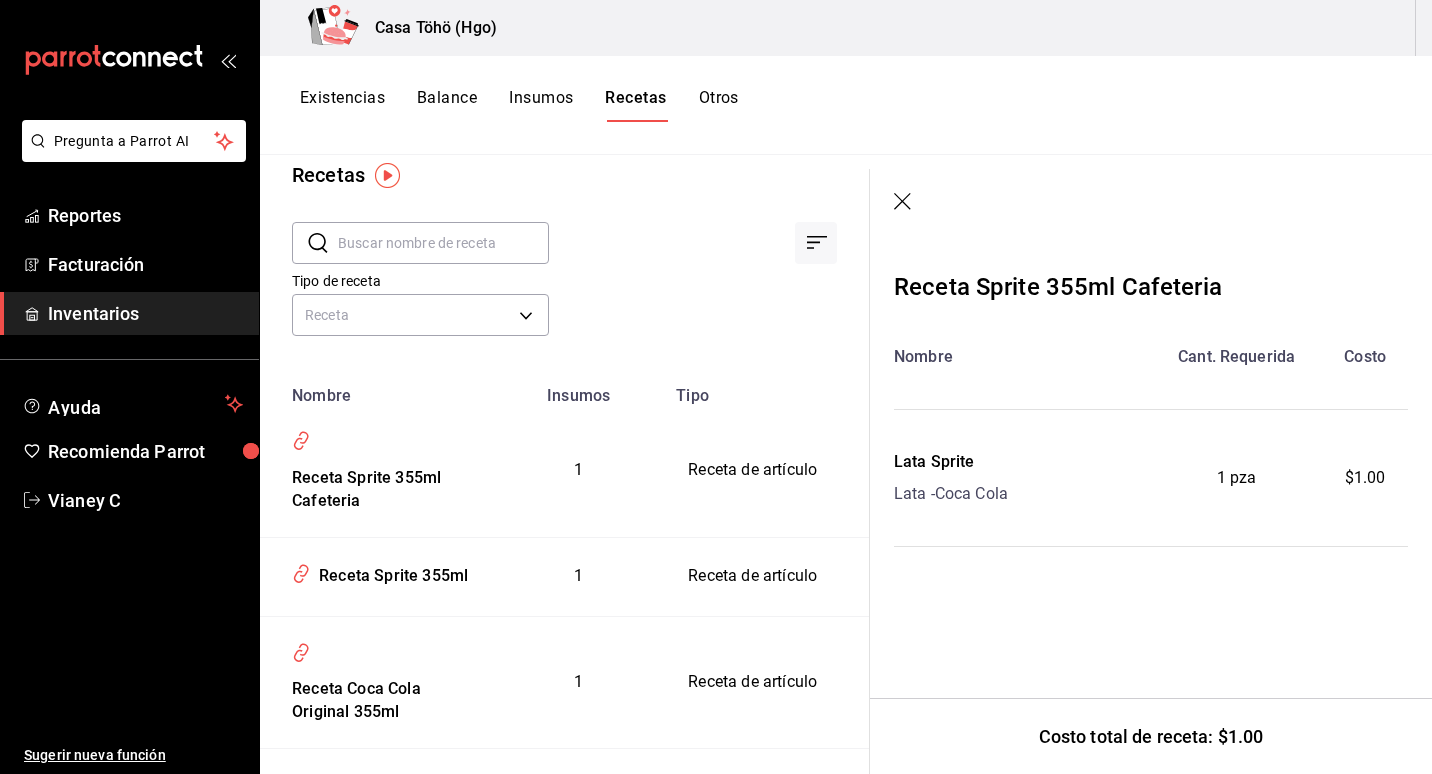click 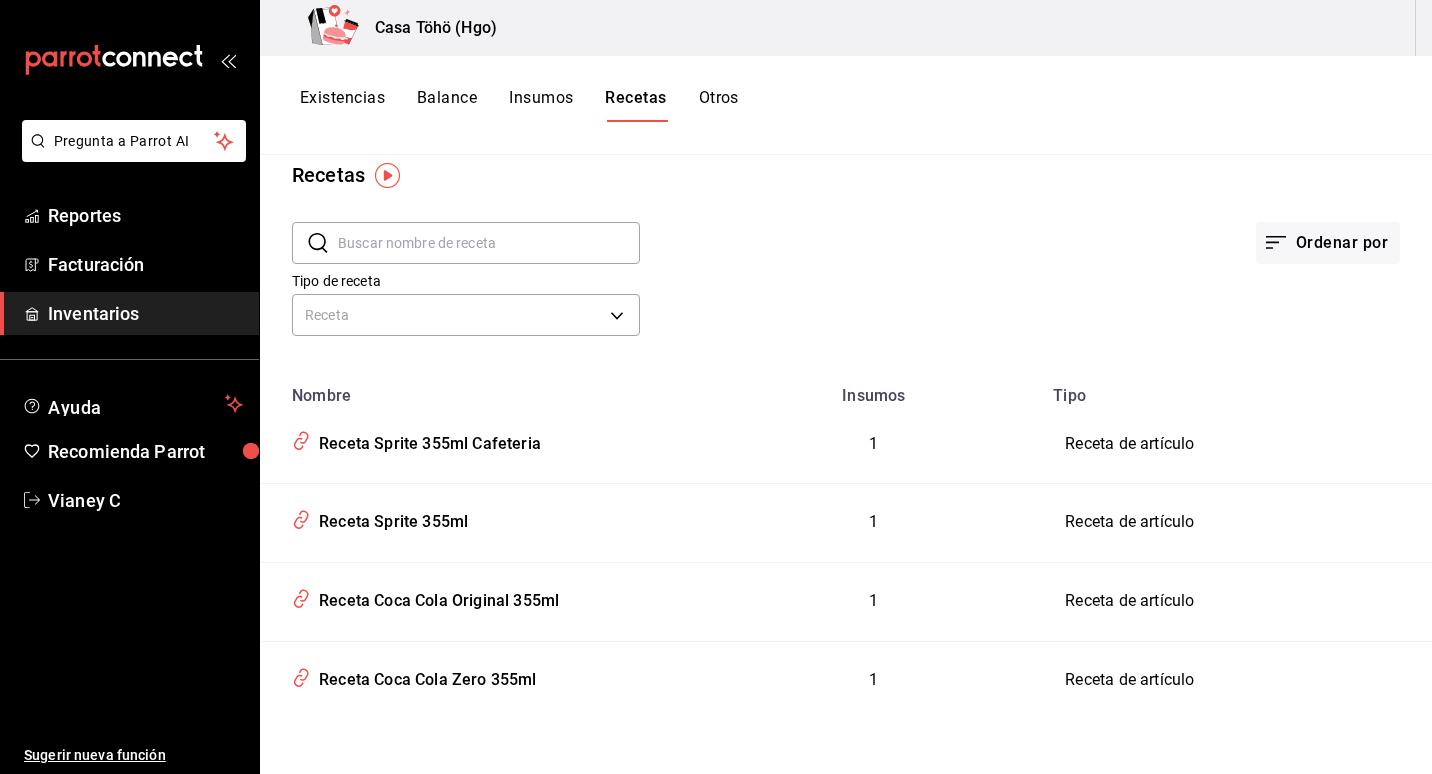 click at bounding box center (489, 243) 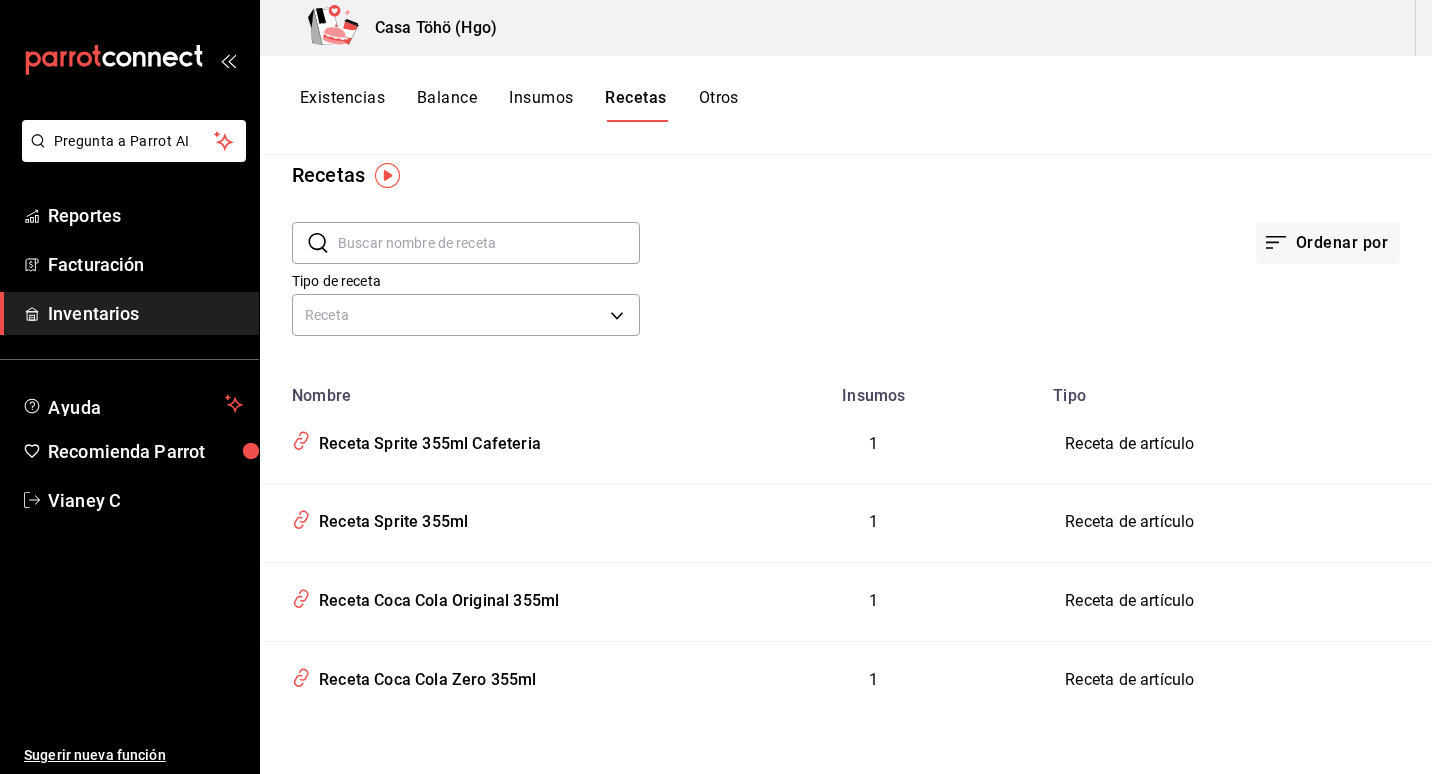 click at bounding box center [387, 175] 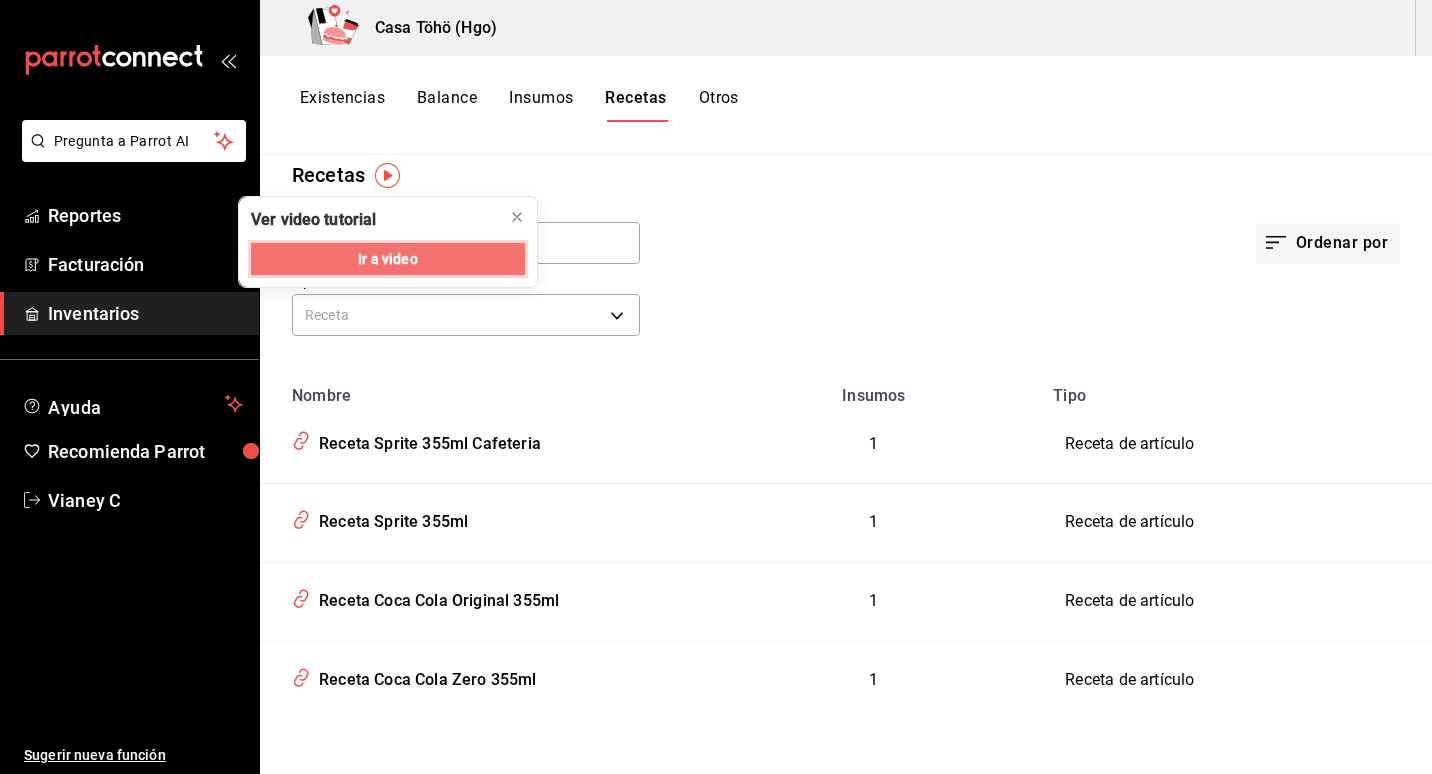 click on "Ir a video" at bounding box center (388, 259) 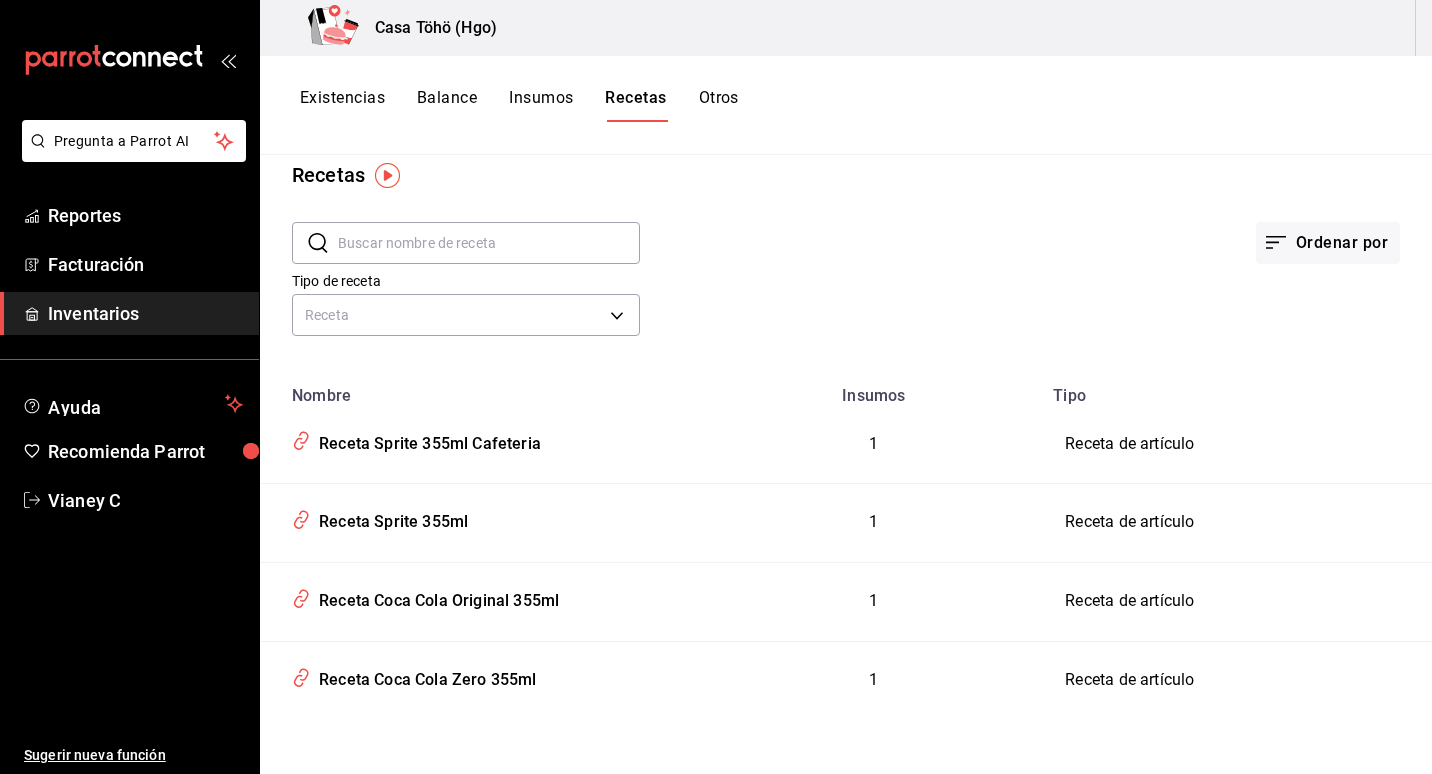drag, startPoint x: 754, startPoint y: 212, endPoint x: 710, endPoint y: 196, distance: 46.818798 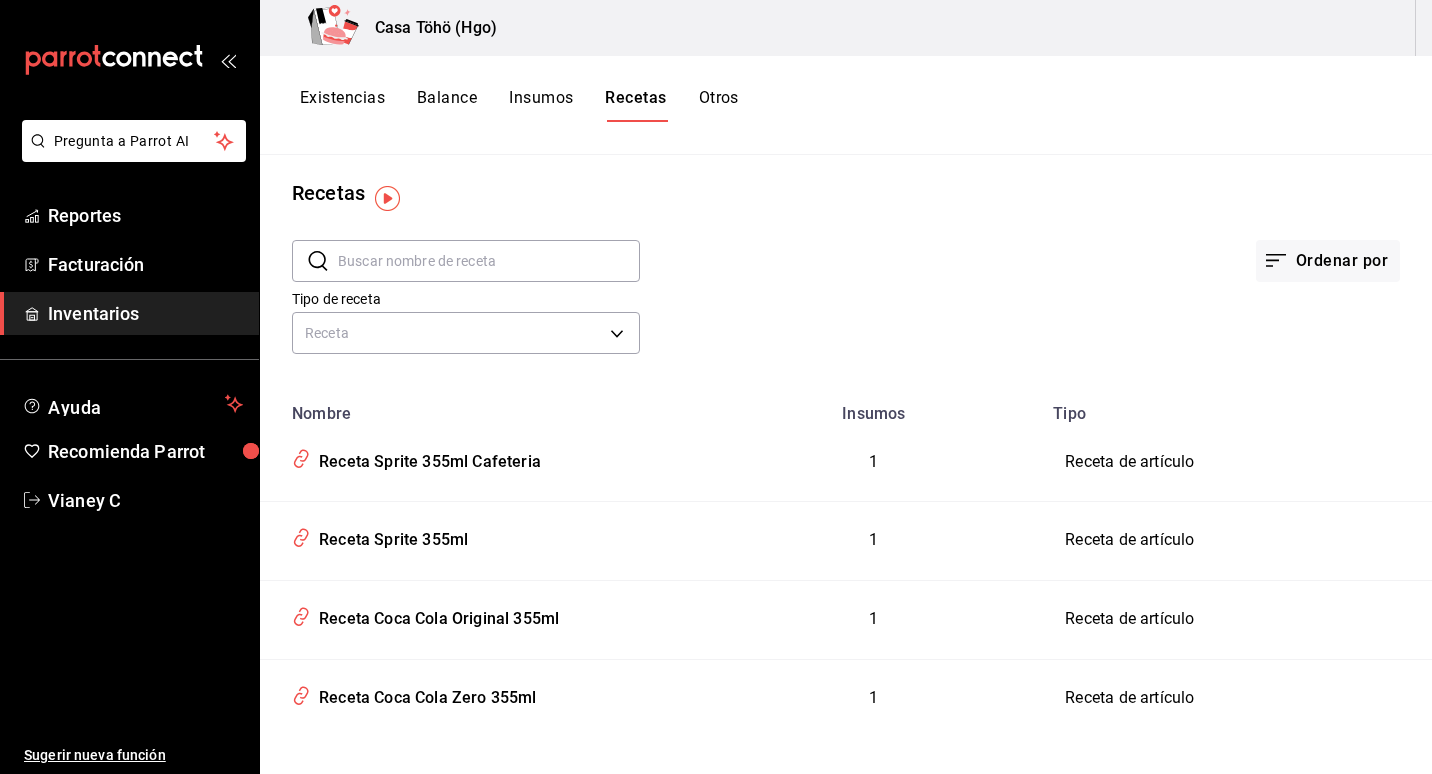 scroll, scrollTop: 0, scrollLeft: 0, axis: both 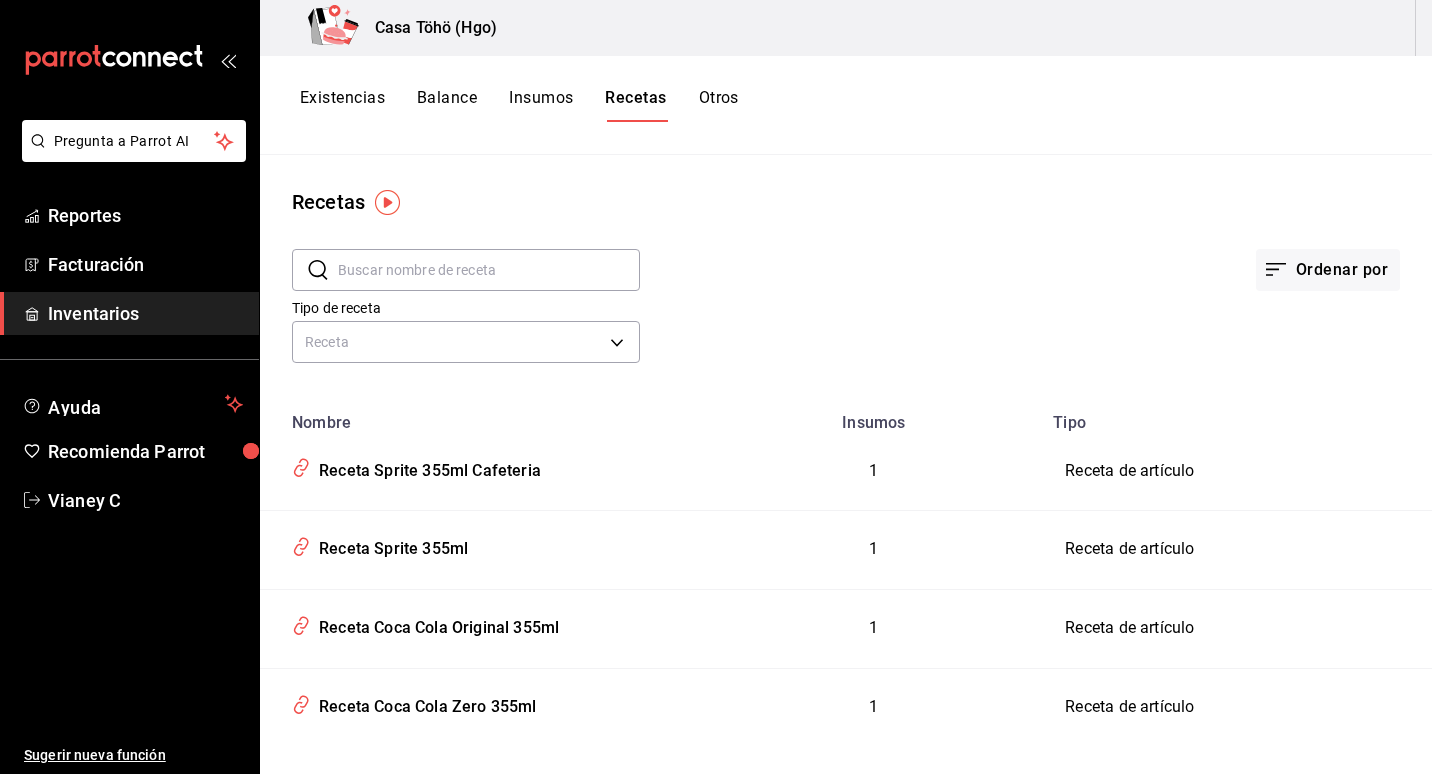 type 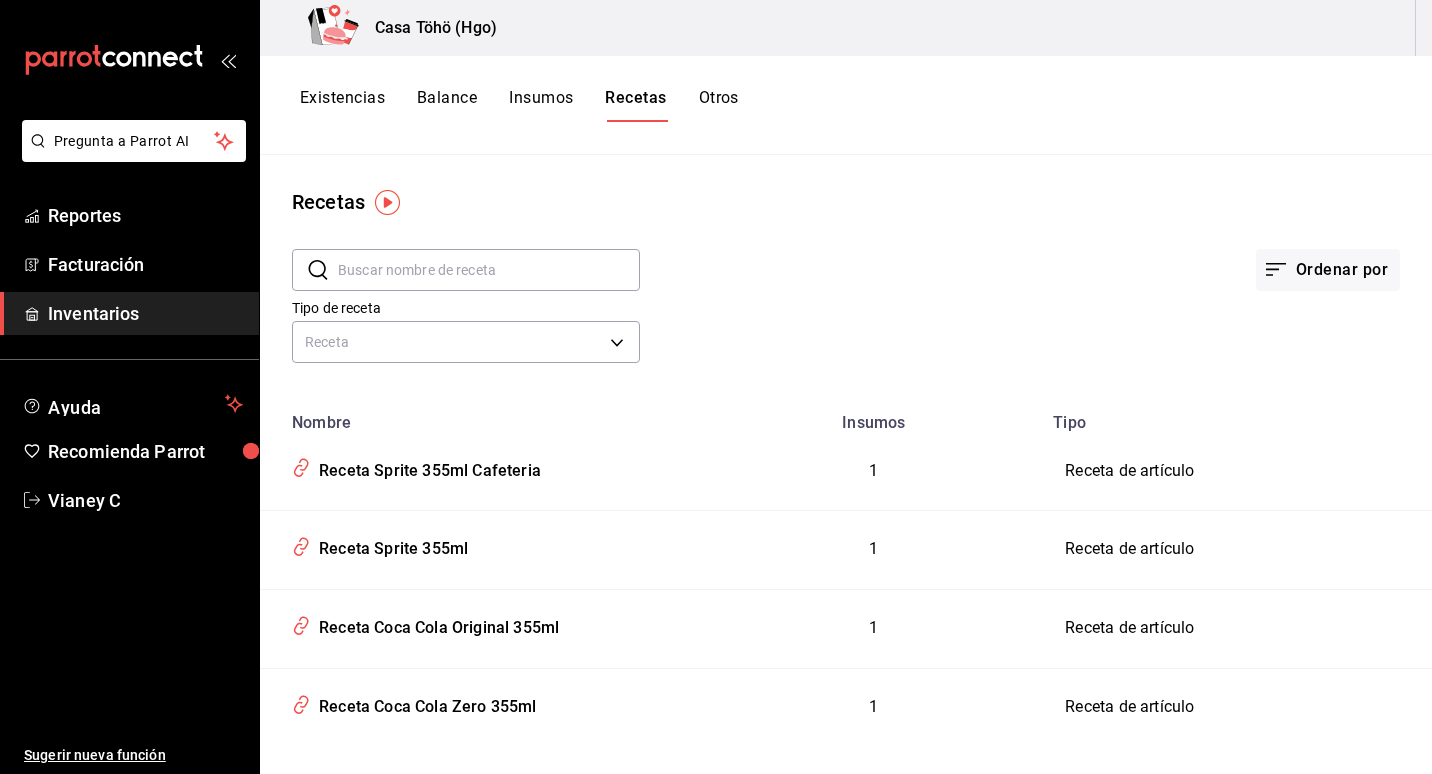 click on "Recetas" at bounding box center (635, 105) 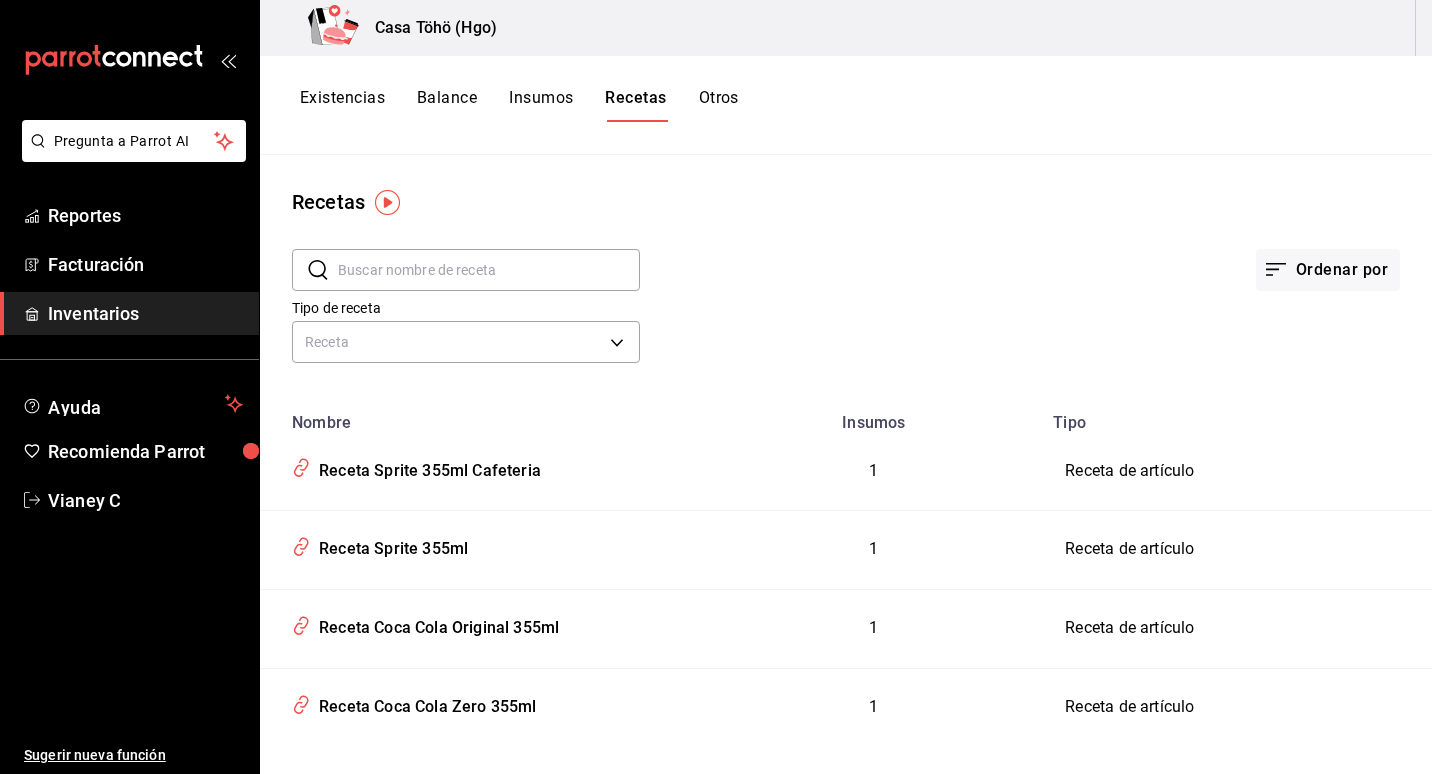 click on "Recetas" at bounding box center (635, 105) 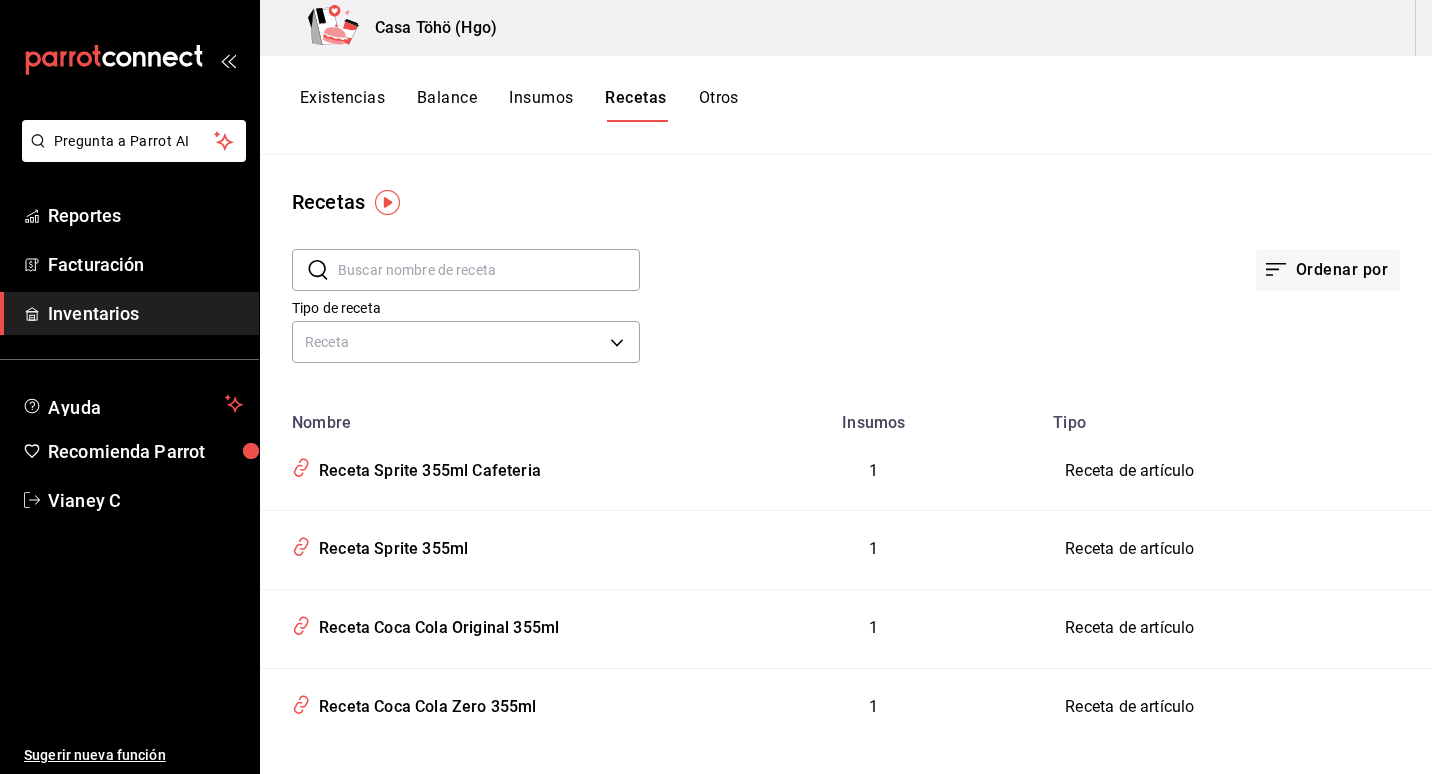 click on "Insumos" at bounding box center [541, 105] 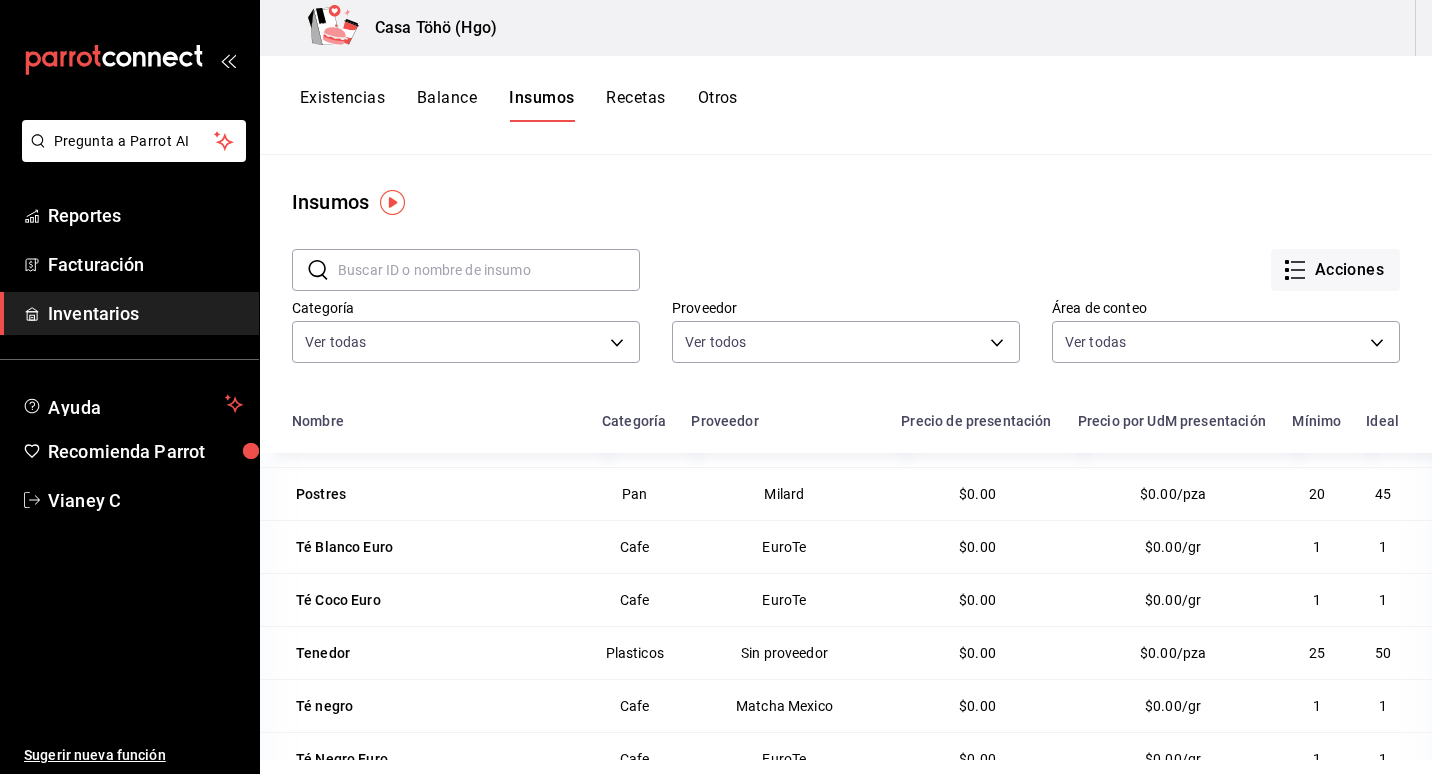 scroll, scrollTop: 1861, scrollLeft: 0, axis: vertical 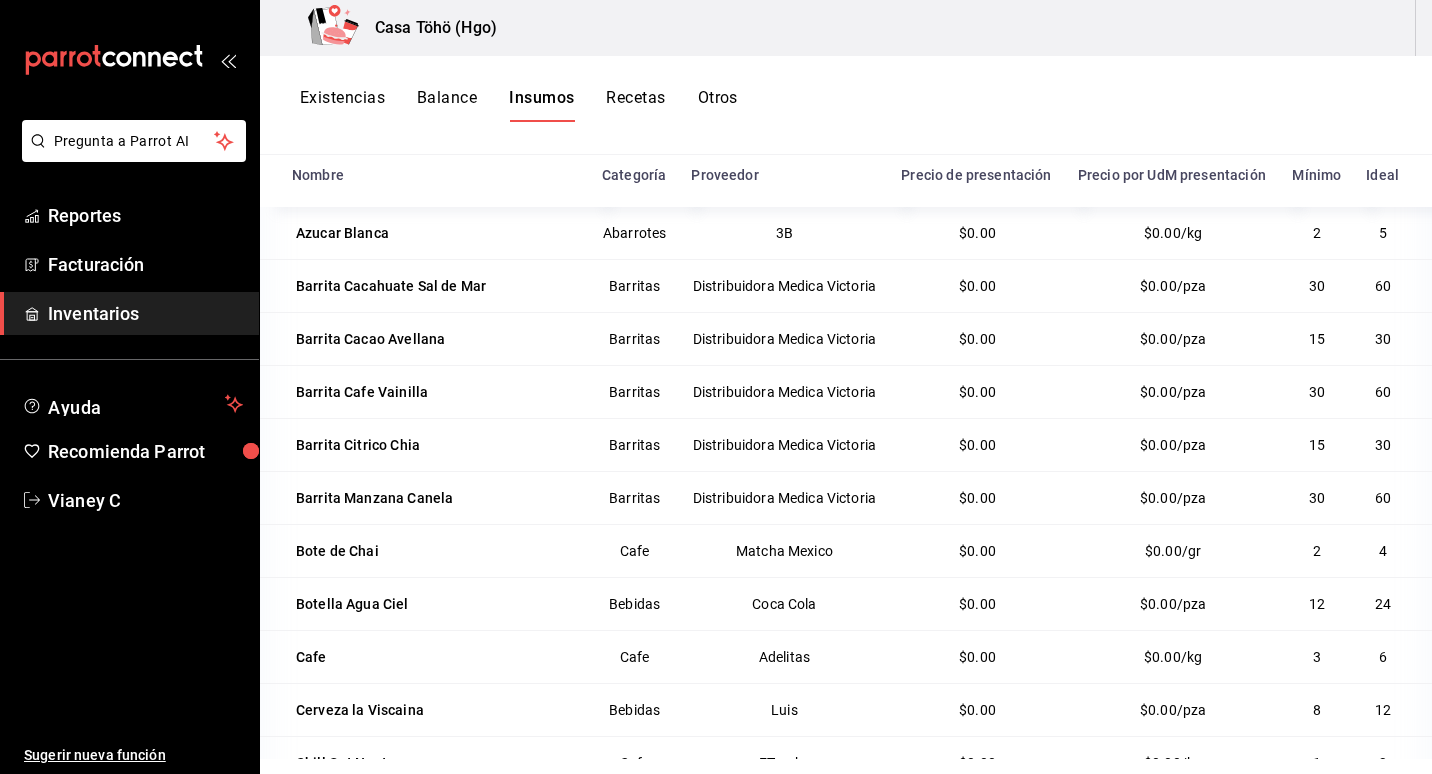 type 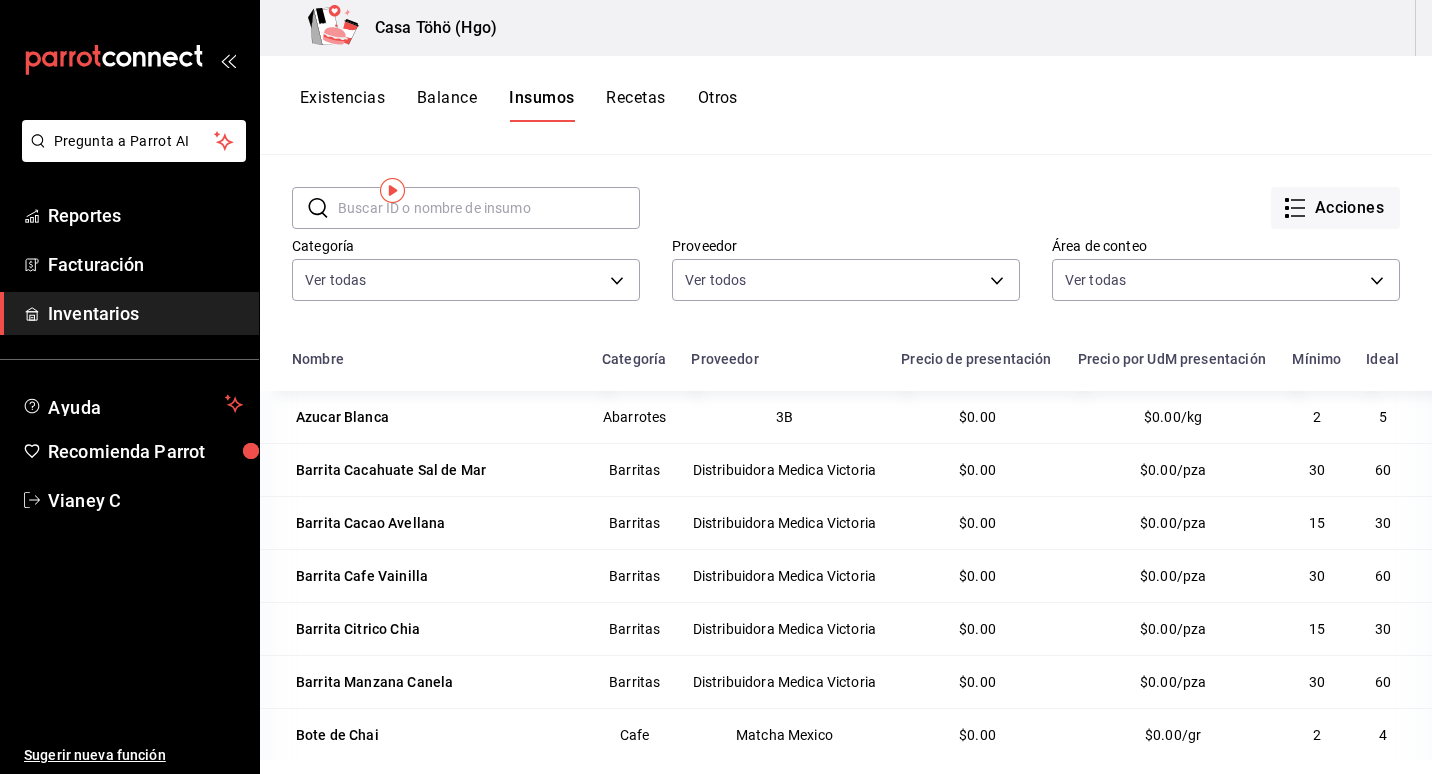 scroll, scrollTop: 0, scrollLeft: 0, axis: both 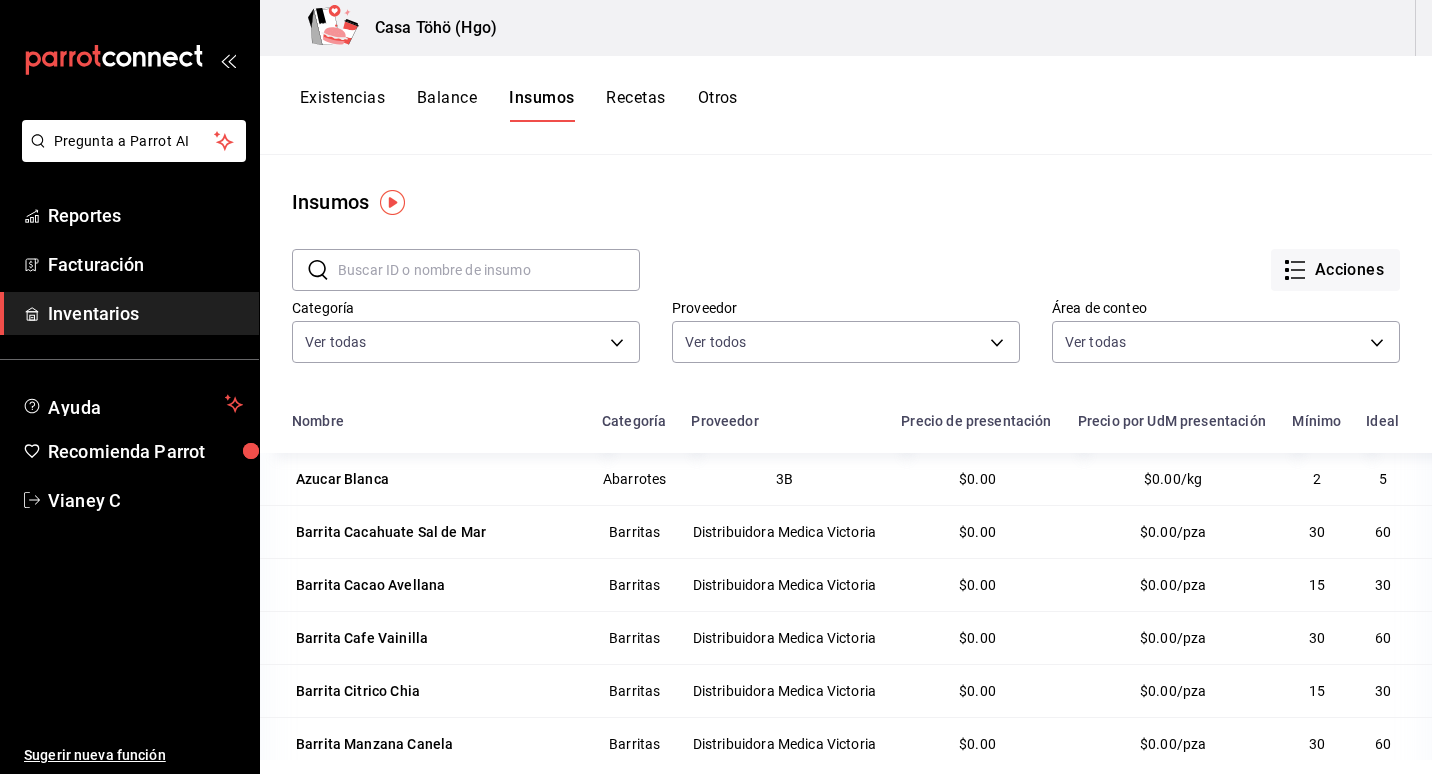 click on "Recetas" at bounding box center [635, 105] 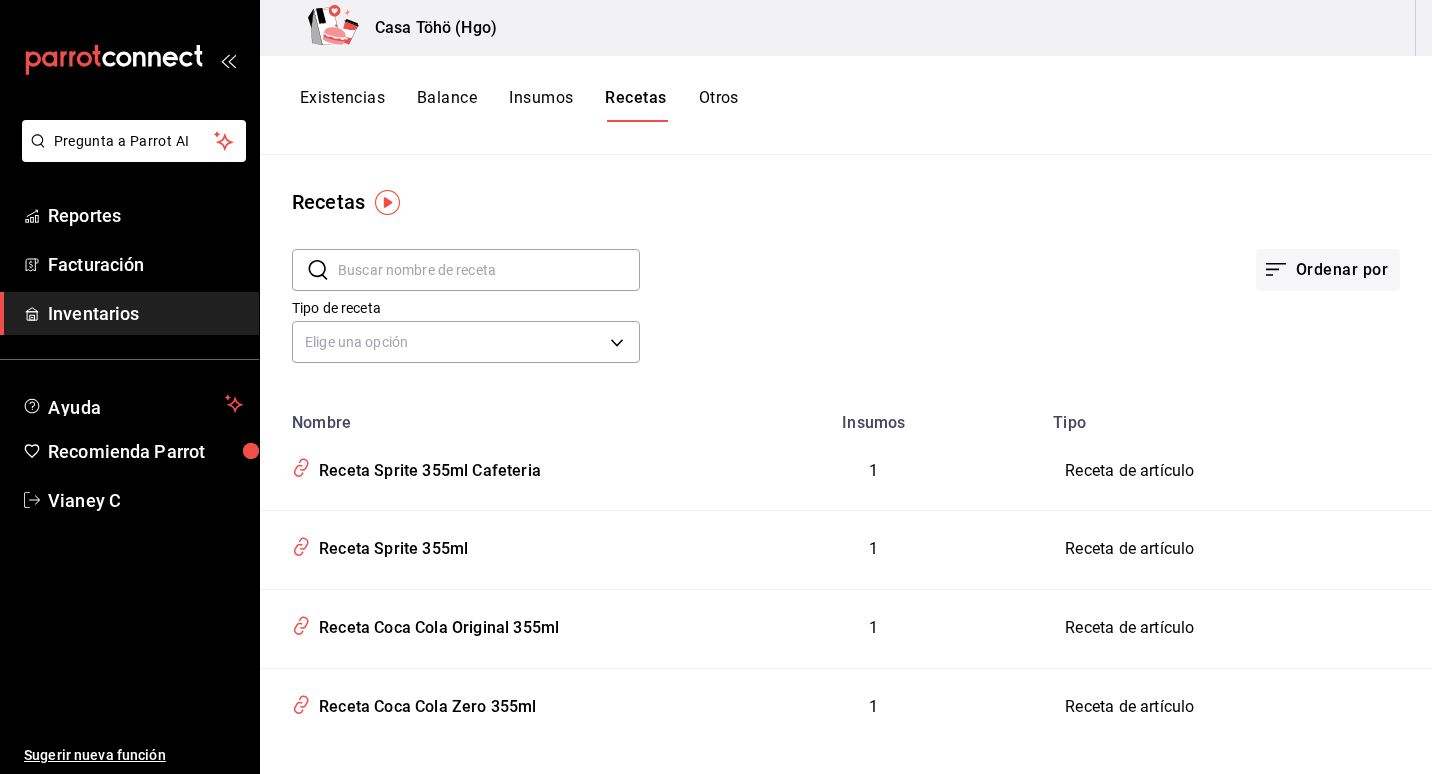 scroll, scrollTop: 27, scrollLeft: 0, axis: vertical 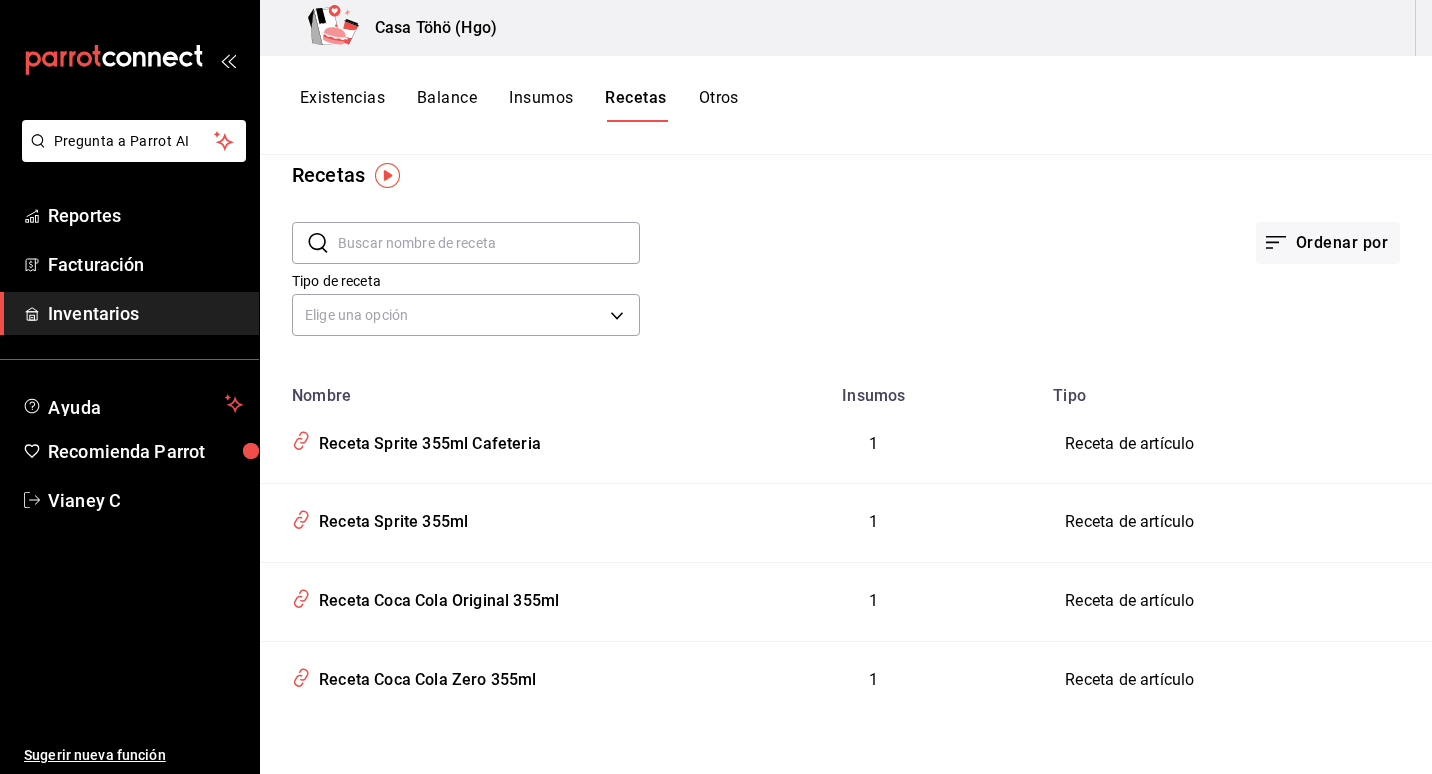 click 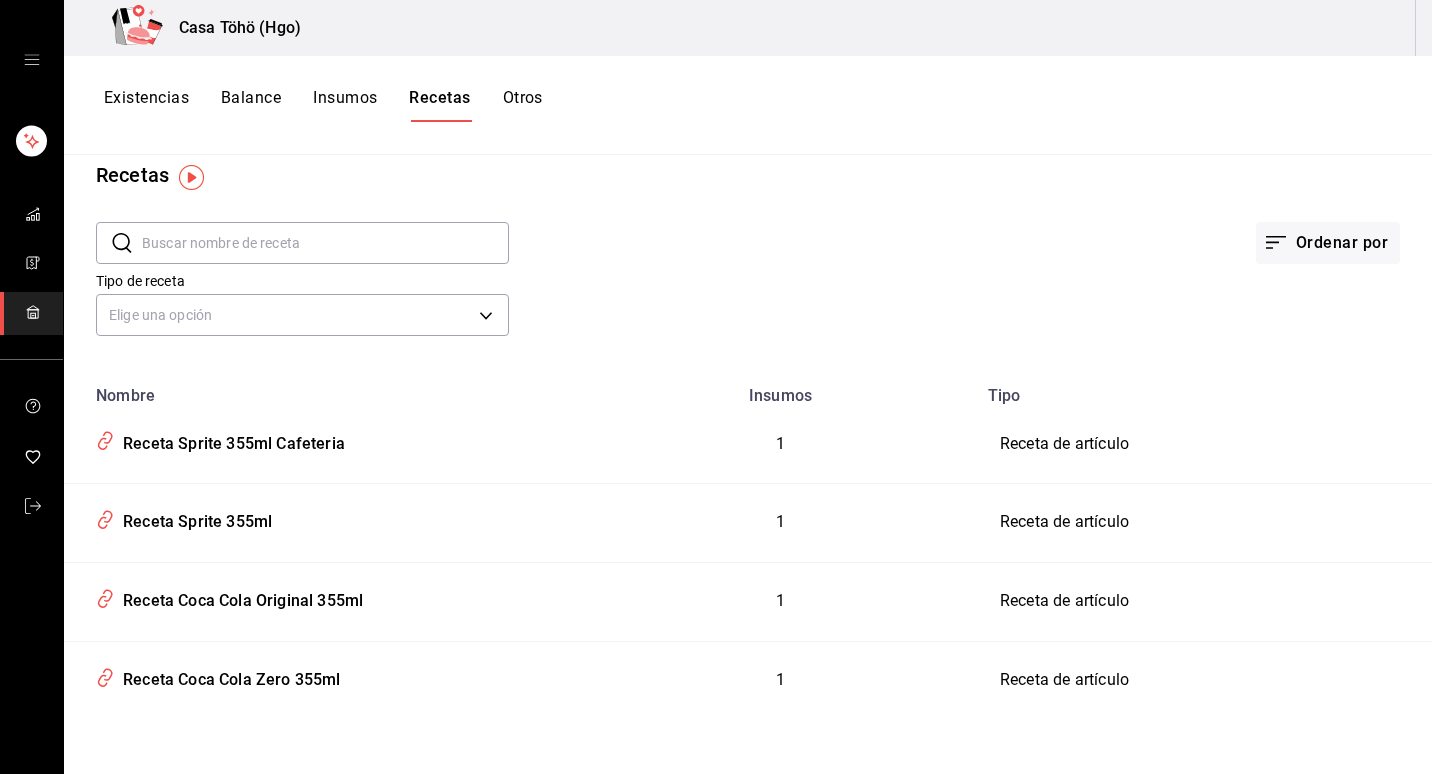scroll, scrollTop: 0, scrollLeft: 0, axis: both 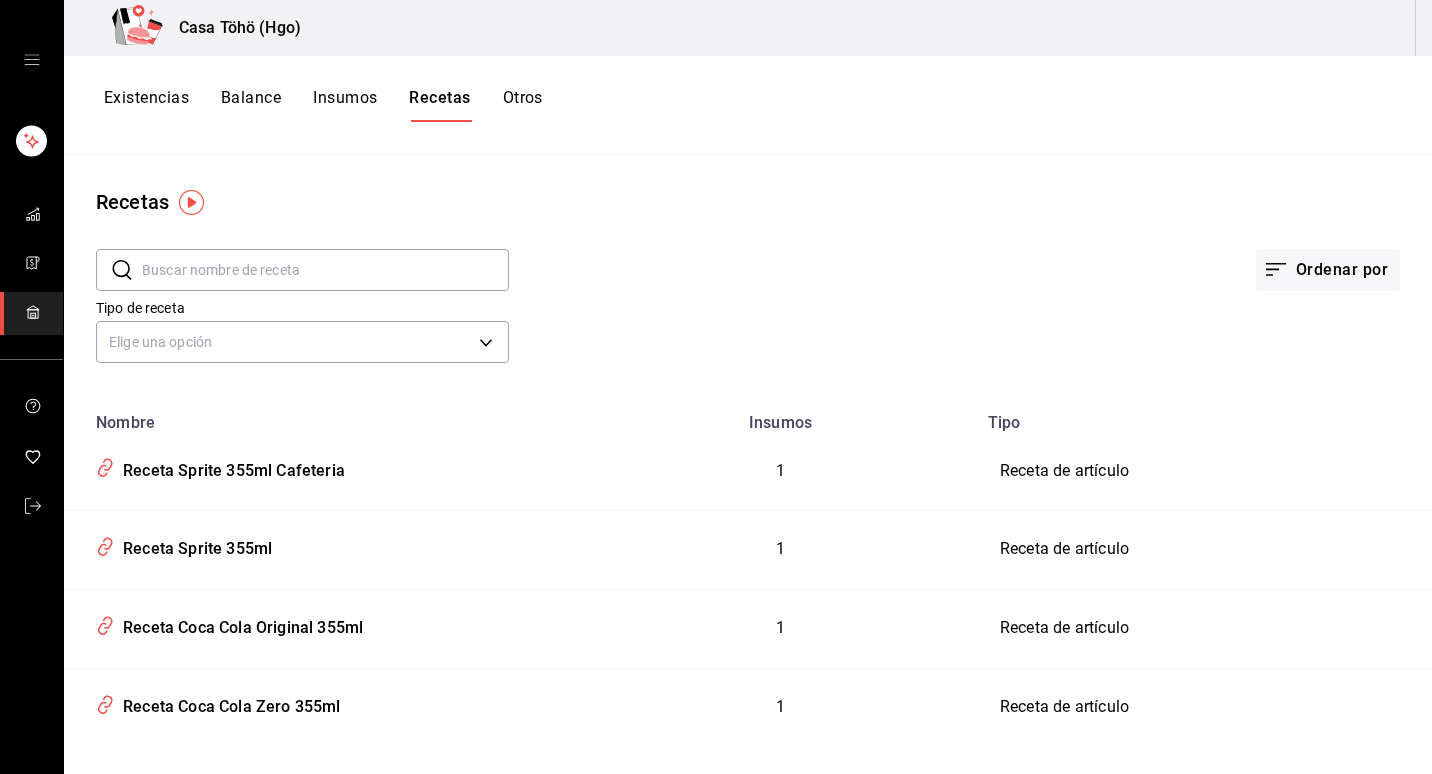 click at bounding box center (31, 60) 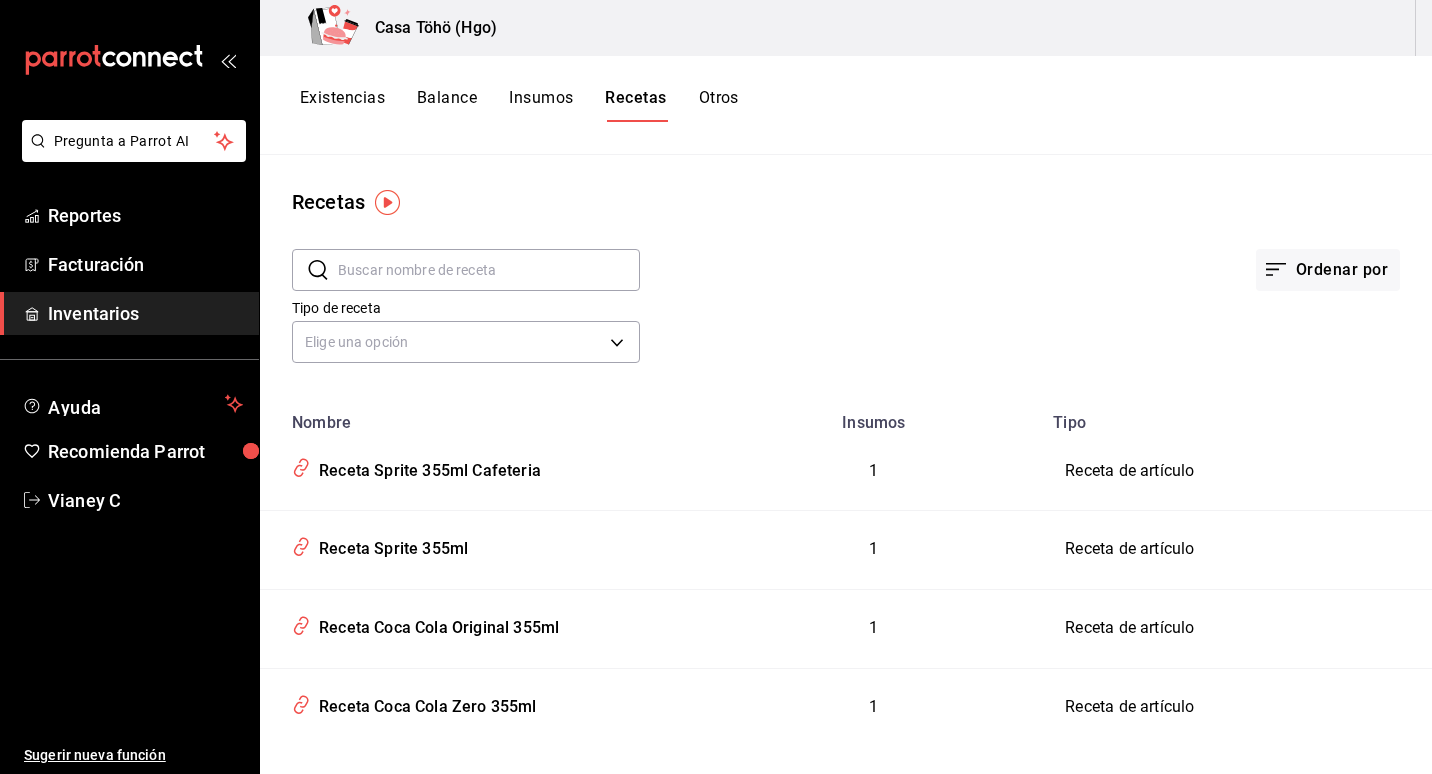 scroll, scrollTop: 27, scrollLeft: 0, axis: vertical 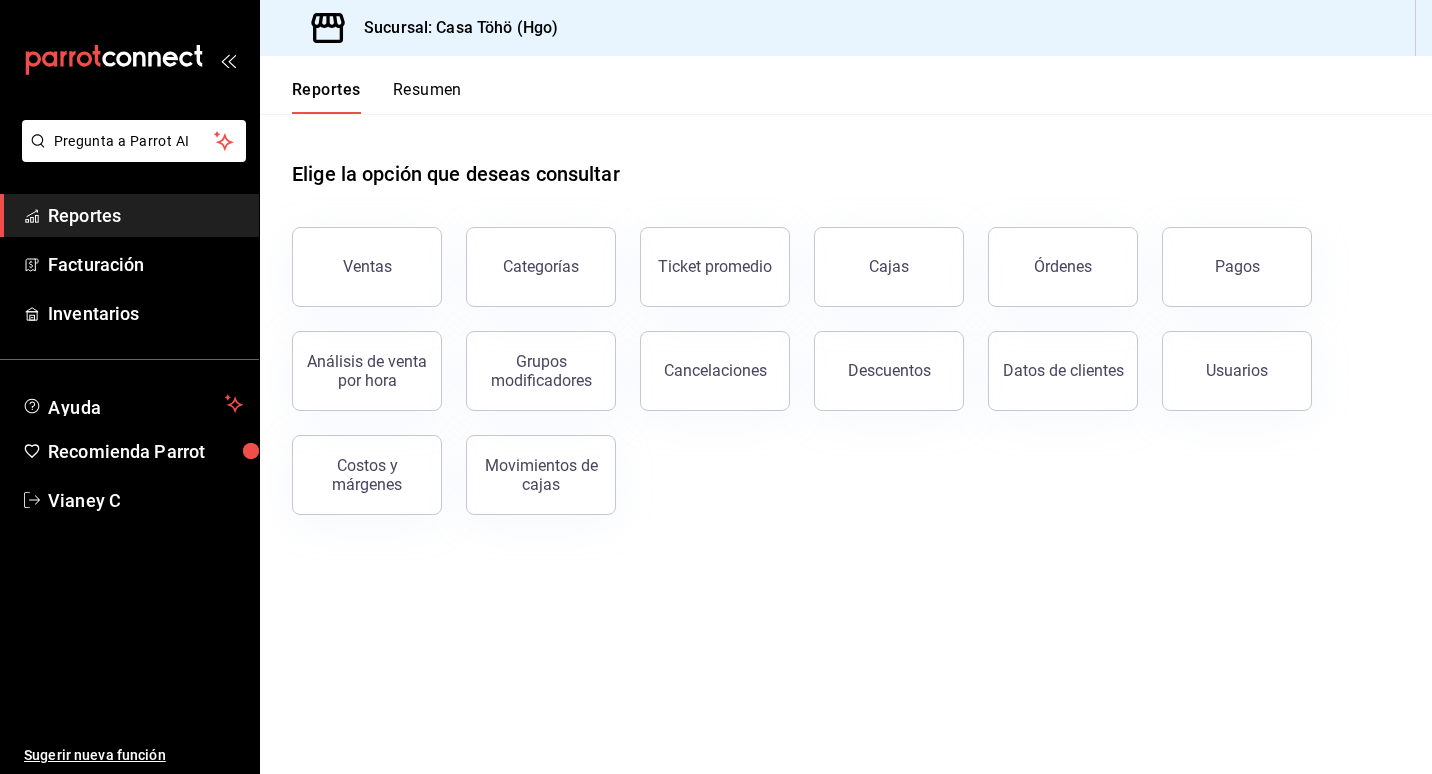click on "Ventas" at bounding box center [355, 255] 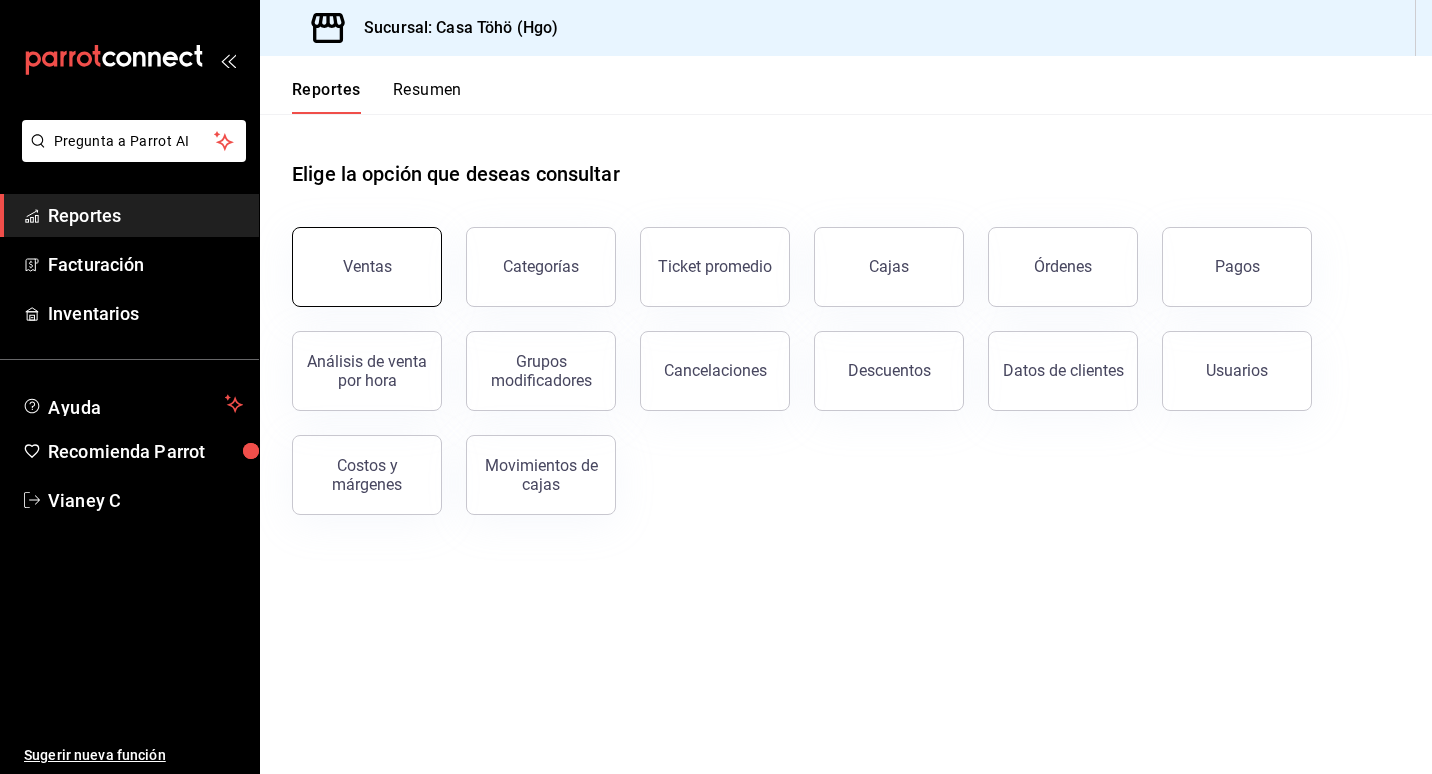 click on "Ventas" at bounding box center [367, 266] 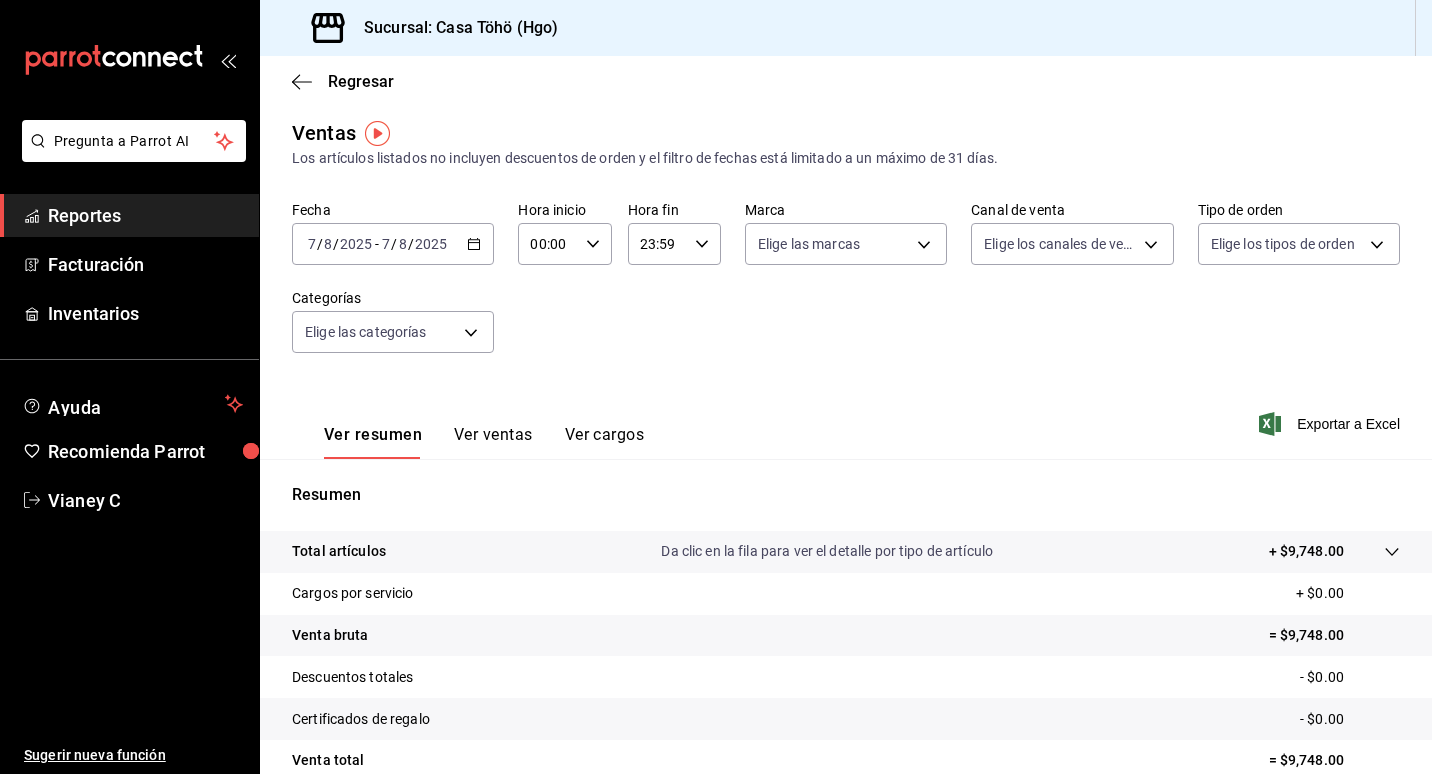 scroll, scrollTop: 0, scrollLeft: 0, axis: both 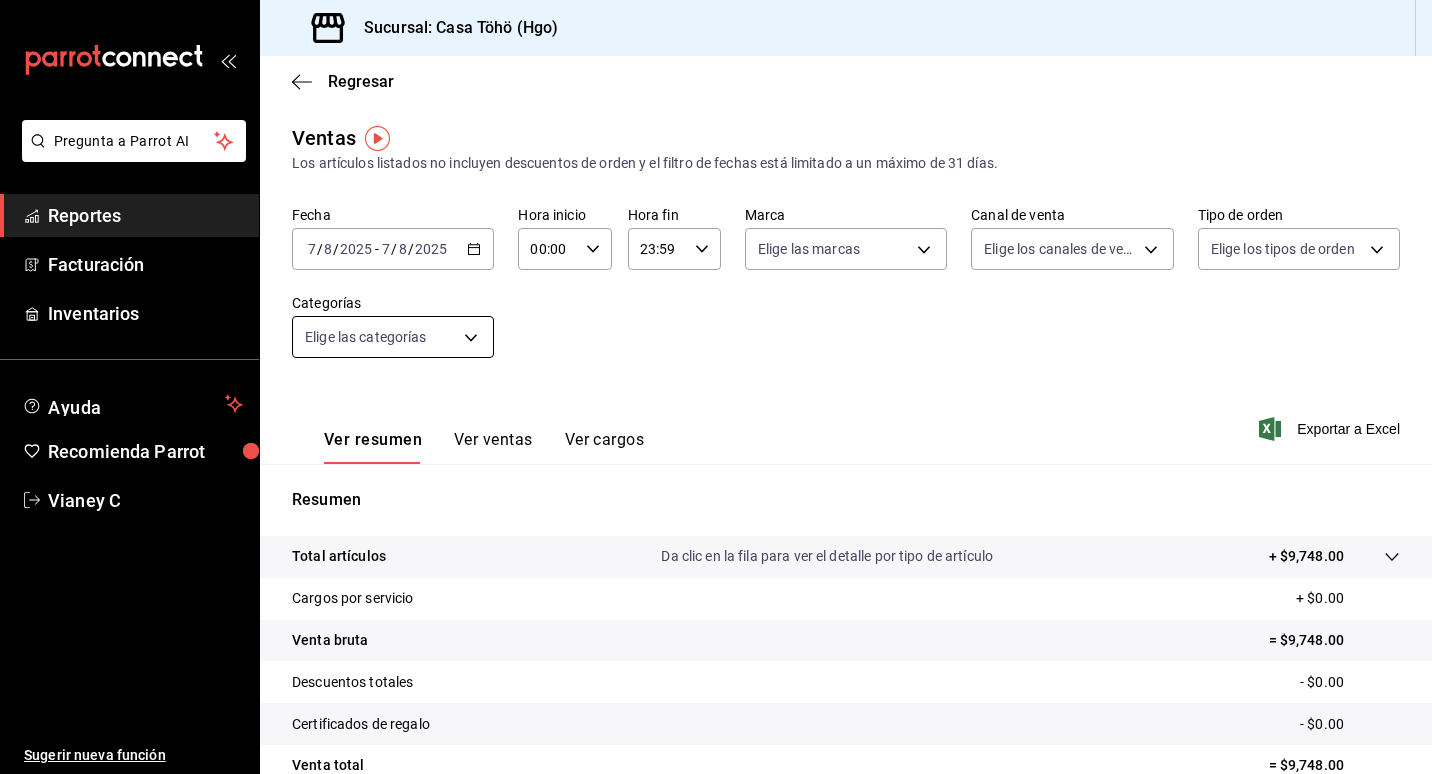 click on "Pregunta a Parrot AI Reportes   Facturación   Inventarios   Ayuda Recomienda Parrot   Vianey C   Sugerir nueva función   Sucursal: Casa Töhö (Hgo) Regresar Ventas Los artículos listados no incluyen descuentos de orden y el filtro de fechas está limitado a un máximo de 31 días. Fecha 2025-08-07 7 / 8 / 2025 - 2025-08-07 7 / 8 / 2025 Hora inicio 00:00 Hora inicio Hora fin 23:59 Hora fin Marca Elige las marcas Canal de venta Elige los canales de venta Tipo de orden Elige los tipos de orden Categorías Elige las categorías Ver resumen Ver ventas Ver cargos Exportar a Excel Resumen Total artículos Da clic en la fila para ver el detalle por tipo de artículo + $9,748.00 Cargos por servicio + $0.00 Venta bruta = $9,748.00 Descuentos totales - $0.00 Certificados de regalo - $0.00 Venta total = $9,748.00 Impuestos - $1,344.55 Venta neta = $8,403.45 Pregunta a Parrot AI Reportes   Facturación   Inventarios   Ayuda Recomienda Parrot   Vianey C   Sugerir nueva función   Ver video tutorial Ir a video" at bounding box center (716, 387) 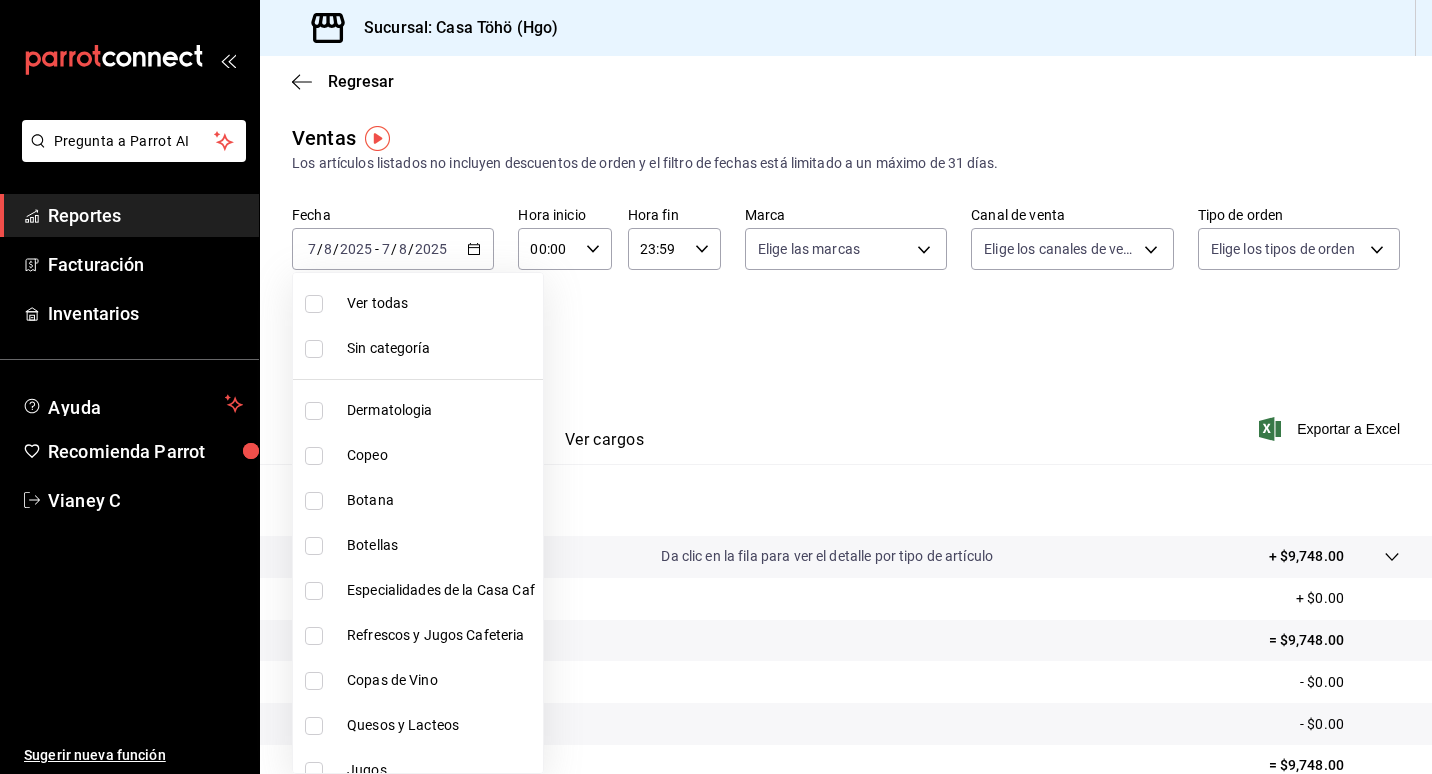 click at bounding box center (318, 456) 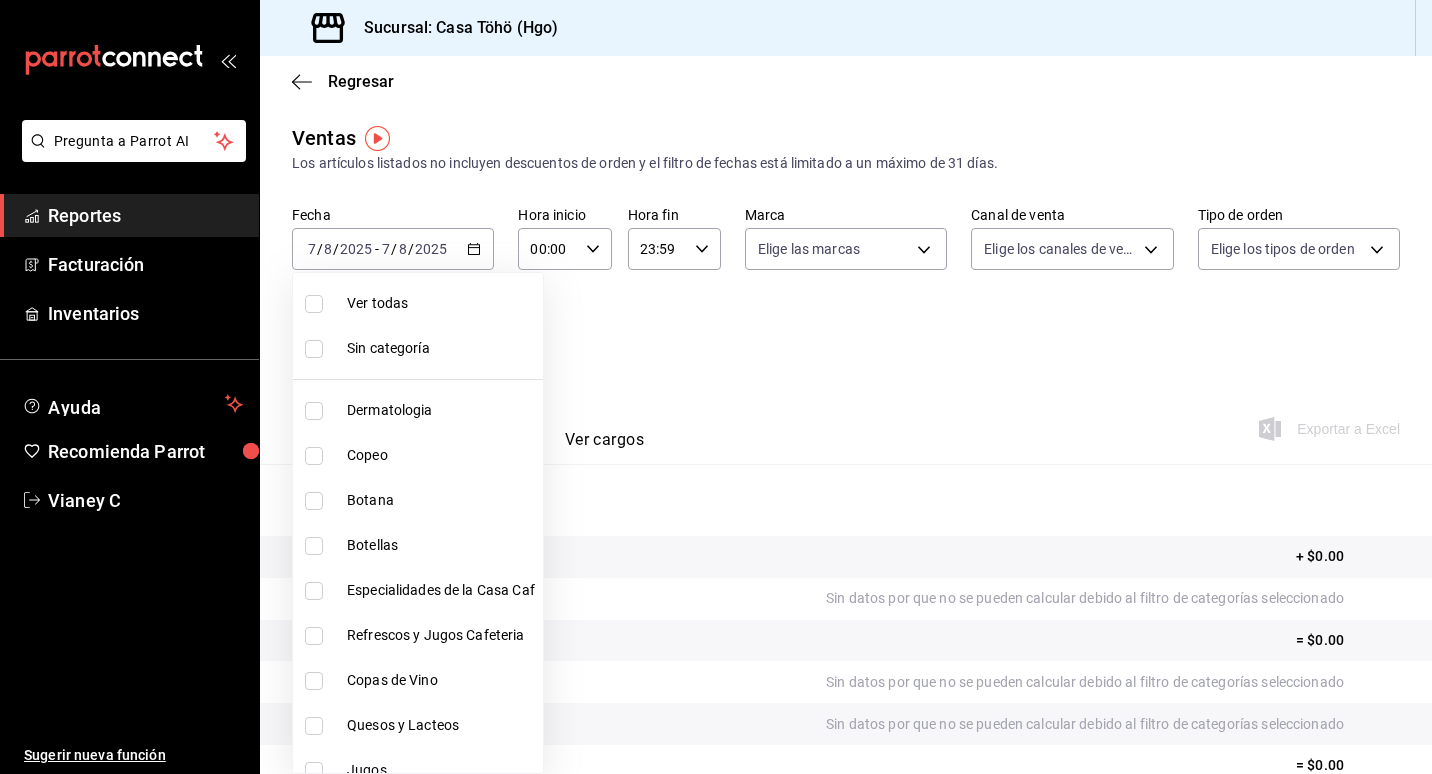 click at bounding box center [314, 456] 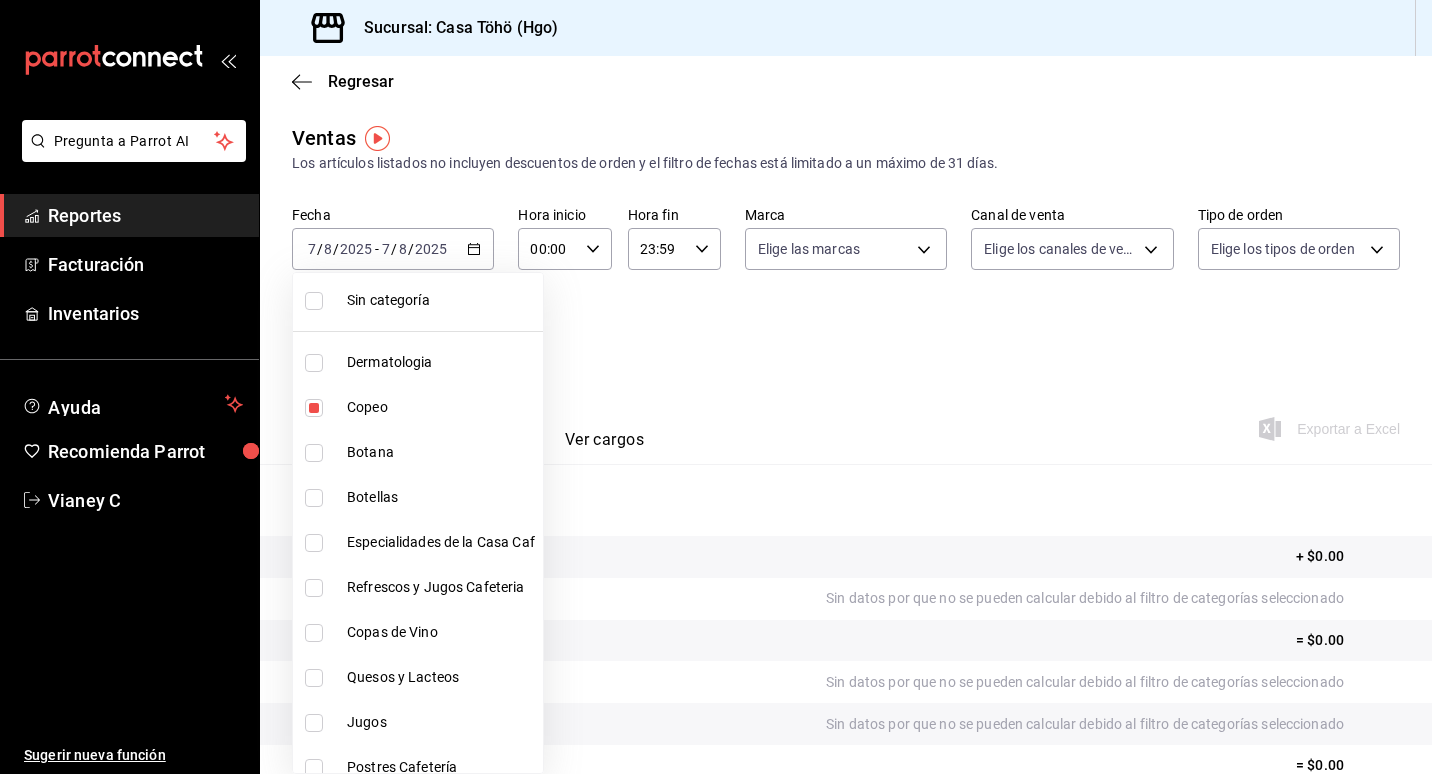 scroll, scrollTop: 100, scrollLeft: 0, axis: vertical 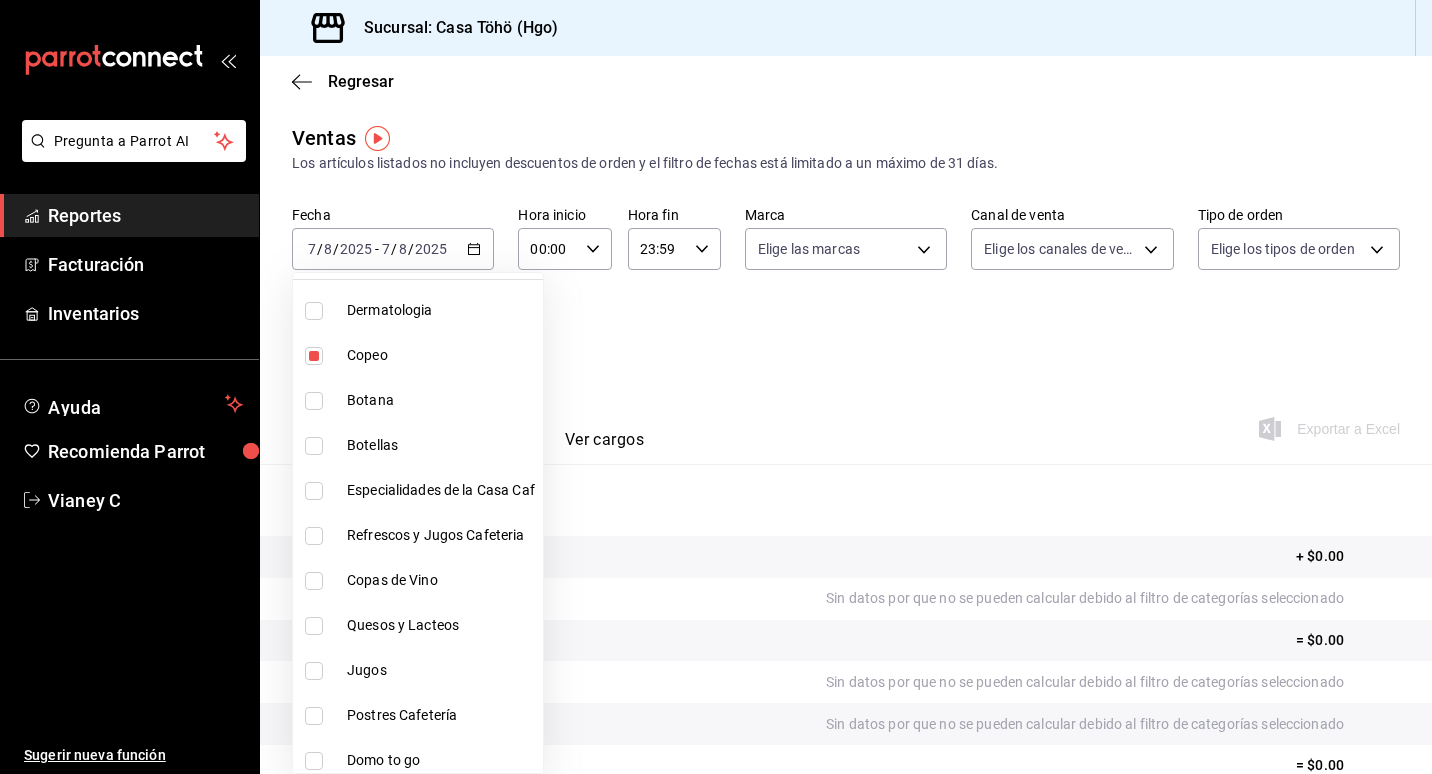click at bounding box center [314, 446] 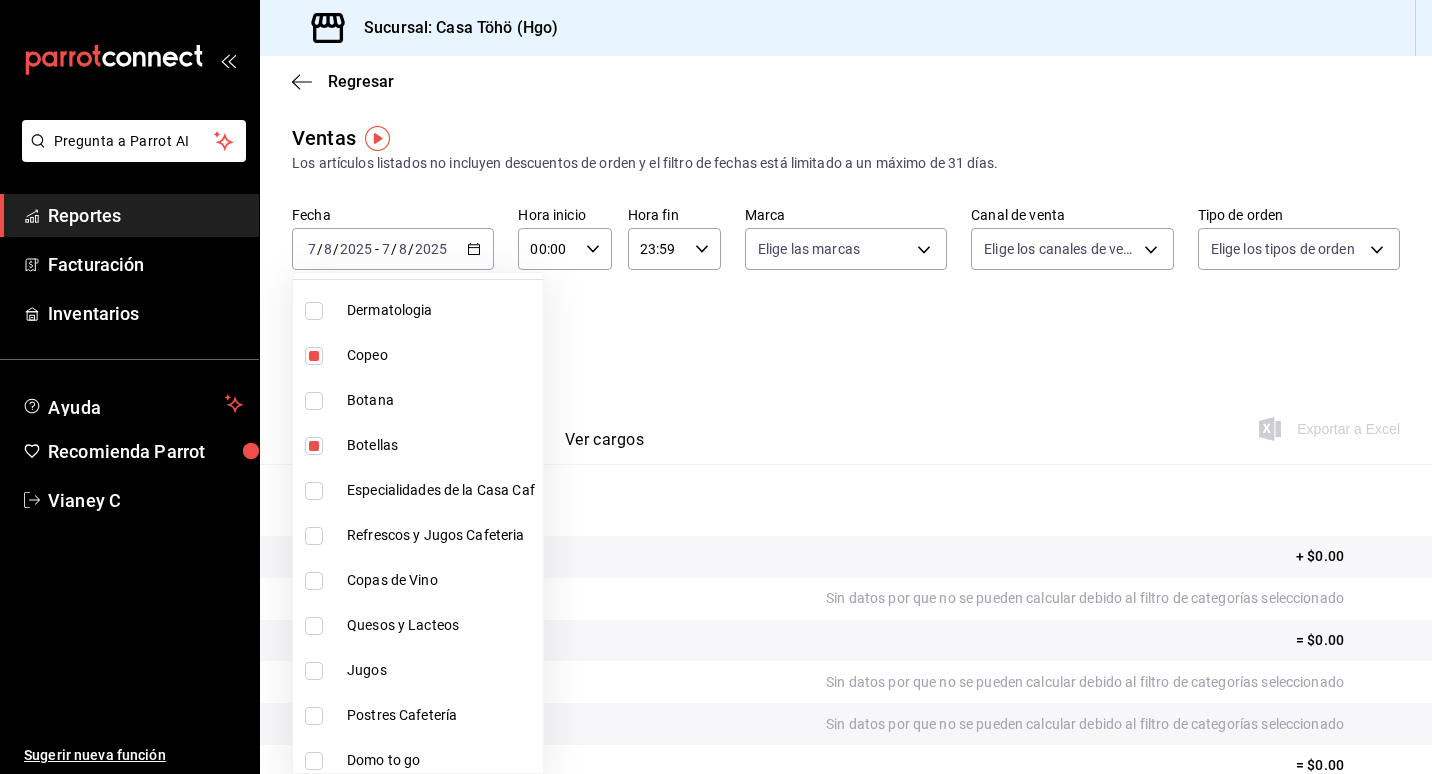 click at bounding box center [314, 581] 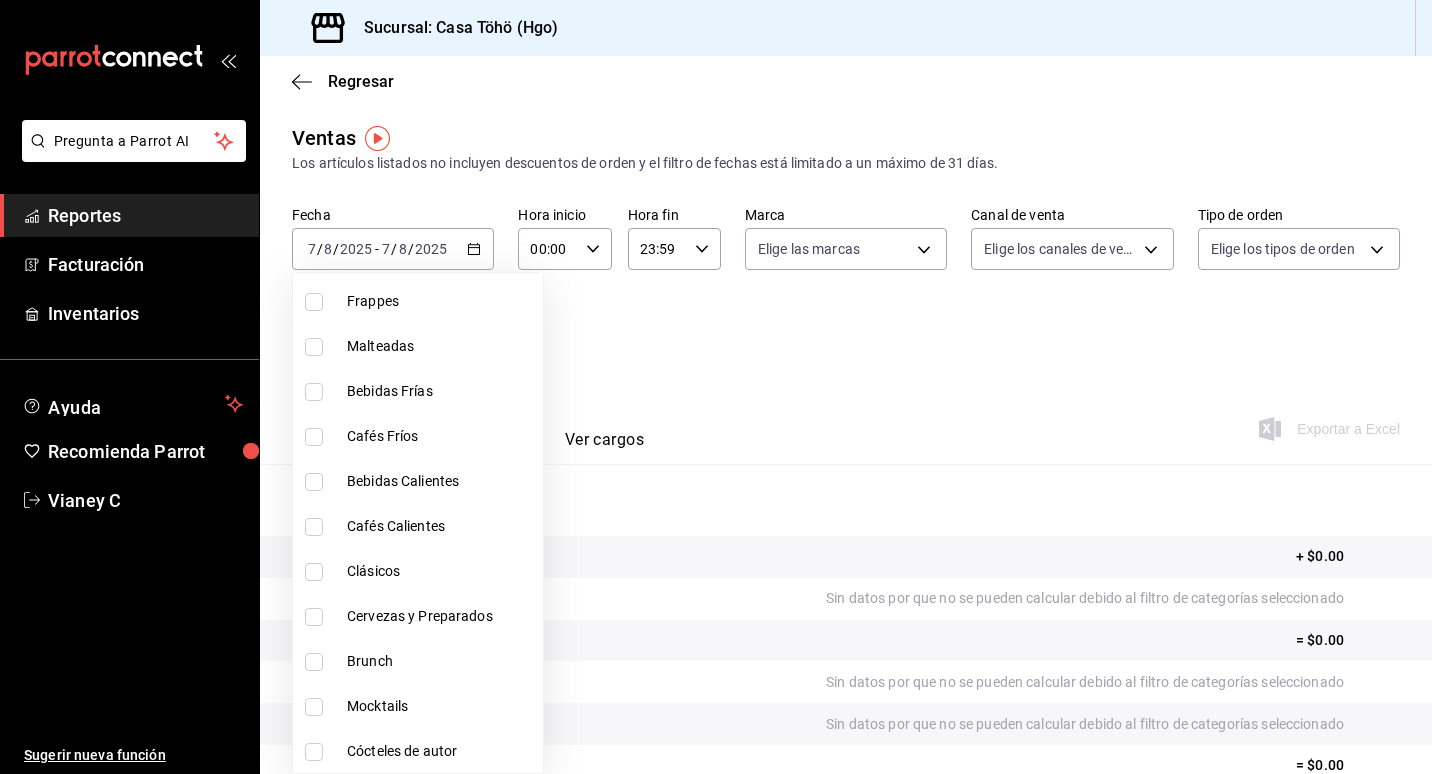 scroll, scrollTop: 1505, scrollLeft: 0, axis: vertical 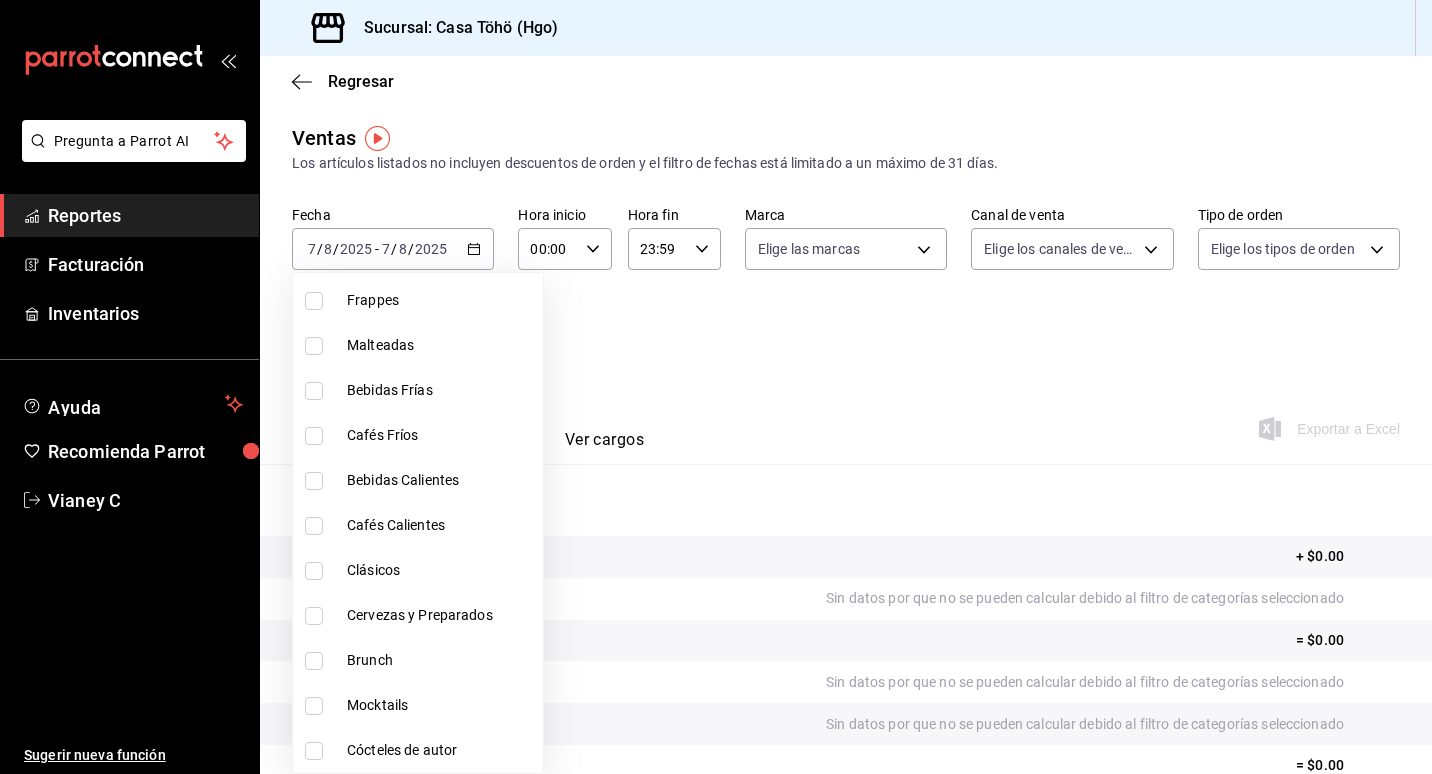 click at bounding box center (716, 387) 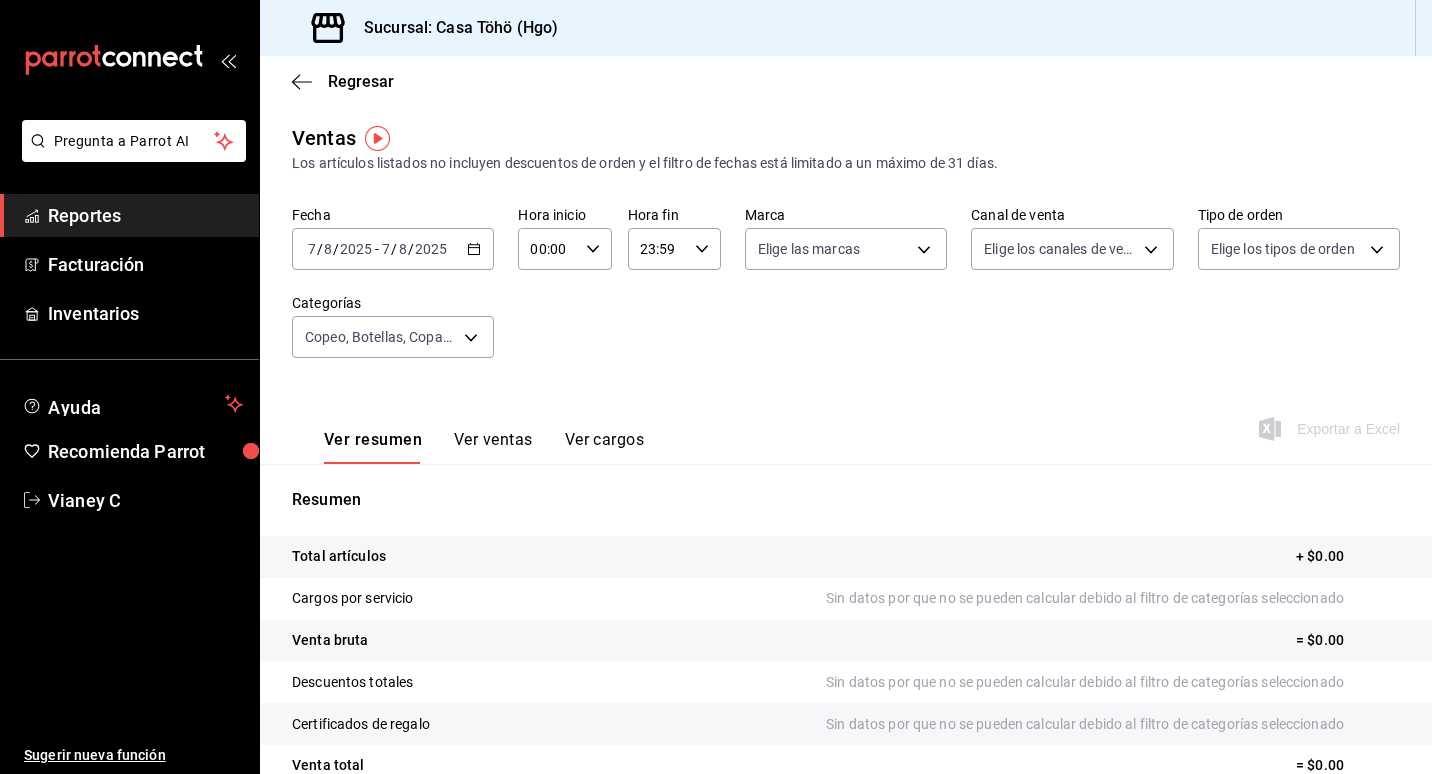 click 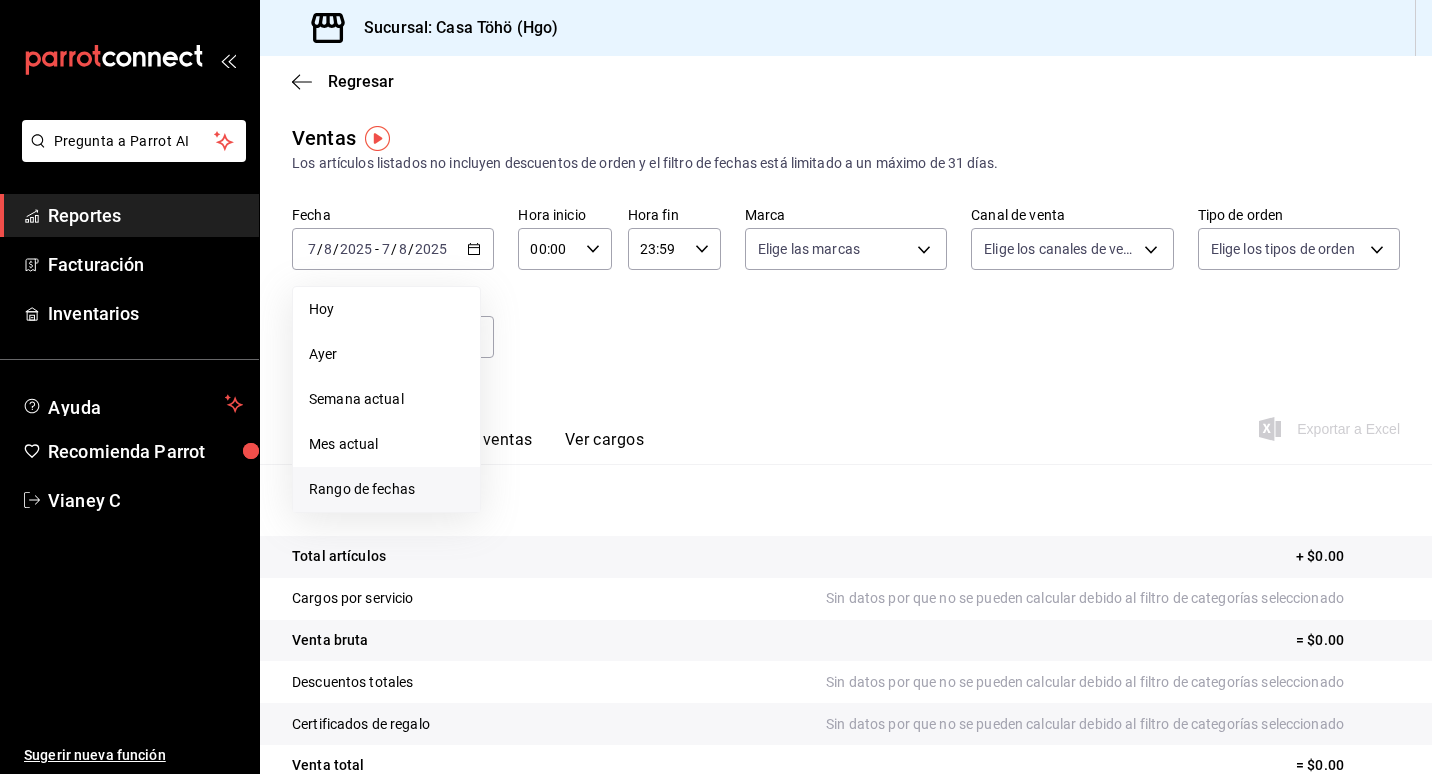 click on "Rango de fechas" at bounding box center [386, 489] 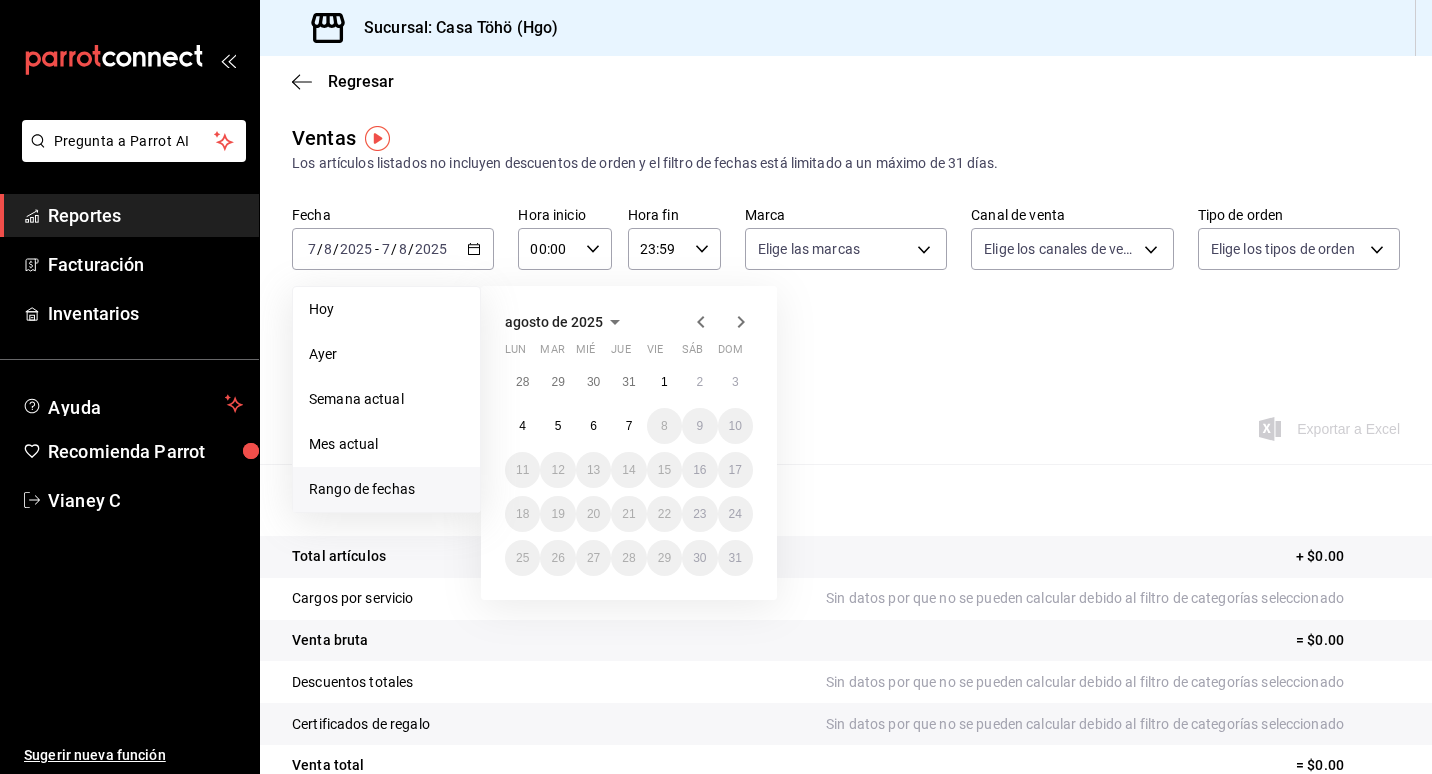 click on "agosto de 2025" at bounding box center (629, 322) 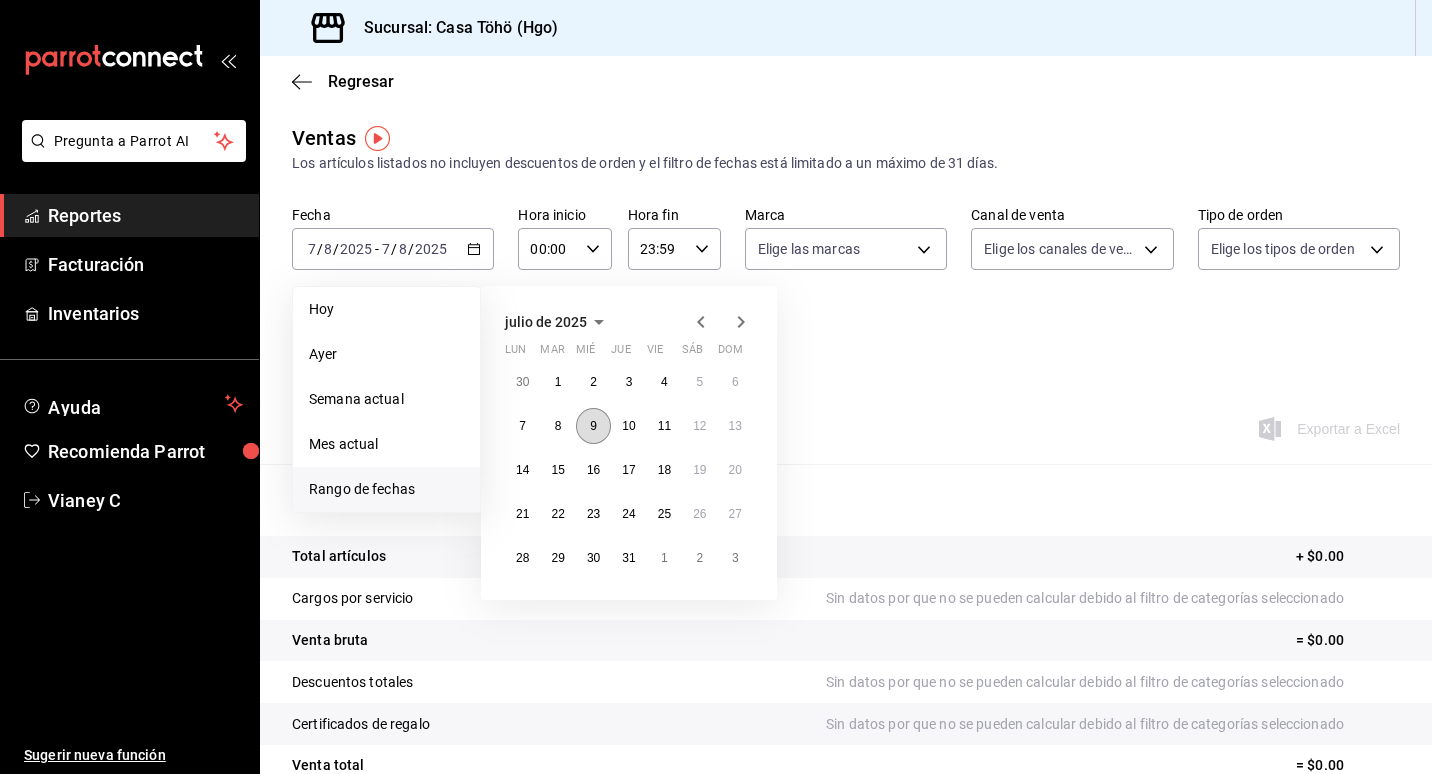 click on "9" at bounding box center (593, 426) 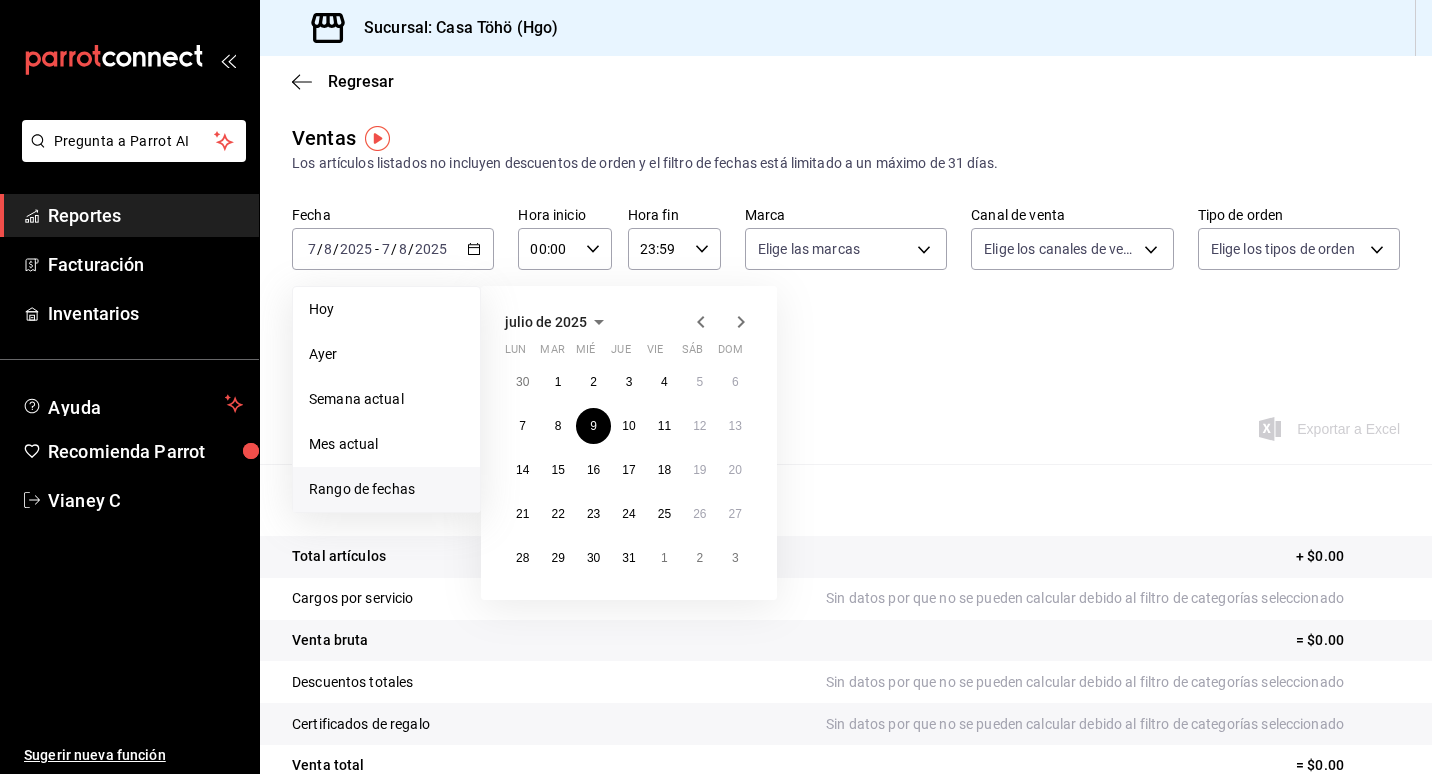 click 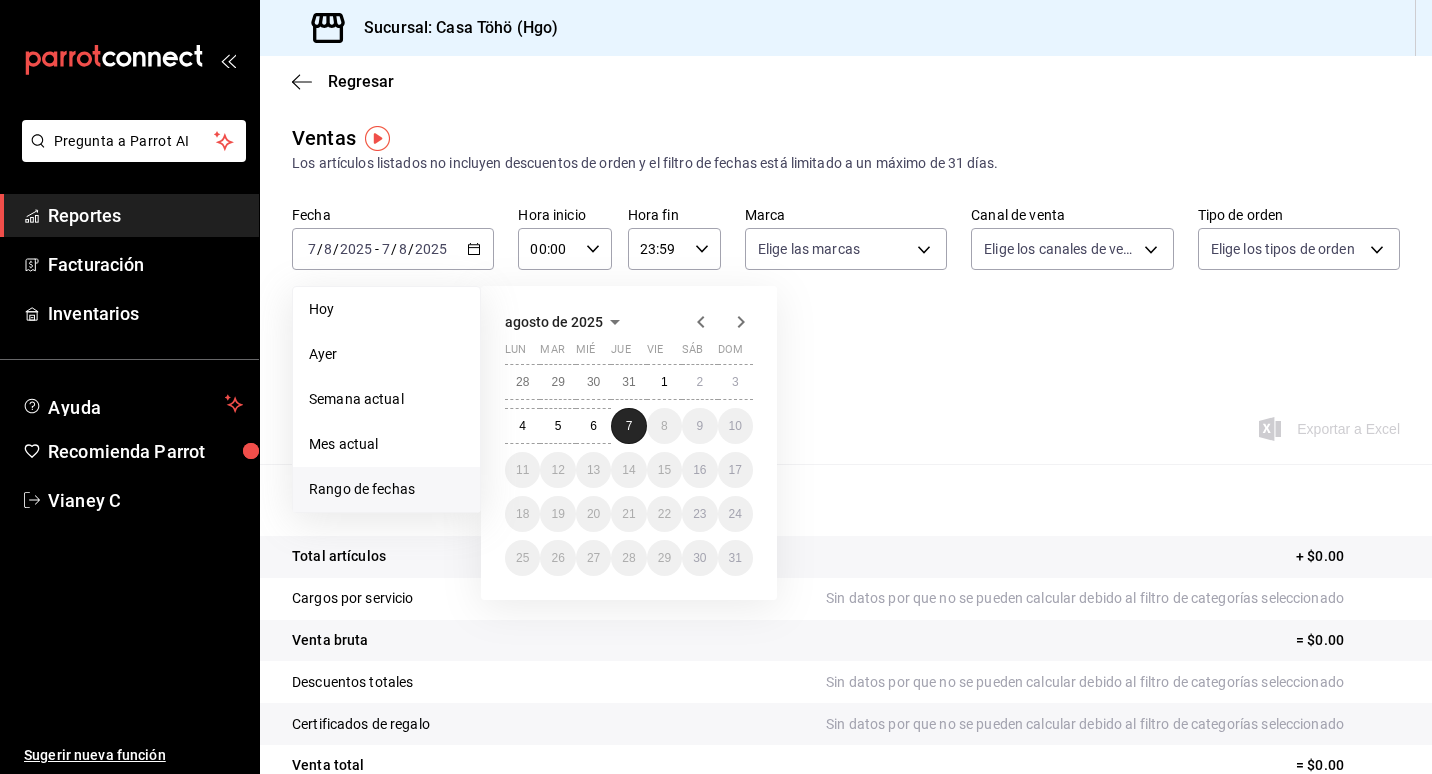 click on "7" at bounding box center [628, 426] 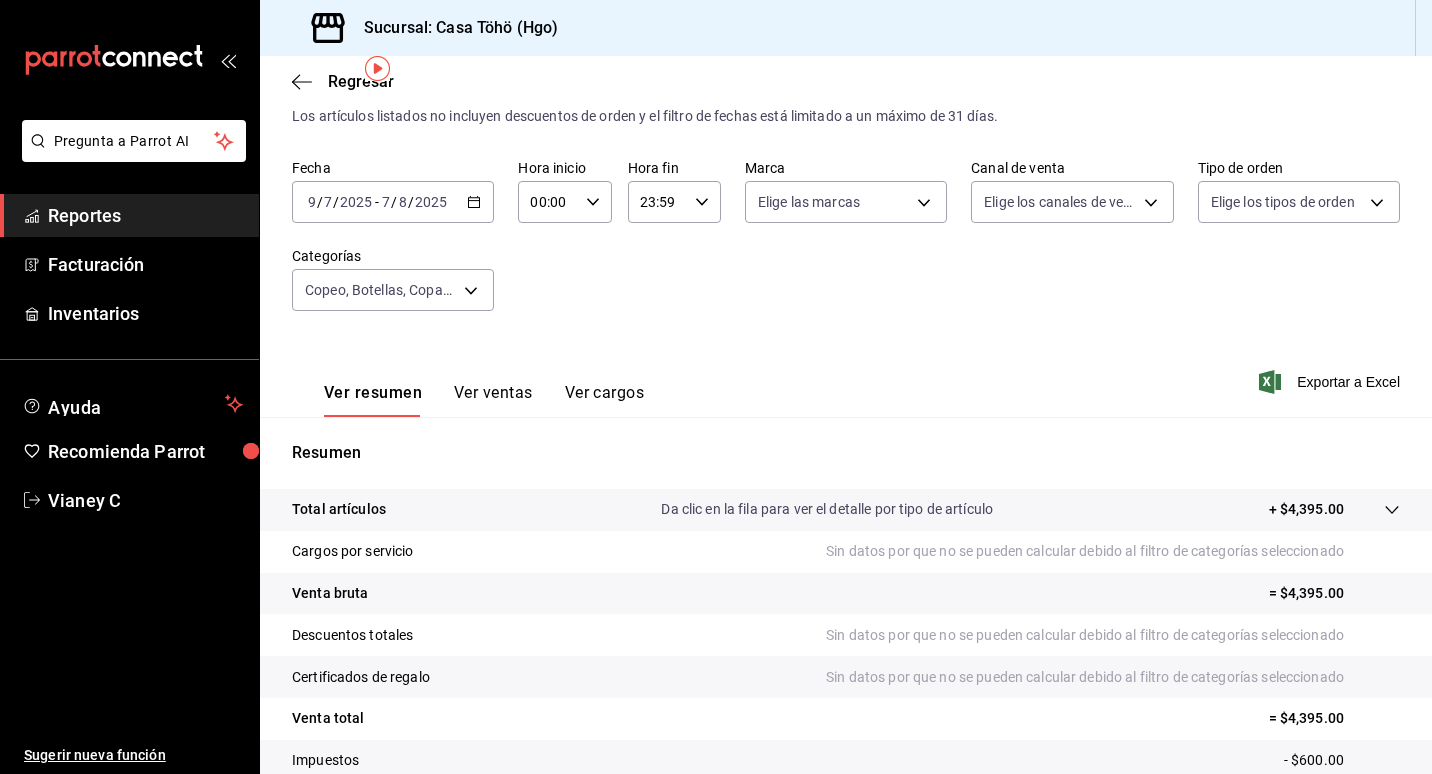 scroll, scrollTop: 100, scrollLeft: 0, axis: vertical 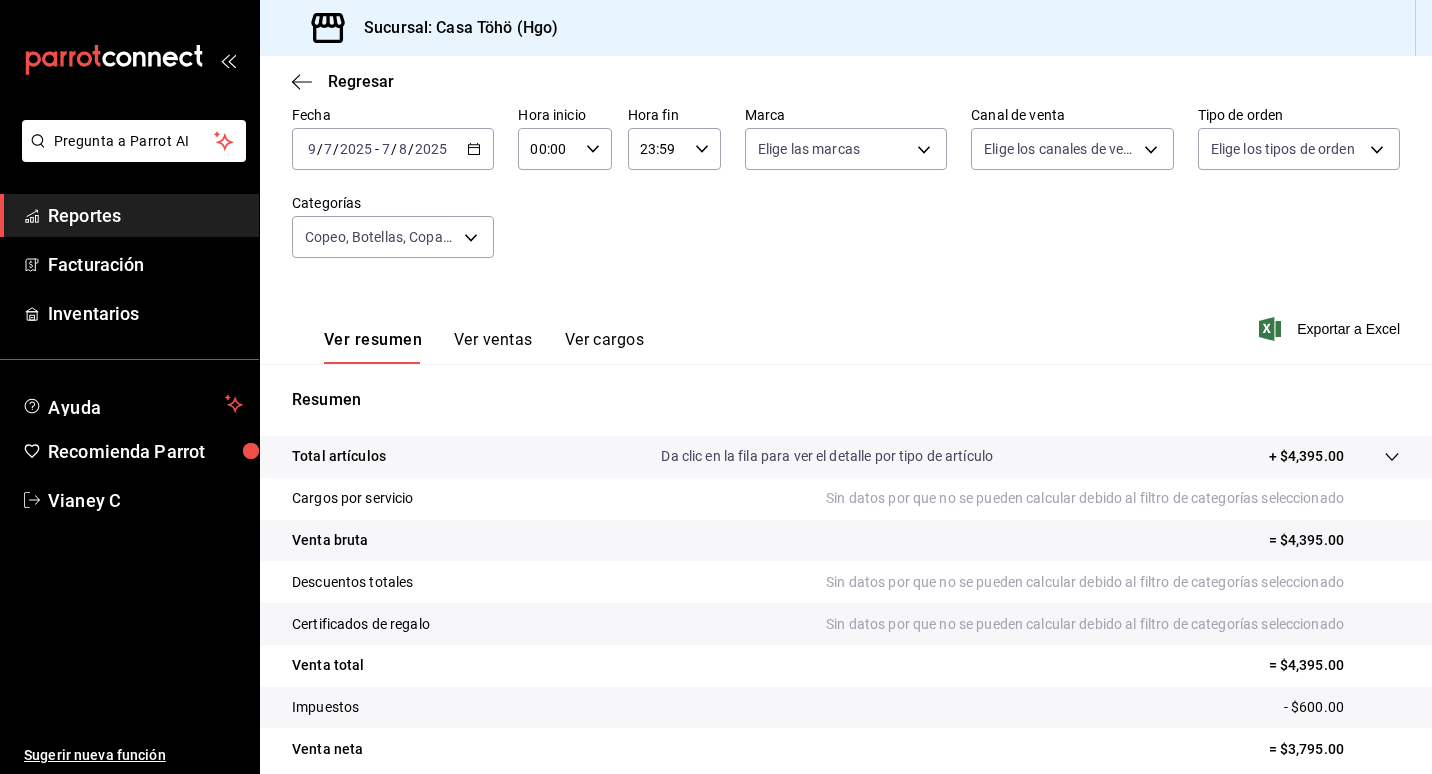 click on "Ver ventas" at bounding box center (493, 347) 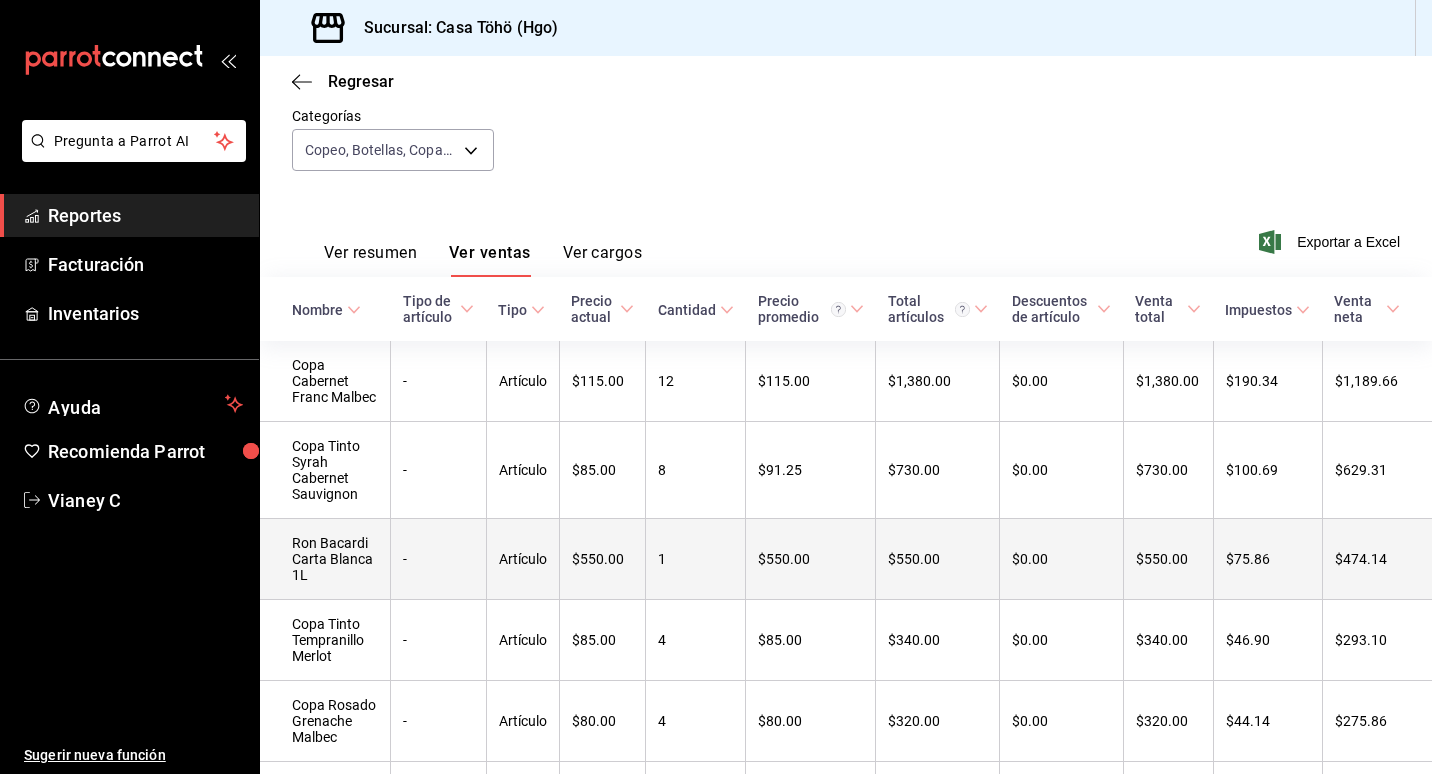 scroll, scrollTop: 100, scrollLeft: 0, axis: vertical 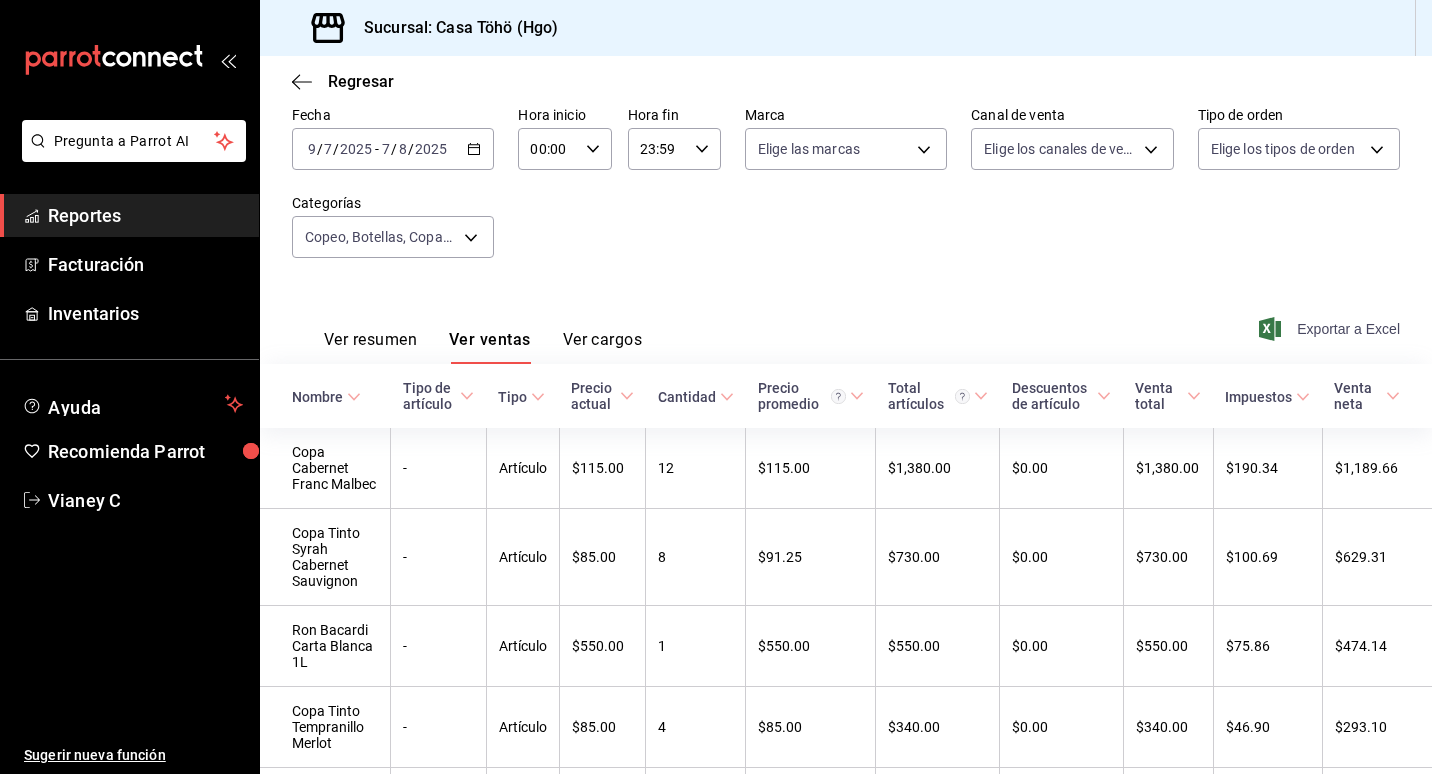 click on "Exportar a Excel" at bounding box center [1331, 329] 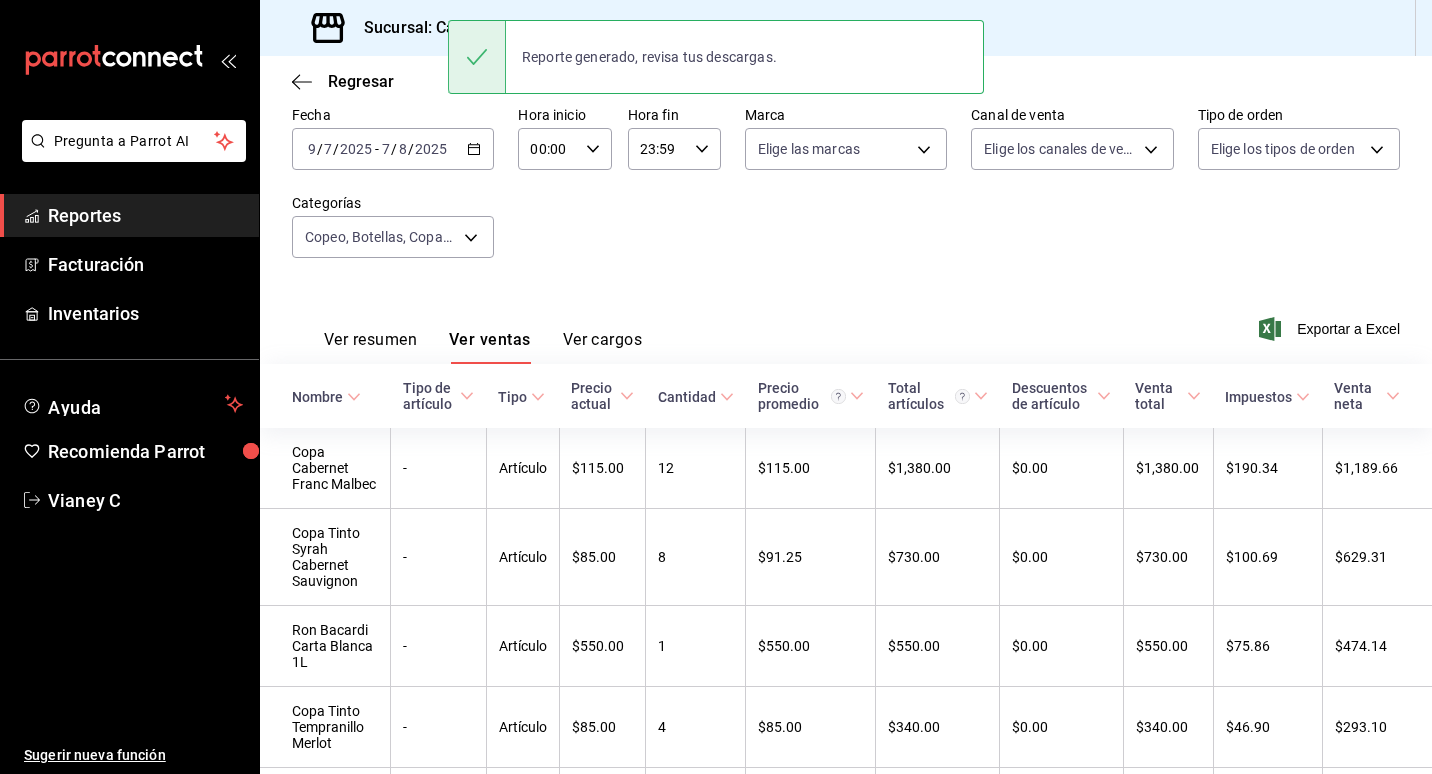 click on "Fecha 2025-07-09 9 / 7 / 2025 - 2025-08-07 7 / 8 / 2025 Hora inicio 00:00 Hora inicio Hora fin 23:59 Hora fin Marca Elige las marcas Canal de venta Elige los canales de venta Tipo de orden Elige los tipos de orden Categorías Copeo, Botellas, Copas de Vino e7c48834-1e64-4b77-b558-5d812561dcdf,abb3ccee-a61e-4fbe-a6fb-f17d684e7af4,d52444dc-e1a7-4733-93c0-b1585278fa15" at bounding box center [846, 194] 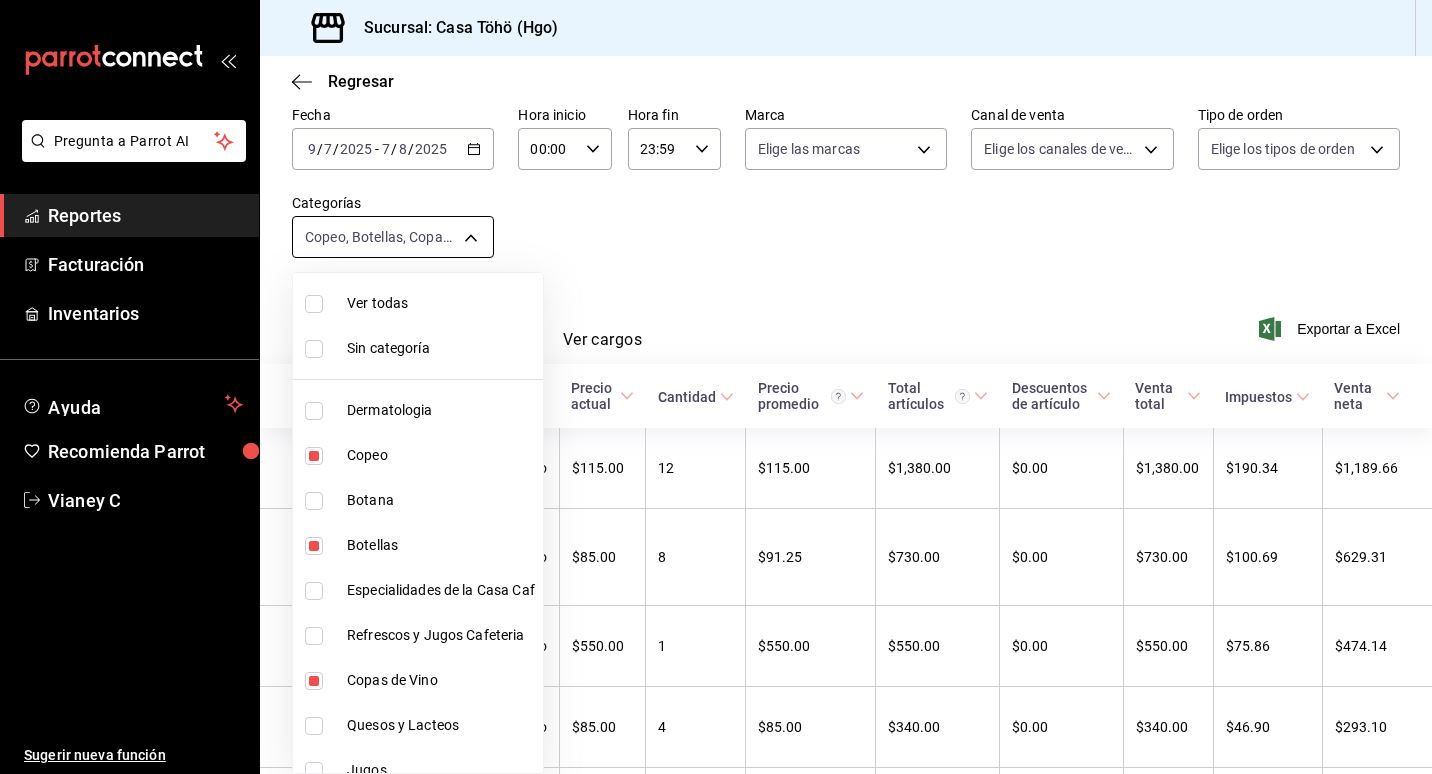 click on "Pregunta a Parrot AI Reportes   Facturación   Inventarios   Ayuda Recomienda Parrot   Vianey C   Sugerir nueva función   Sucursal: Casa Töhö (Hgo) Regresar Ventas Los artículos listados no incluyen descuentos de orden y el filtro de fechas está limitado a un máximo de 31 días. Fecha 2025-07-09 9 / 7 / 2025 - 2025-08-07 7 / 8 / 2025 Hora inicio 00:00 Hora inicio Hora fin 23:59 Hora fin Marca Elige las marcas Canal de venta Elige los canales de venta Tipo de orden Elige los tipos de orden Categorías Copeo, Botellas, Copas de Vino e7c48834-1e64-4b77-b558-5d812561dcdf,abb3ccee-a61e-4fbe-a6fb-f17d684e7af4,d52444dc-e1a7-4733-93c0-b1585278fa15 Ver resumen Ver ventas Ver cargos Exportar a Excel Nombre Tipo de artículo Tipo Precio actual Cantidad Precio promedio   Total artículos   Descuentos de artículo Venta total Impuestos Venta neta Copa Cabernet Franc Malbec - Artículo $115.00 12 $115.00 $1,380.00 $0.00 $1,380.00 $190.34 $1,189.66 Copa Tinto Syrah Cabernet Sauvignon - Artículo $85.00 8 $91.25 $0.00" at bounding box center (716, 387) 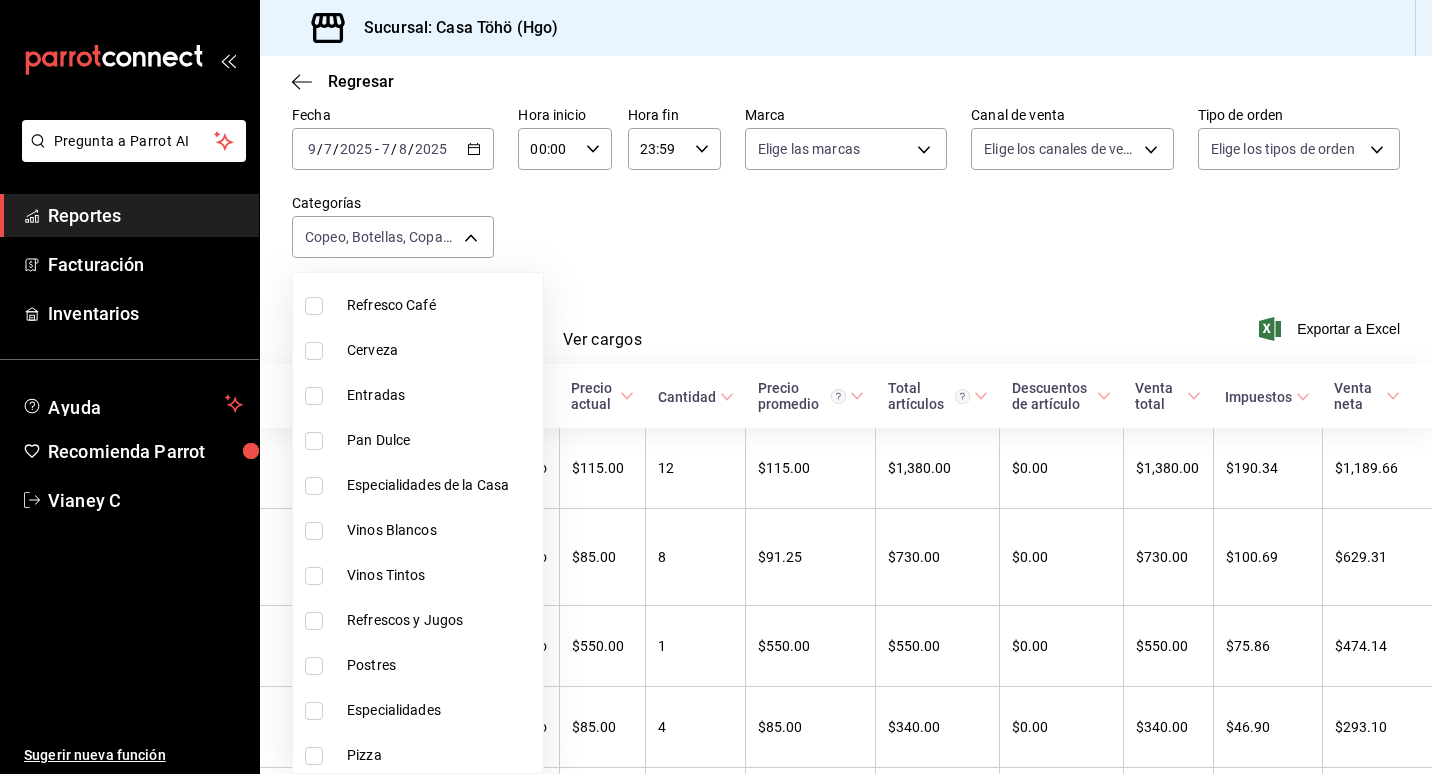 scroll, scrollTop: 700, scrollLeft: 0, axis: vertical 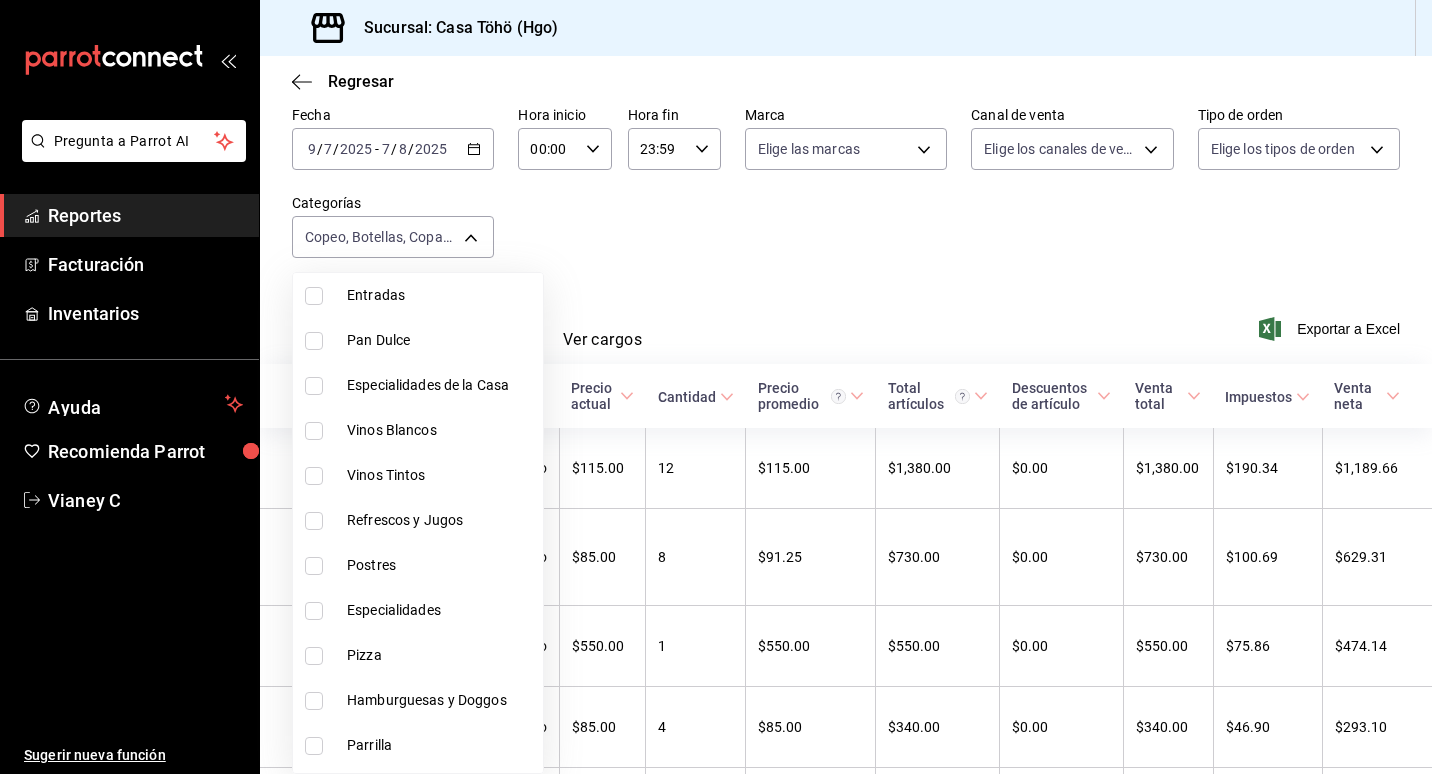 click on "Vinos Blancos" at bounding box center (418, 430) 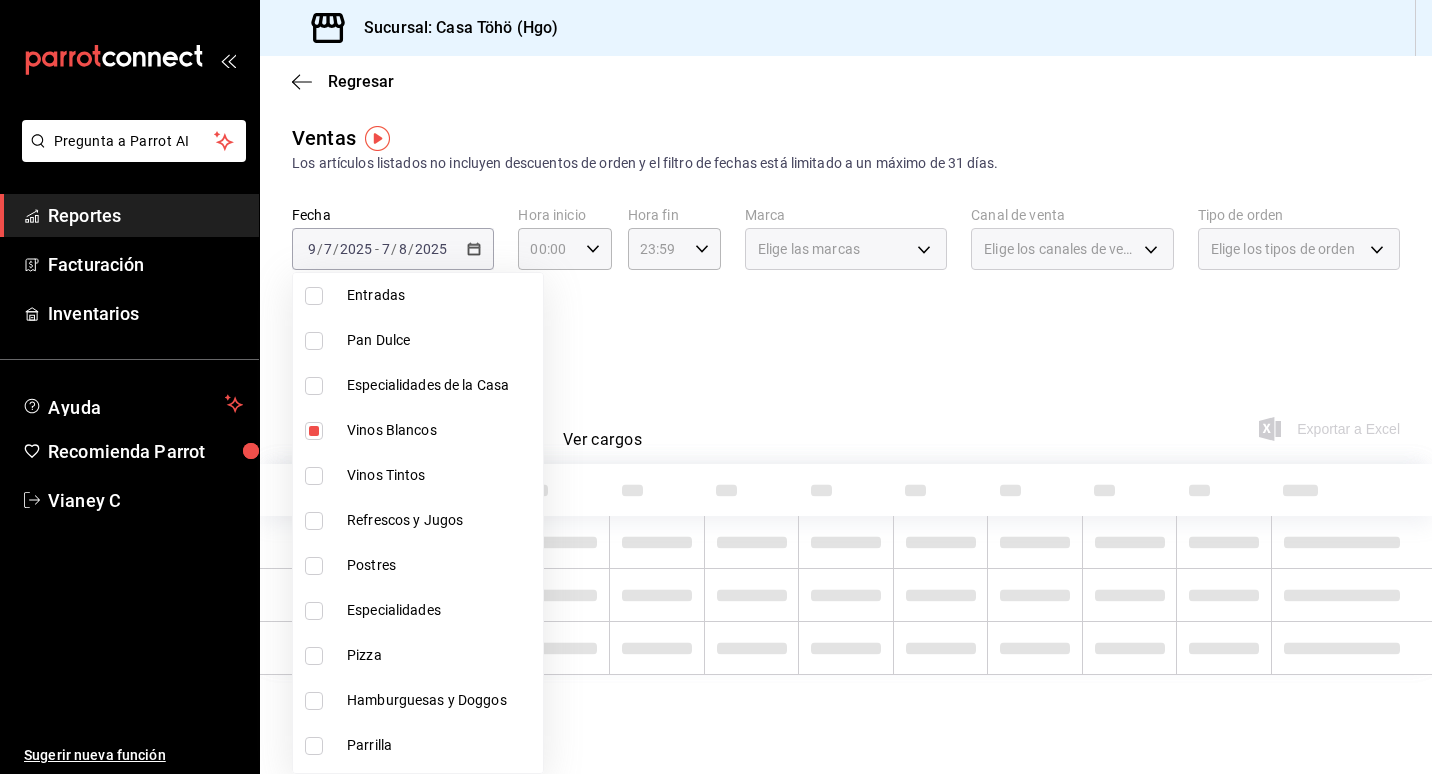 scroll, scrollTop: 0, scrollLeft: 0, axis: both 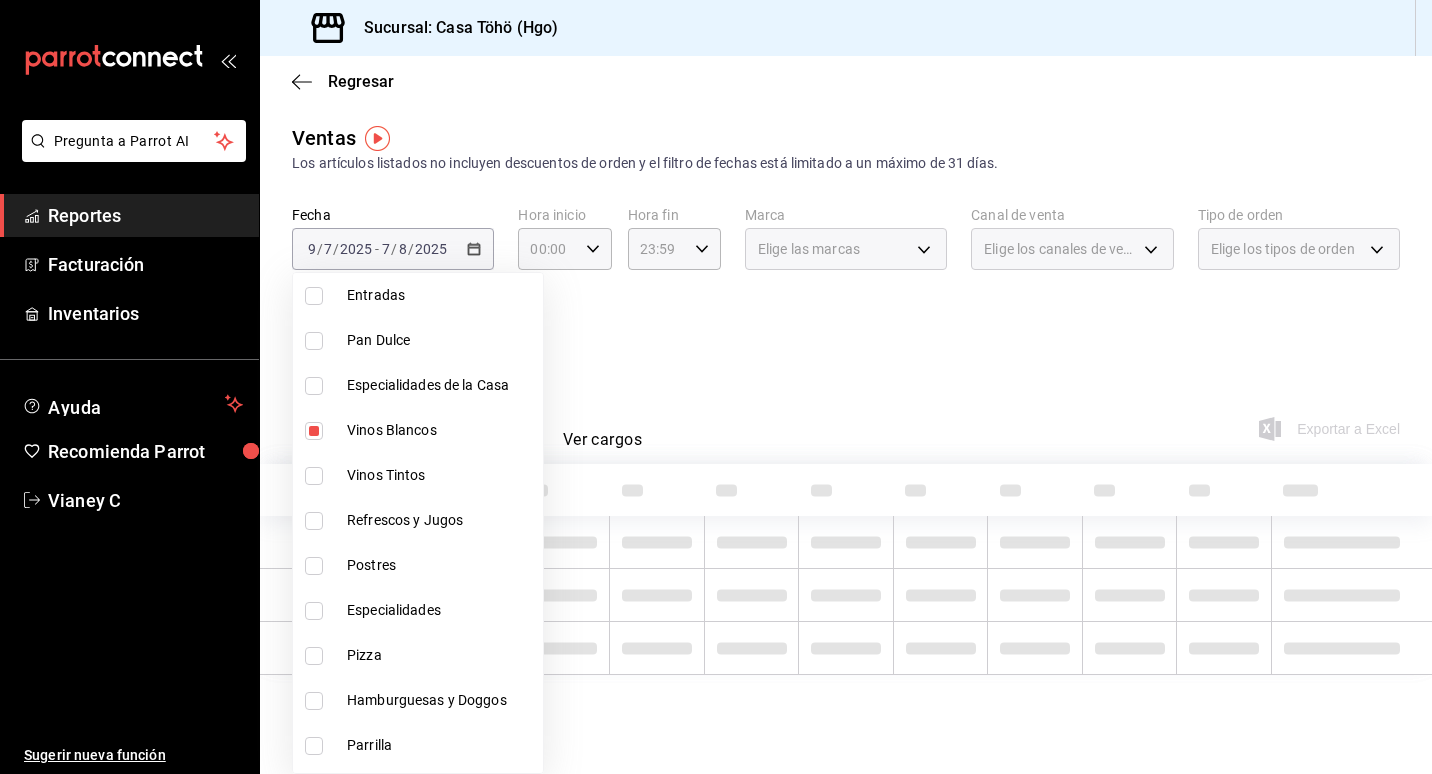 click at bounding box center [314, 476] 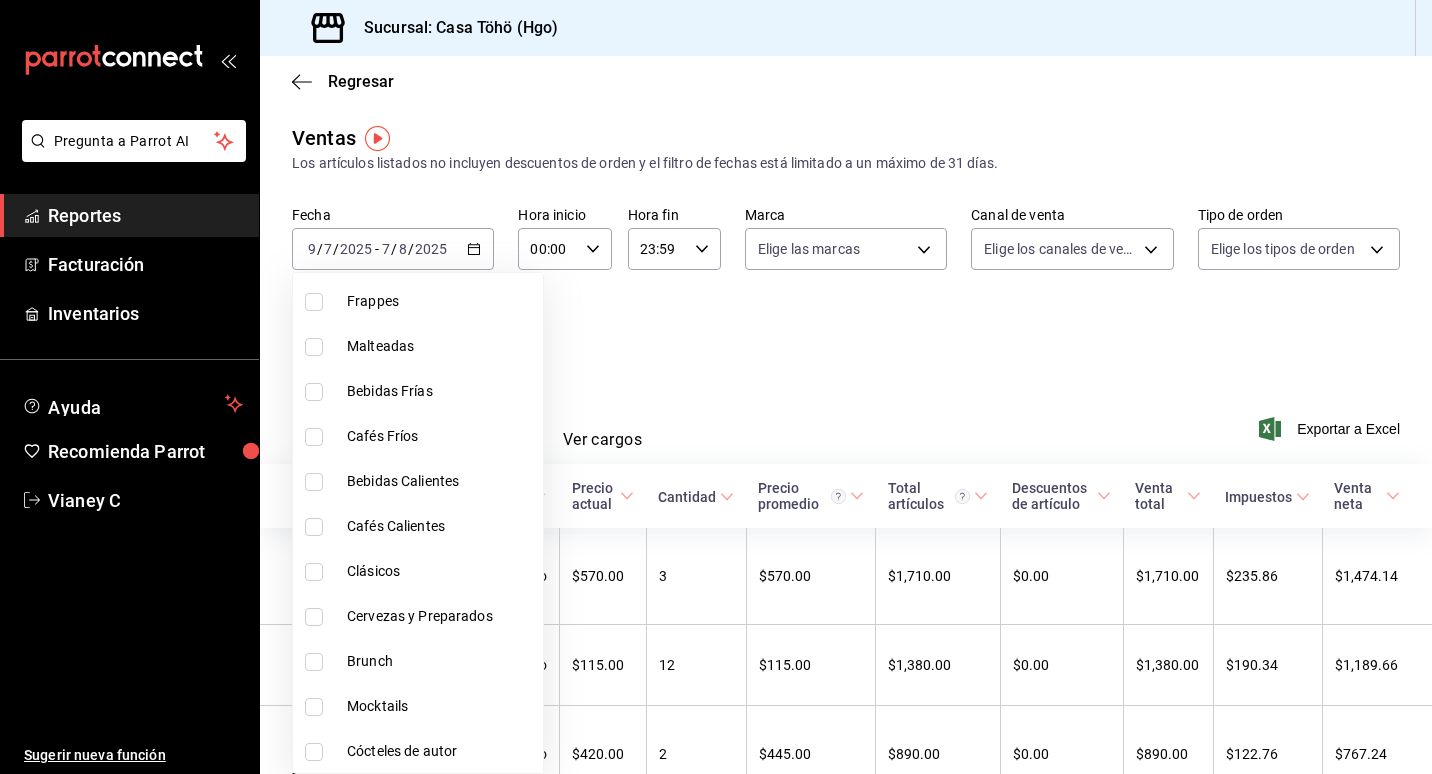 scroll, scrollTop: 1505, scrollLeft: 0, axis: vertical 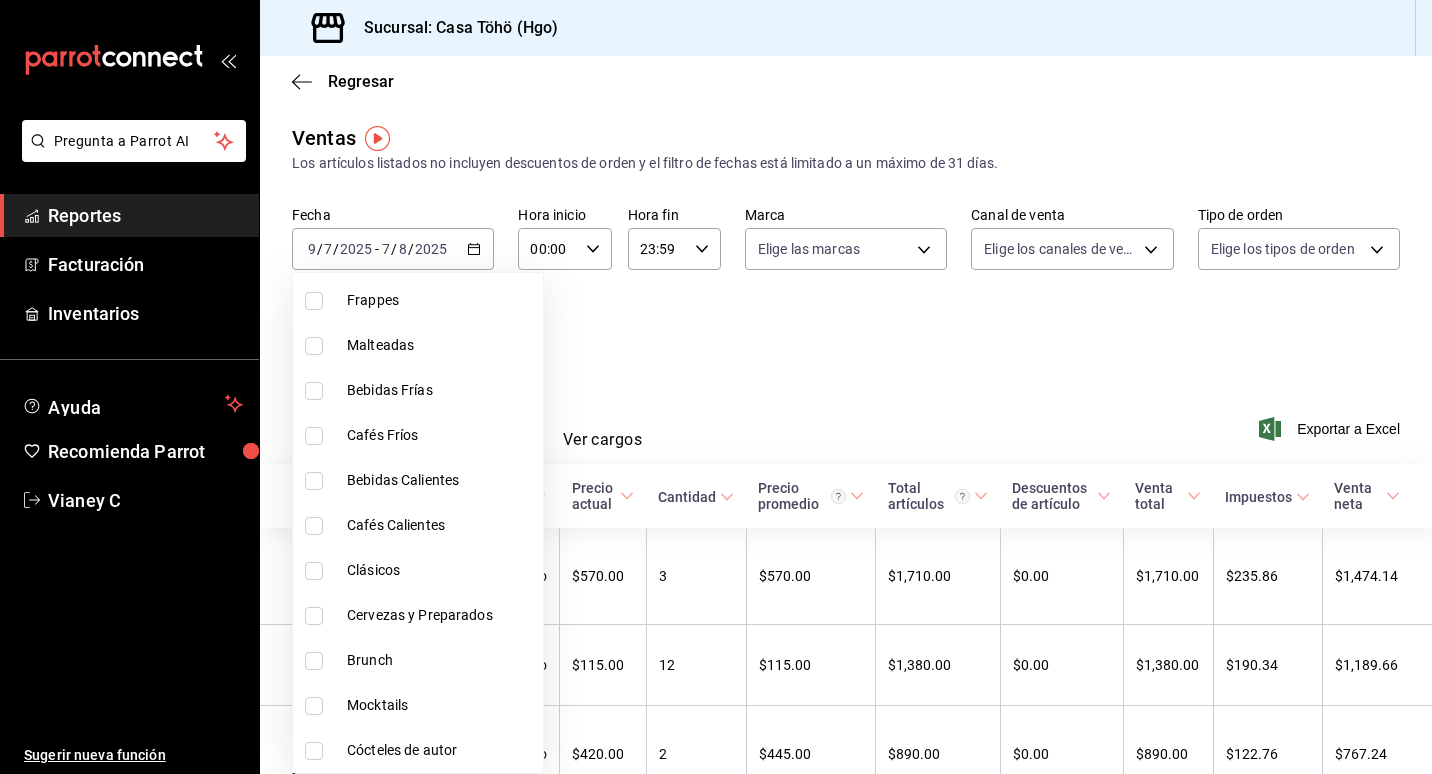 click on "Cócteles de autor" at bounding box center (418, 750) 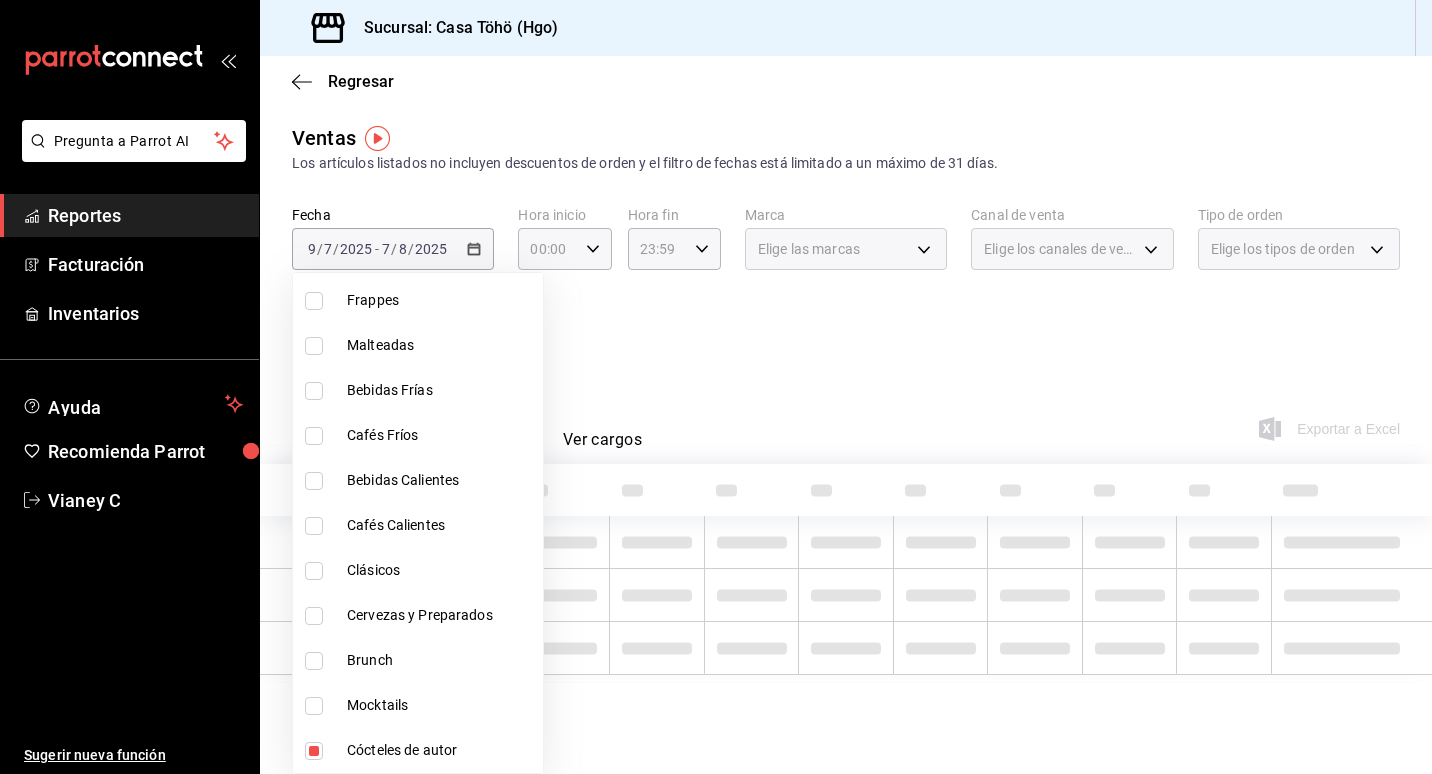 click at bounding box center [314, 706] 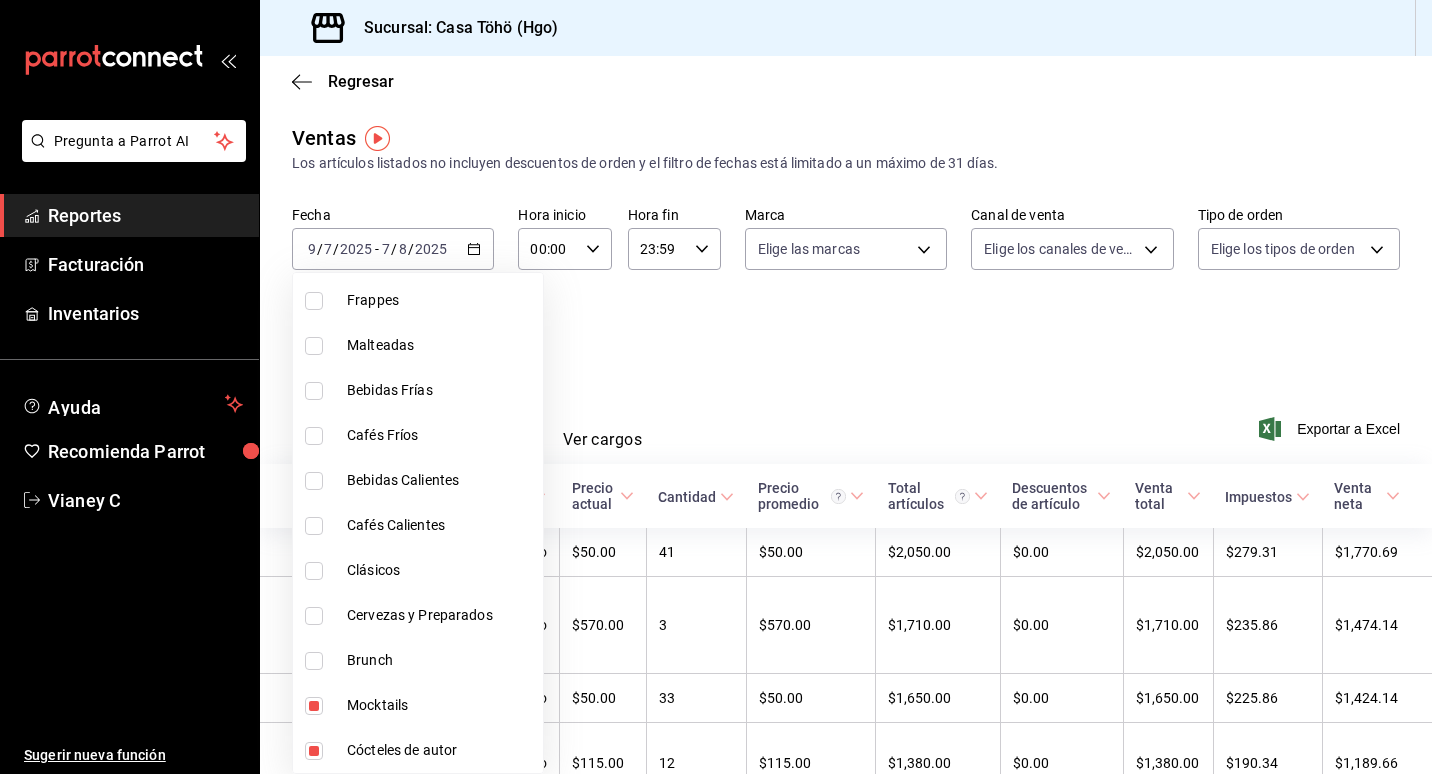 click at bounding box center [716, 387] 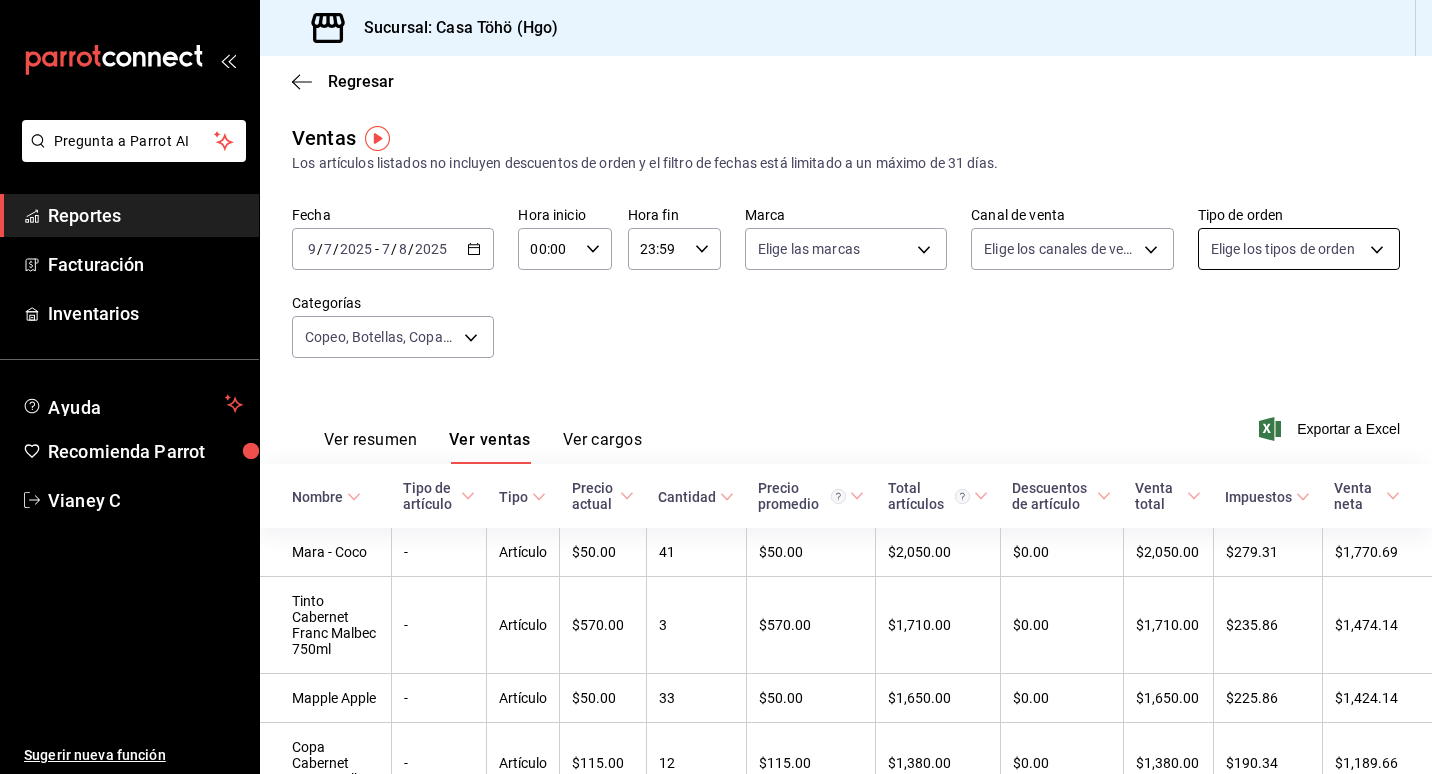 click on "Pregunta a Parrot AI Reportes   Facturación   Inventarios   Ayuda Recomienda Parrot   Vianey C   Sugerir nueva función   Sucursal: Casa Töhö (Hgo) Regresar Ventas Los artículos listados no incluyen descuentos de orden y el filtro de fechas está limitado a un máximo de 31 días. Fecha 2025-07-09 9 / 7 / 2025 - 2025-08-07 7 / 8 / 2025 Hora inicio 00:00 Hora inicio Hora fin 23:59 Hora fin Marca Elige las marcas Canal de venta Elige los canales de venta Tipo de orden Elige los tipos de orden Categorías Copeo, Botellas, Copas de Vino, Vinos Blancos, Vinos Tintos, Mocktails, Cócteles de autor e7c48834-1e64-4b77-b558-5d812561dcdf,abb3ccee-a61e-4fbe-a6fb-f17d684e7af4,d52444dc-e1a7-4733-93c0-b1585278fa15,f3cb3484-58e2-483f-a397-8fc0b36957ba,26570487-398c-4a5d-91e7-fa999b271065,57faa36a-4d63-4b3d-8669-a98c16879474,bda68080-32d3-4ddc-ab1f-a994b5b10f19 Ver resumen Ver ventas Ver cargos Exportar a Excel Nombre Tipo de artículo Tipo Precio actual Cantidad Precio promedio   Total artículos   Venta total Impuestos" at bounding box center [716, 387] 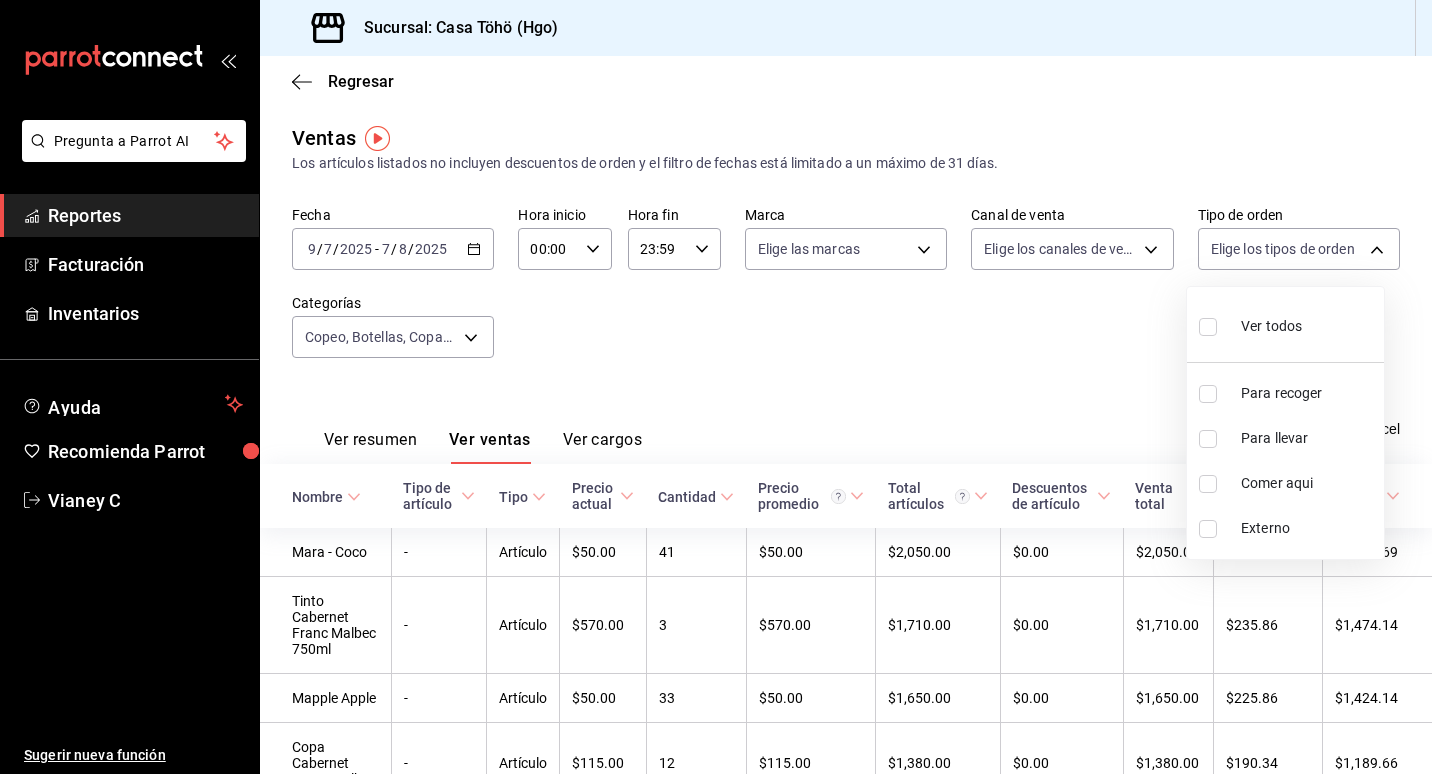 click at bounding box center (716, 387) 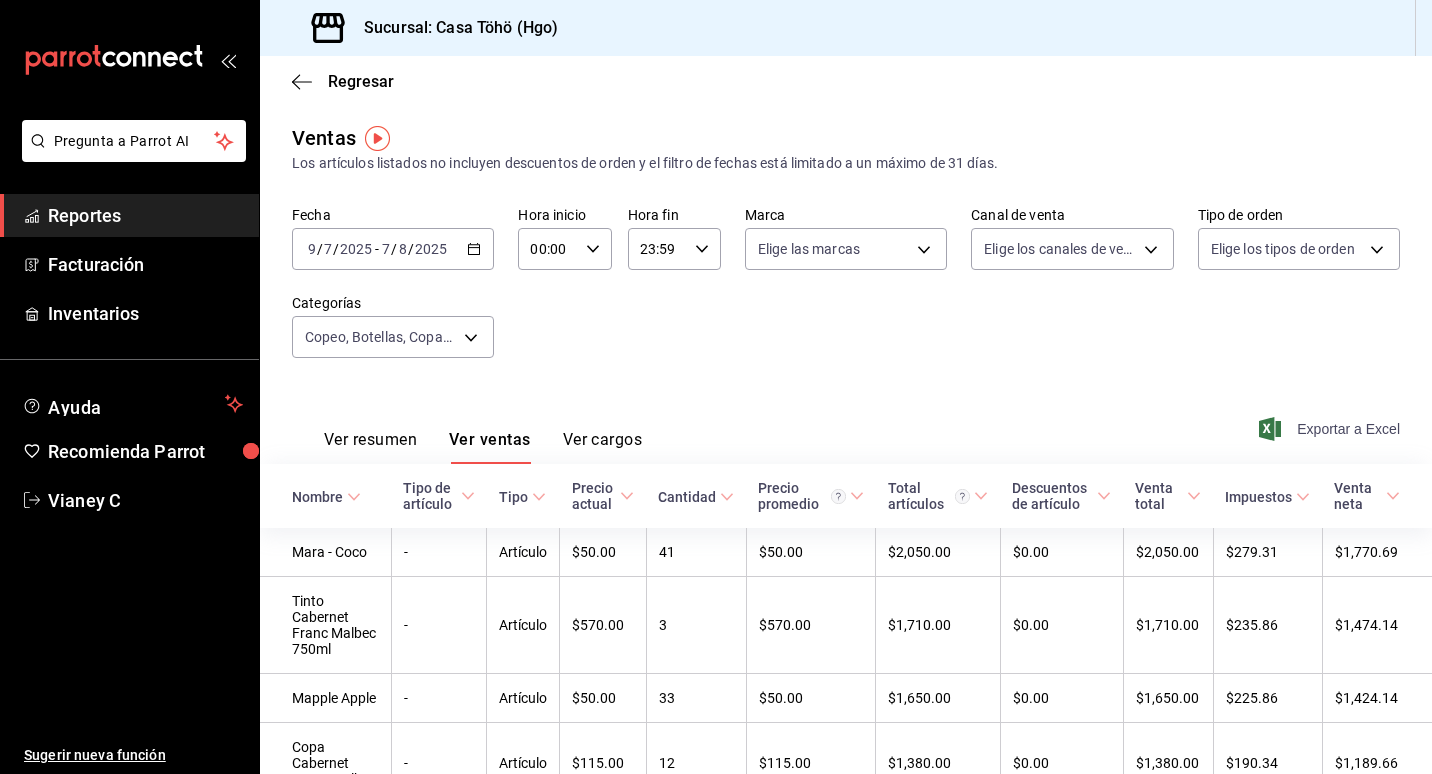 click on "Exportar a Excel" at bounding box center (1331, 429) 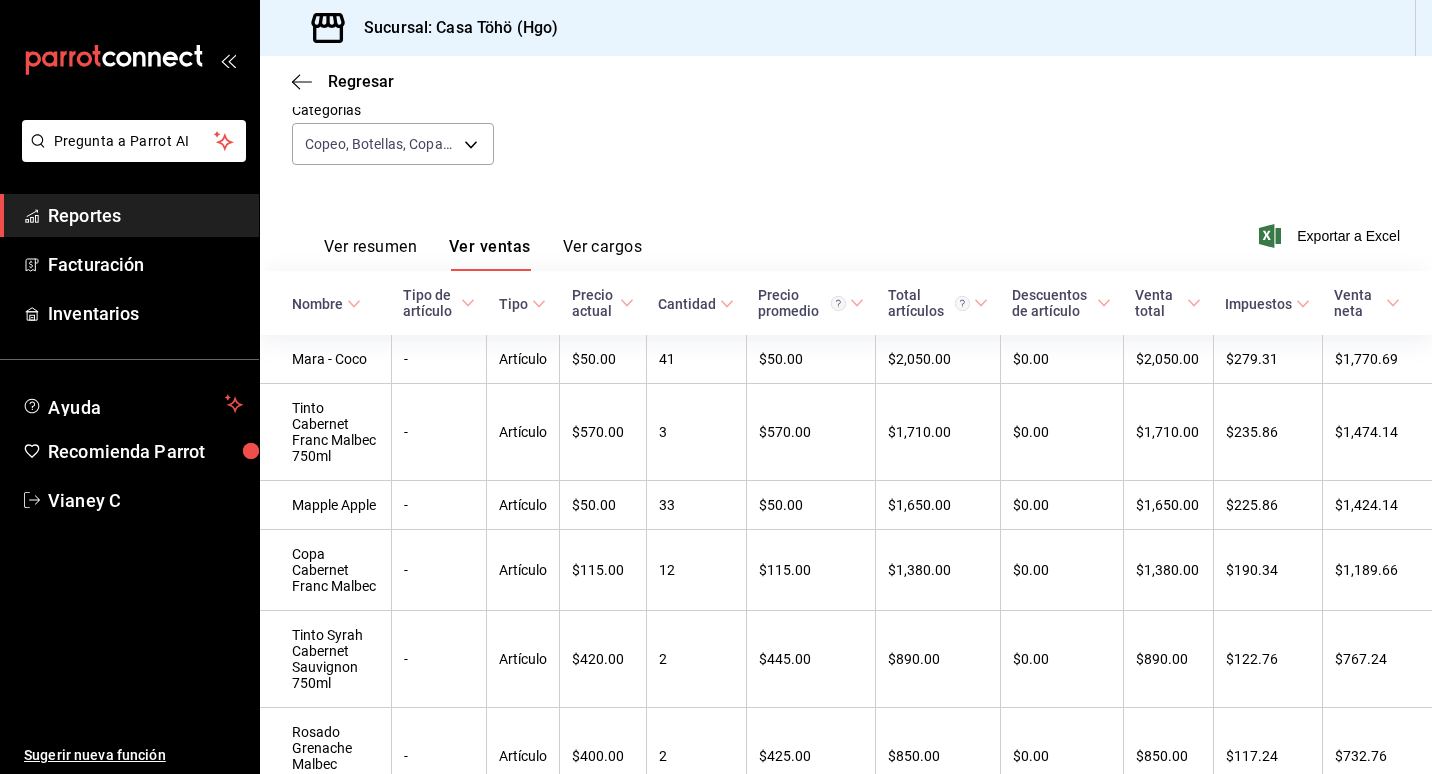 scroll, scrollTop: 0, scrollLeft: 0, axis: both 